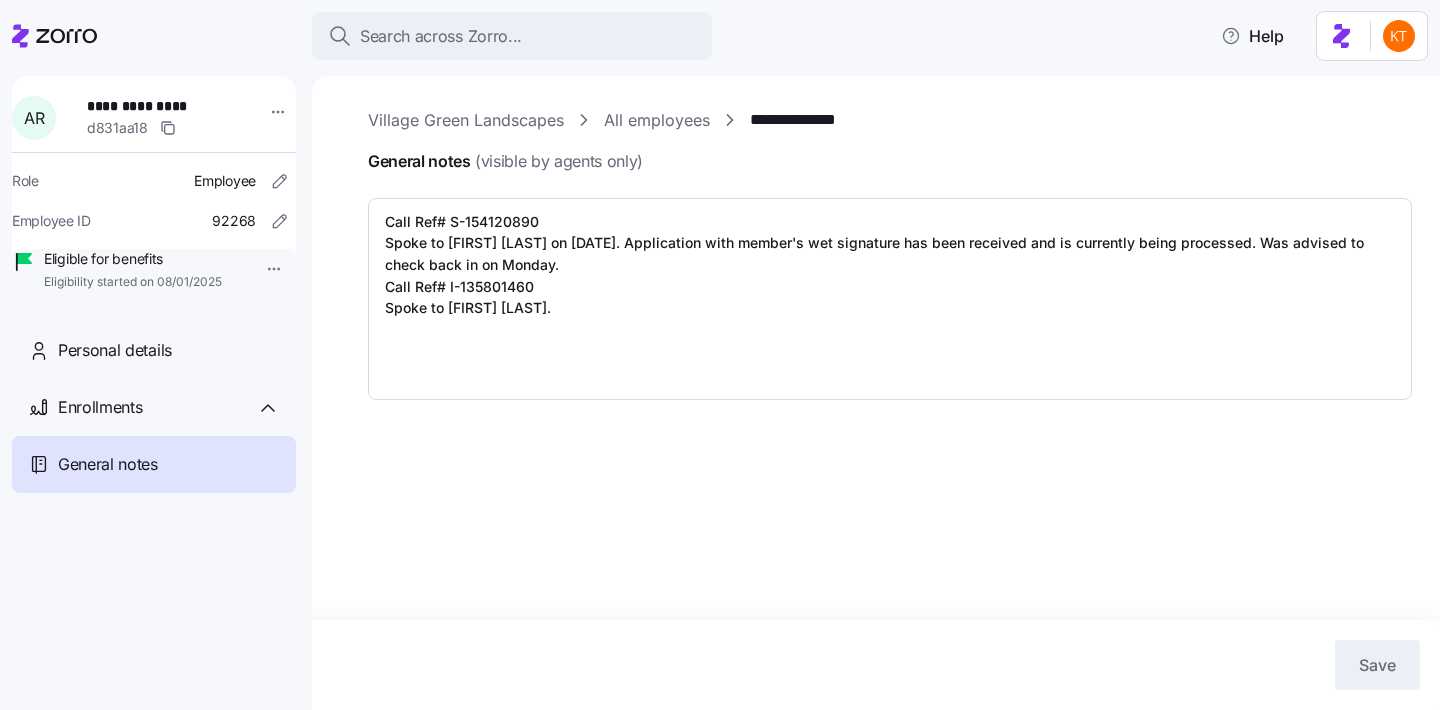 scroll, scrollTop: 0, scrollLeft: 0, axis: both 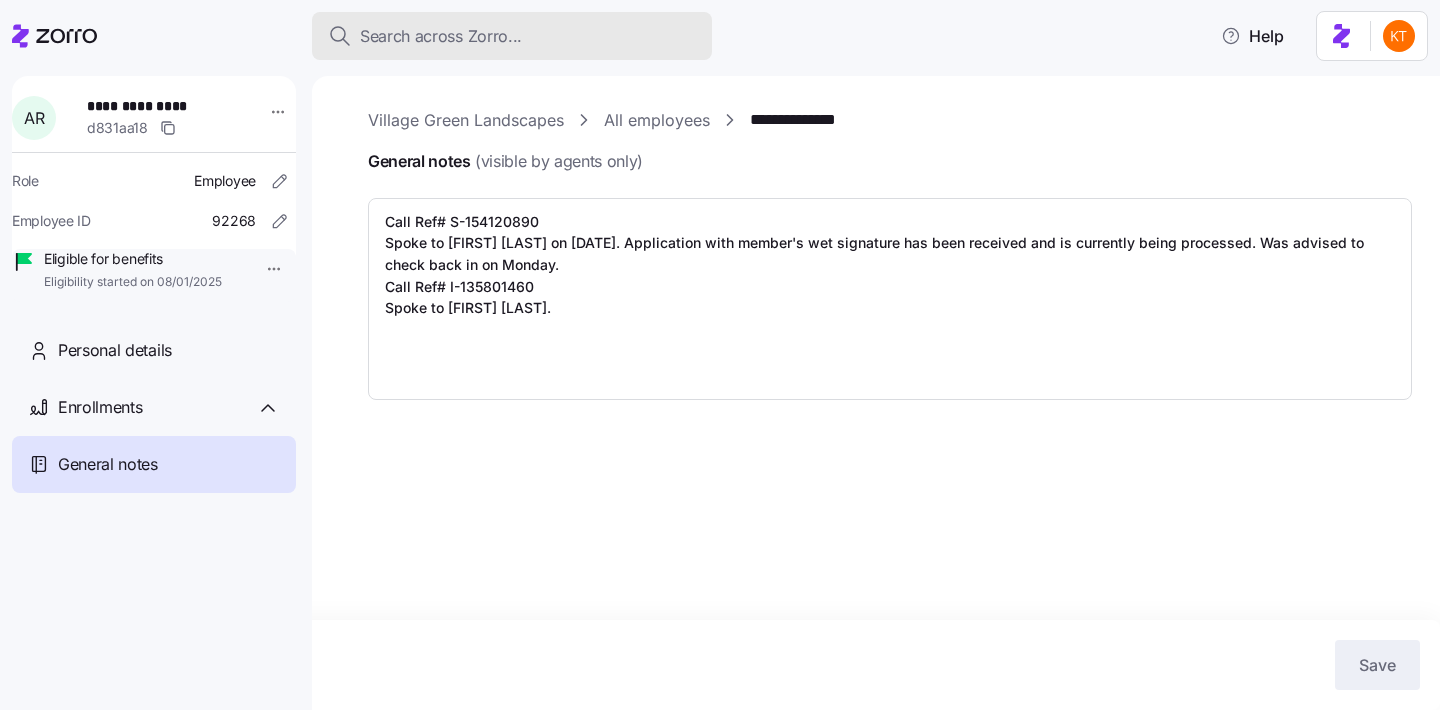 click on "Search across Zorro..." at bounding box center (441, 36) 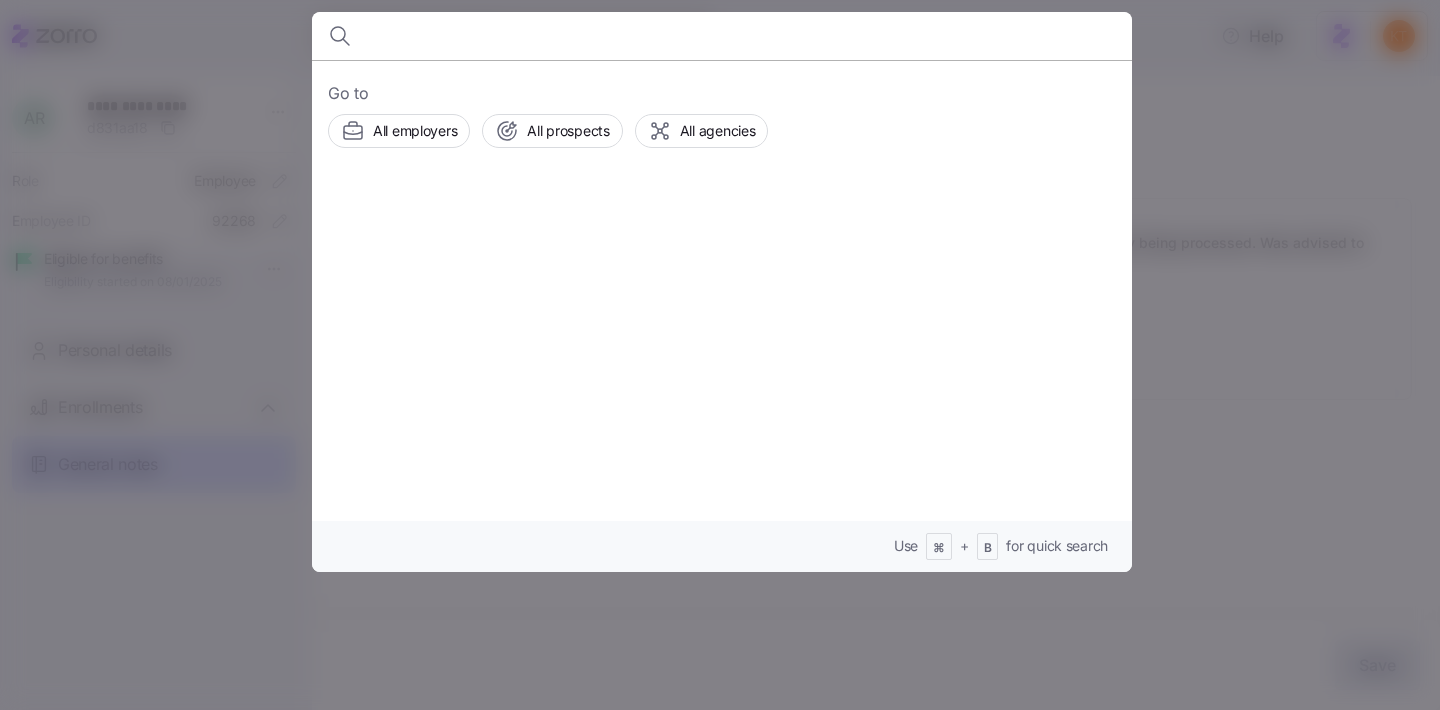 type on "j" 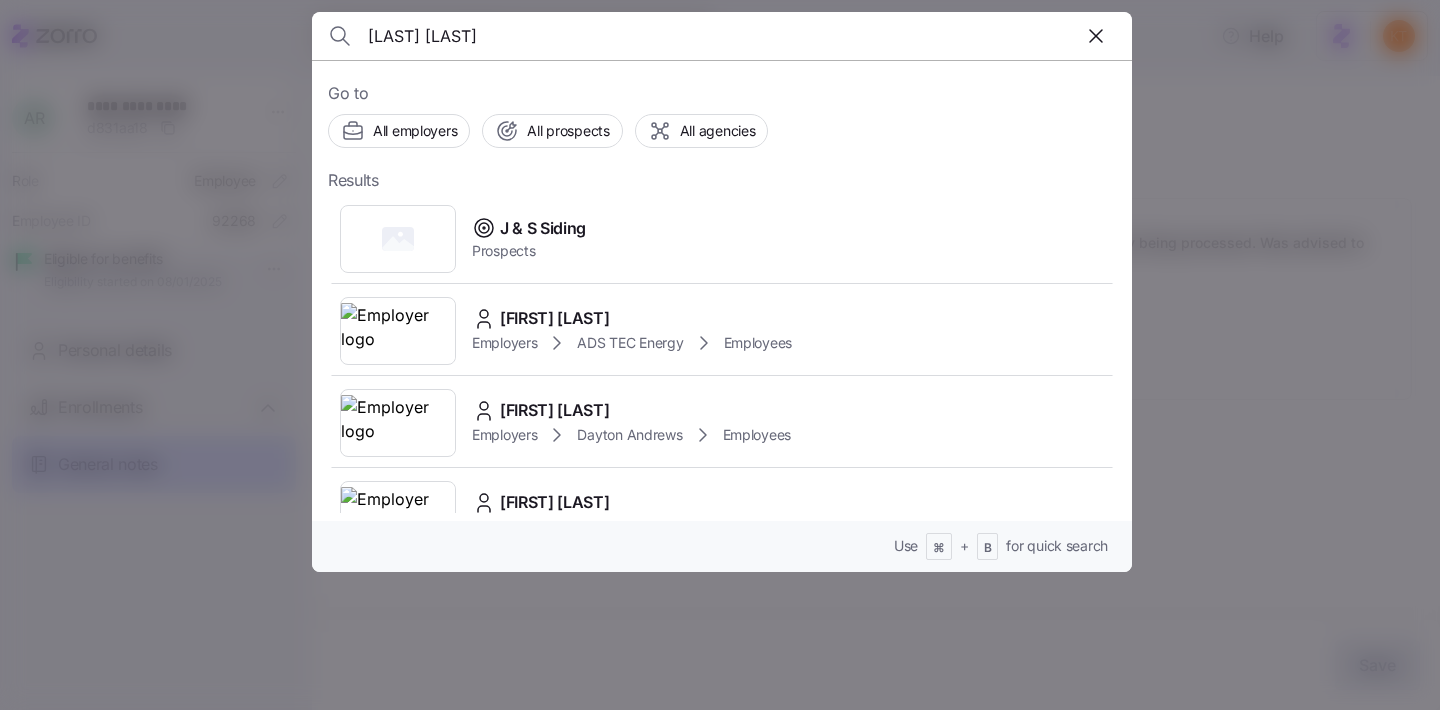 type on "[LAST] [LAST]" 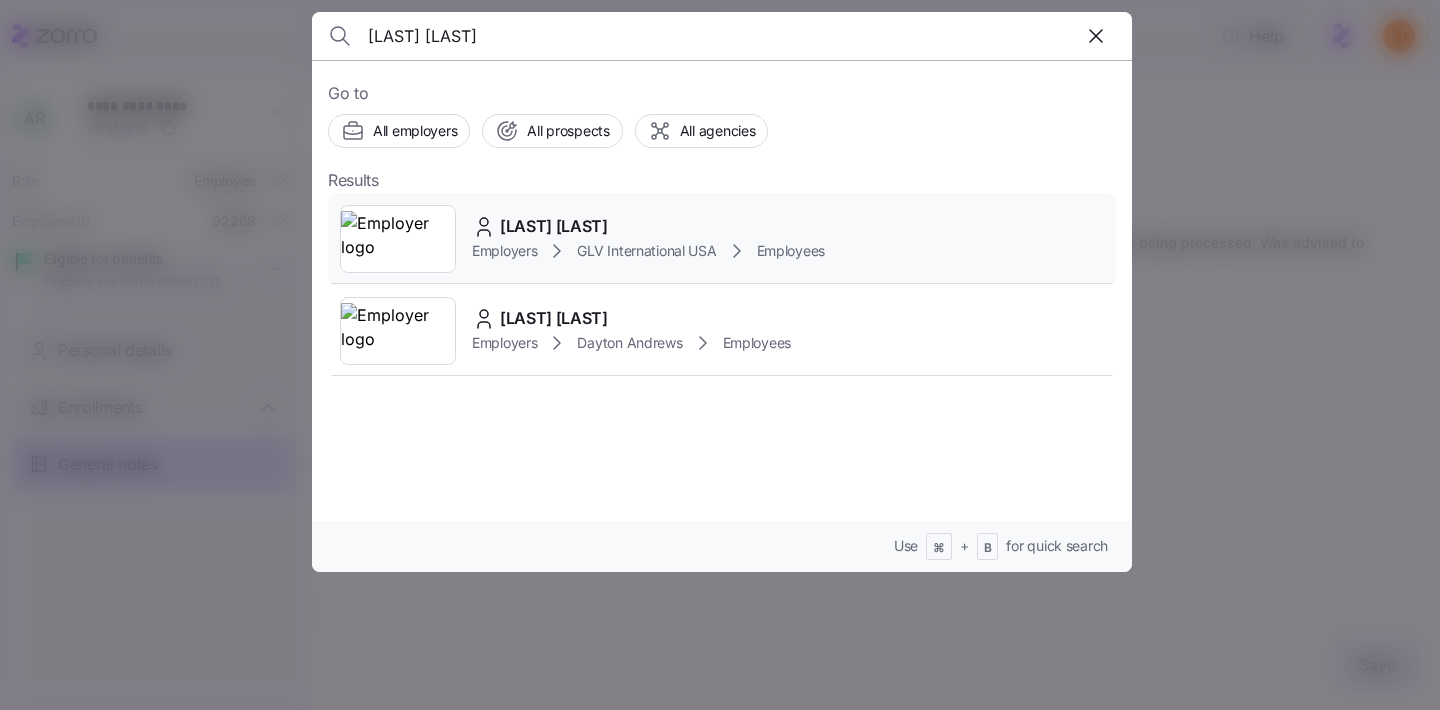 click on "[LAST] [LAST]" at bounding box center [554, 226] 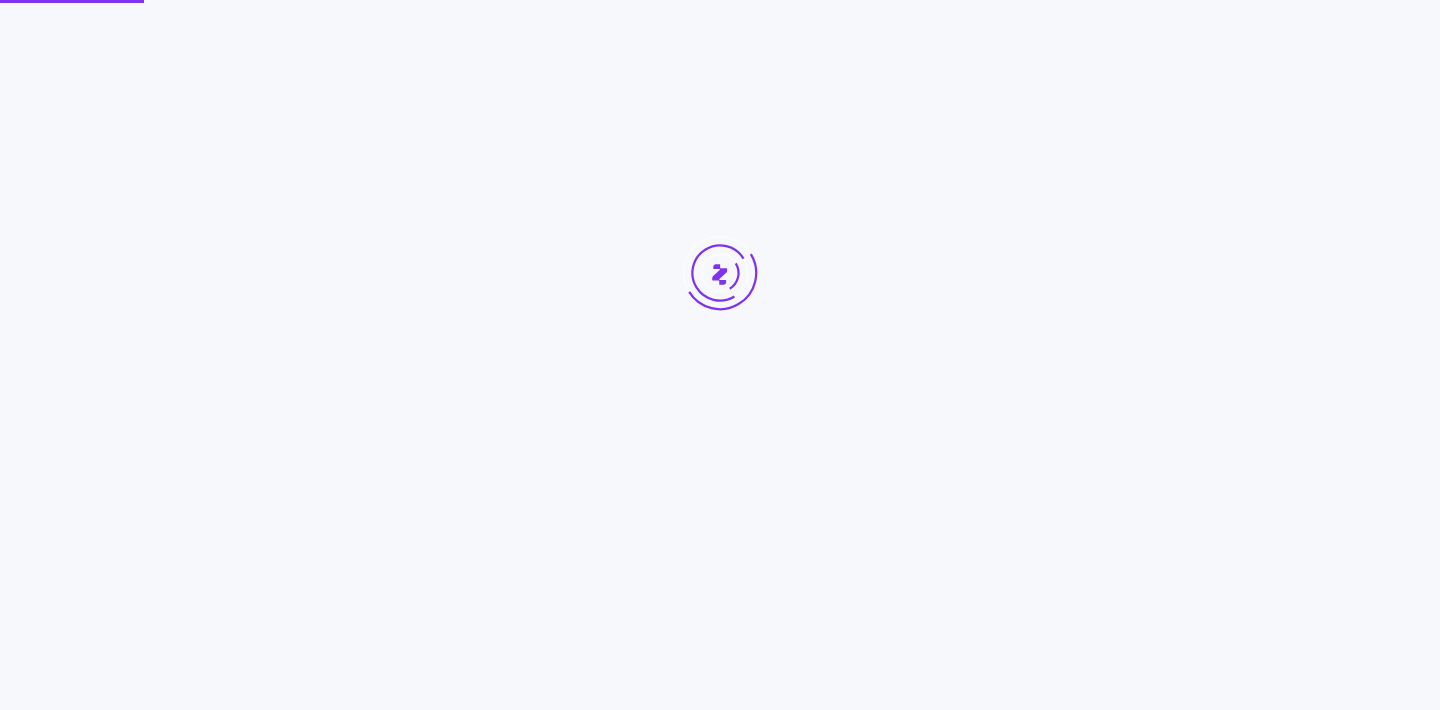 scroll, scrollTop: 0, scrollLeft: 0, axis: both 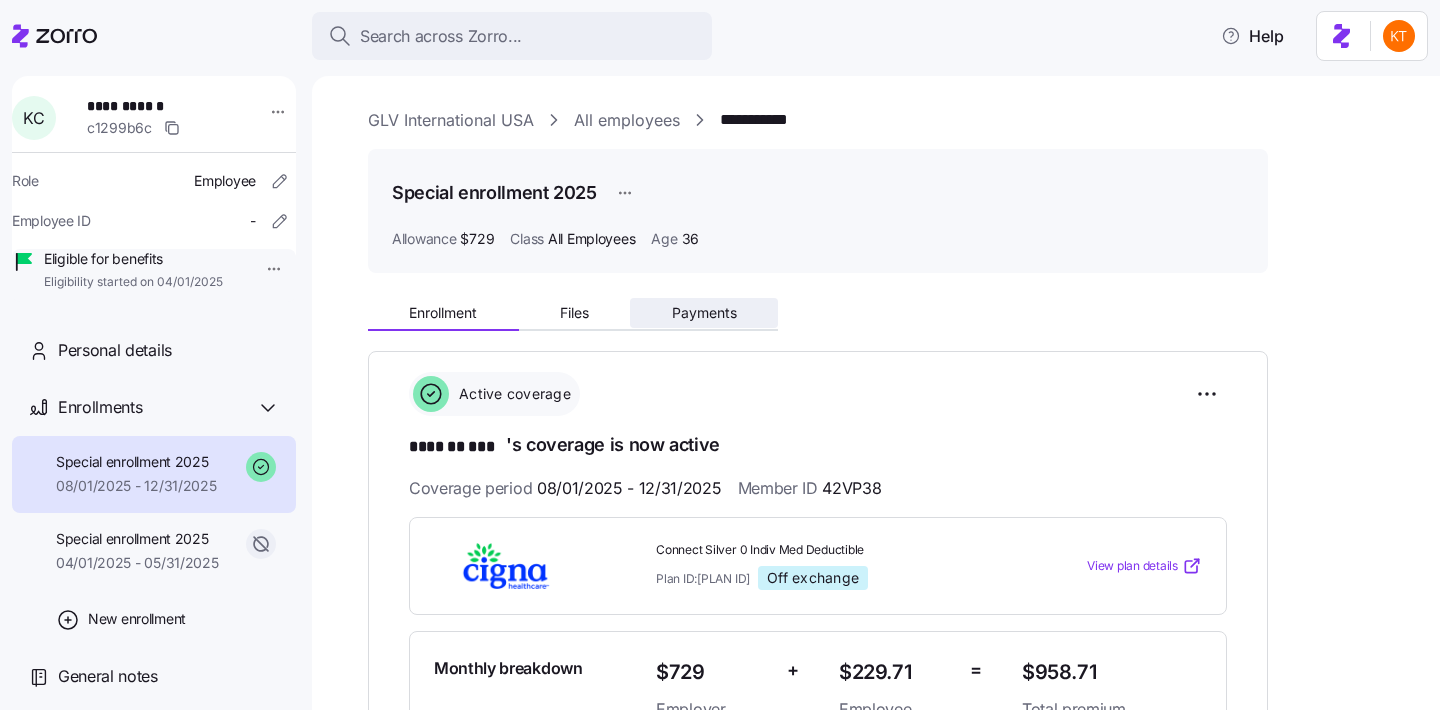 click on "Payments" at bounding box center (704, 313) 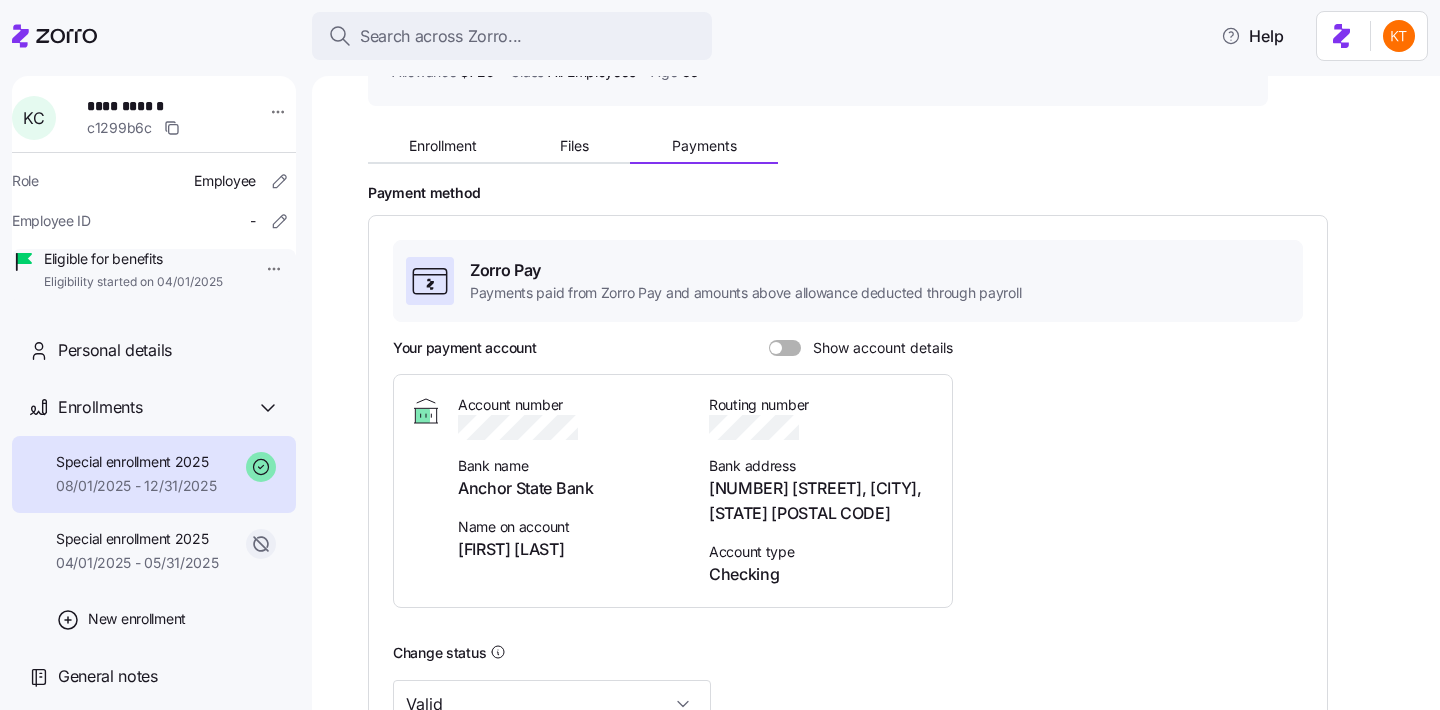 scroll, scrollTop: 137, scrollLeft: 0, axis: vertical 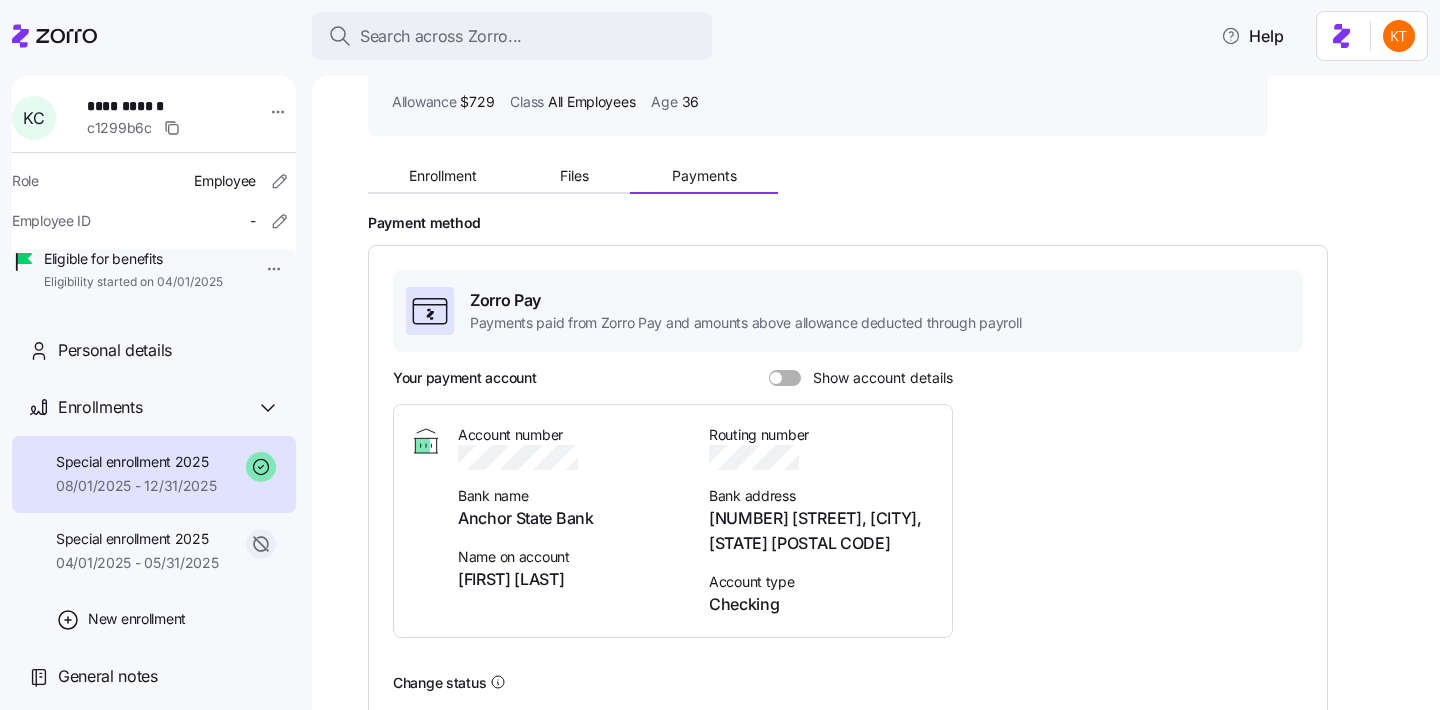 click at bounding box center (792, 378) 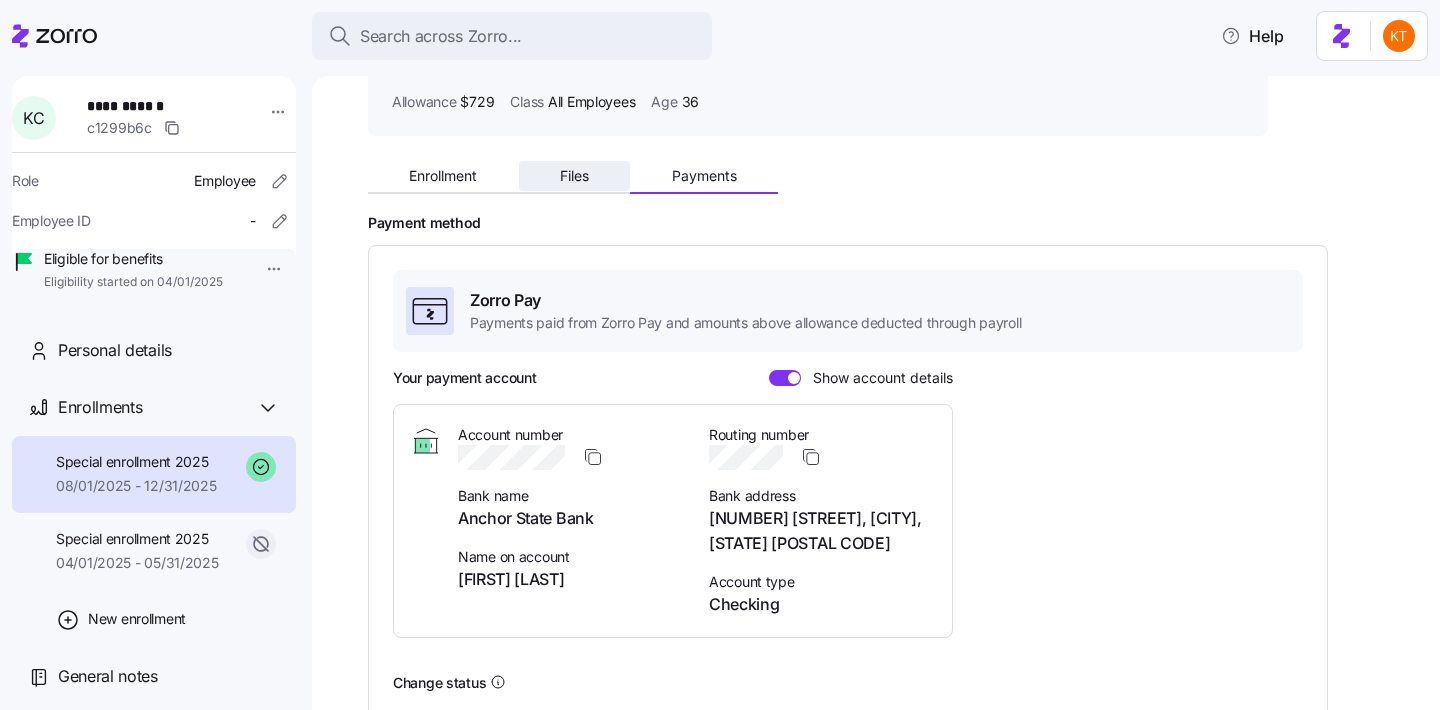 click on "Files" at bounding box center [575, 176] 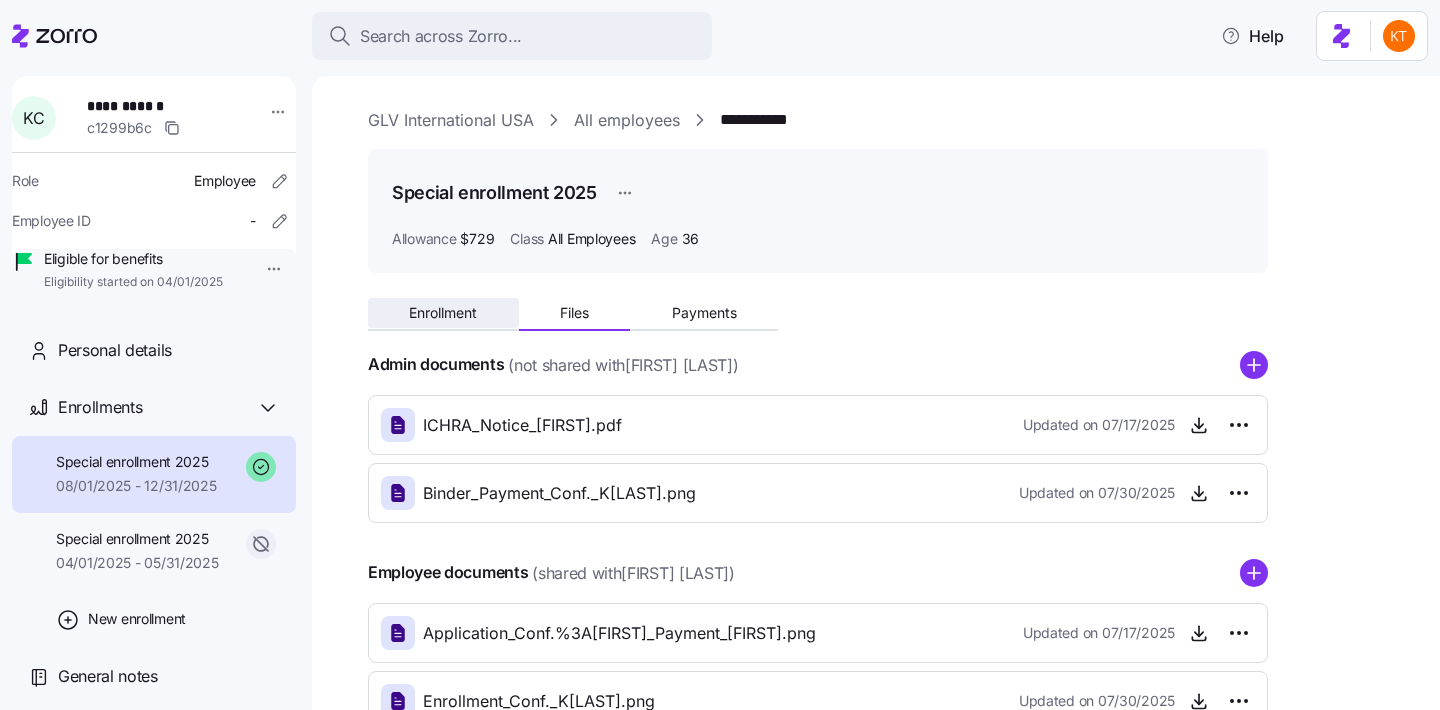 click on "Enrollment" at bounding box center [443, 313] 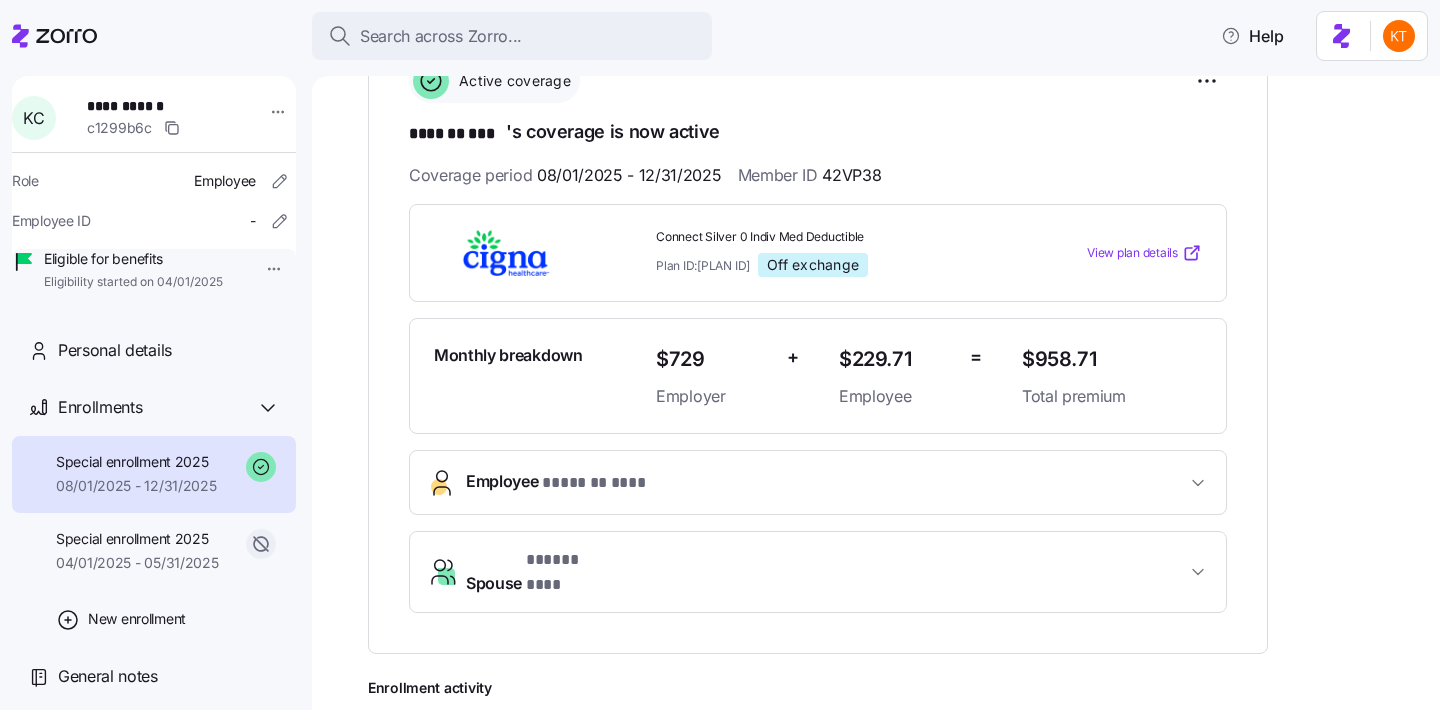 scroll, scrollTop: 32, scrollLeft: 0, axis: vertical 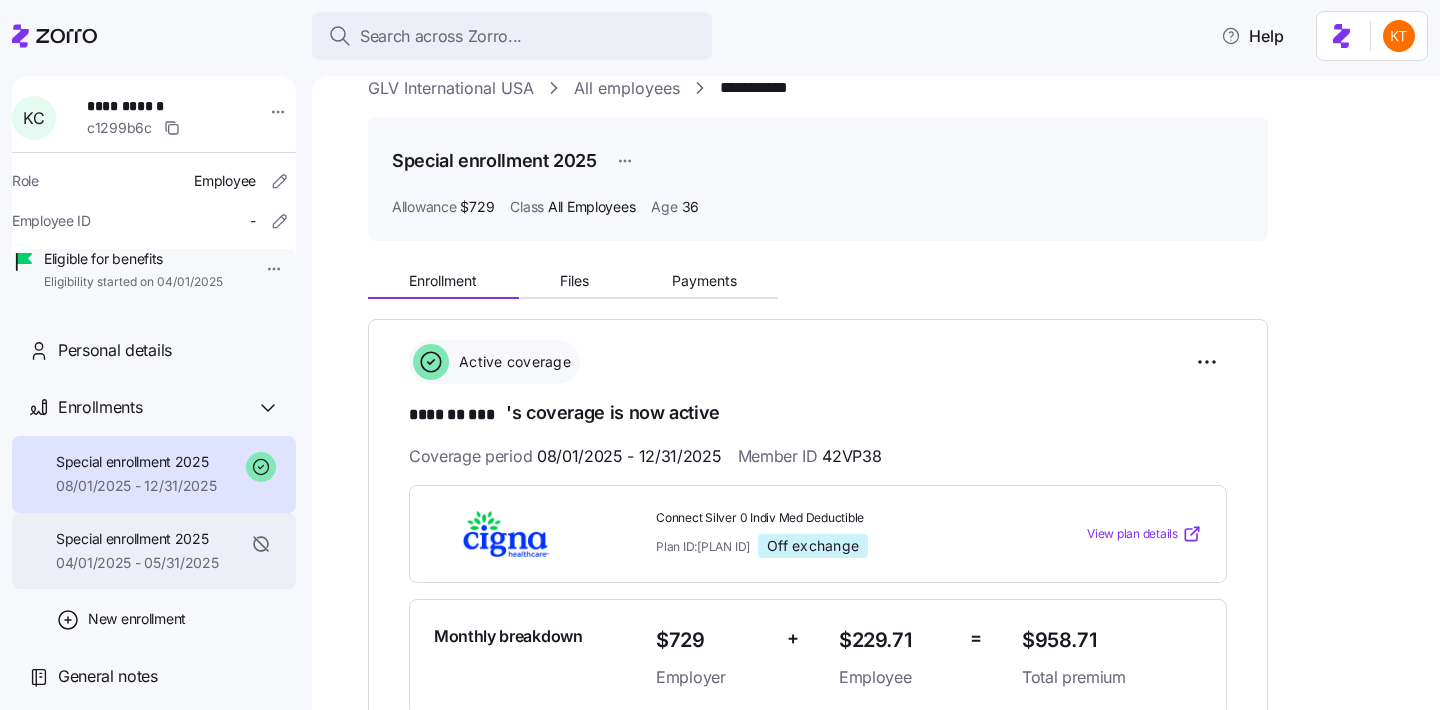 click on "04/01/2025 - 05/31/2025" at bounding box center [137, 563] 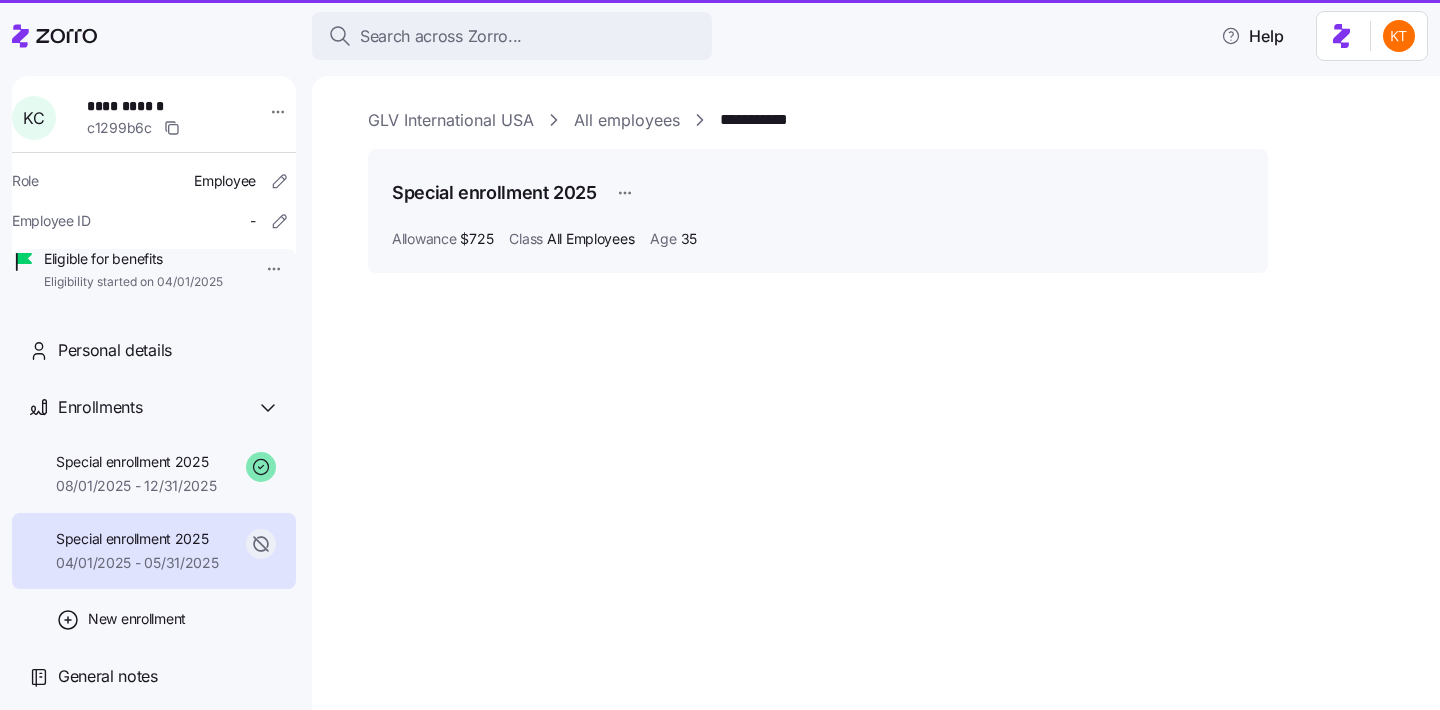 scroll, scrollTop: 0, scrollLeft: 0, axis: both 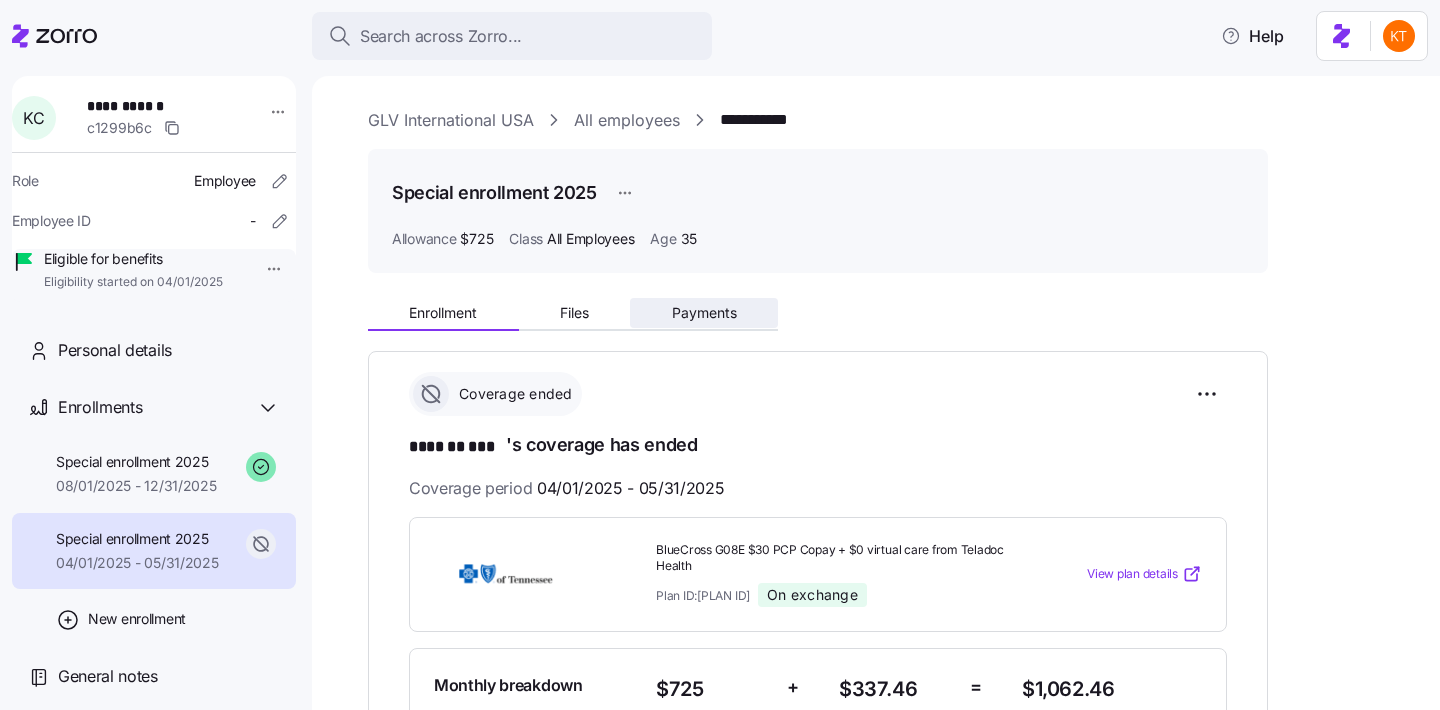 click on "Payments" at bounding box center [704, 313] 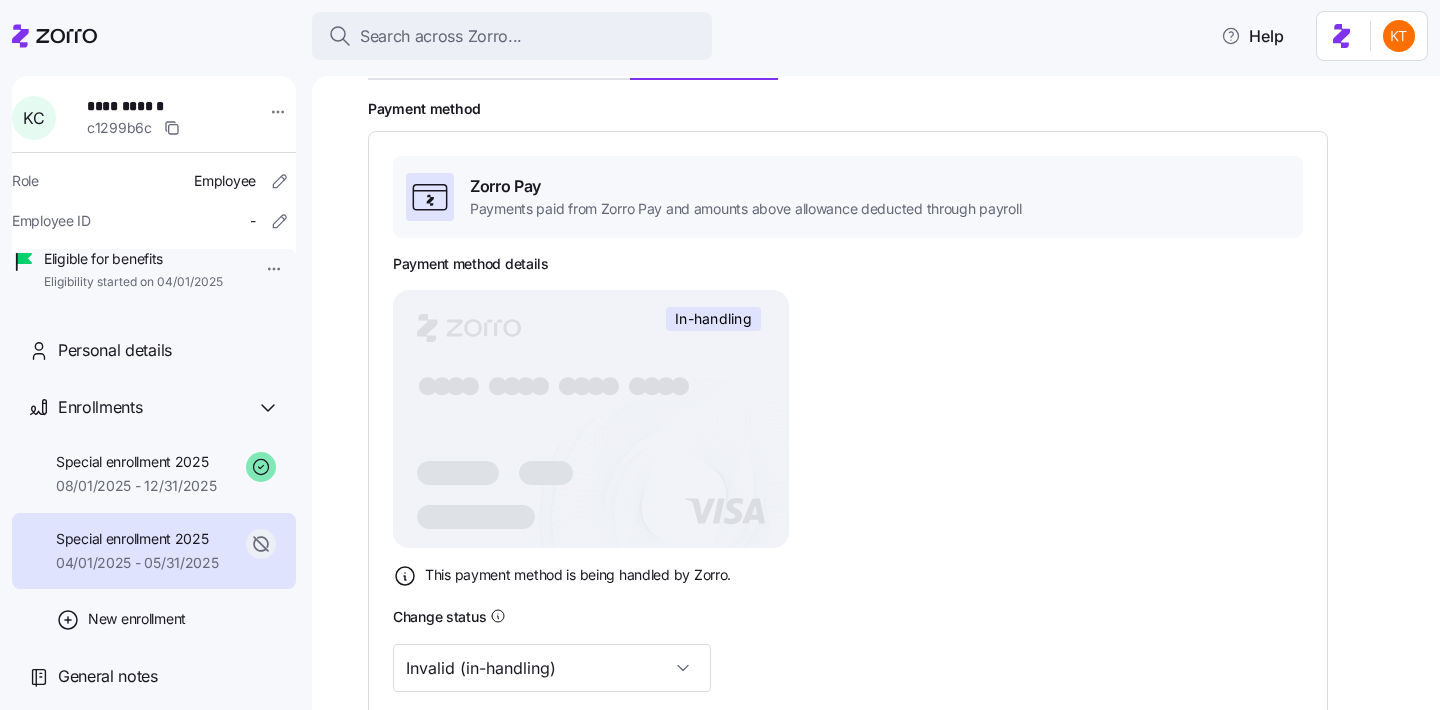 scroll, scrollTop: 343, scrollLeft: 0, axis: vertical 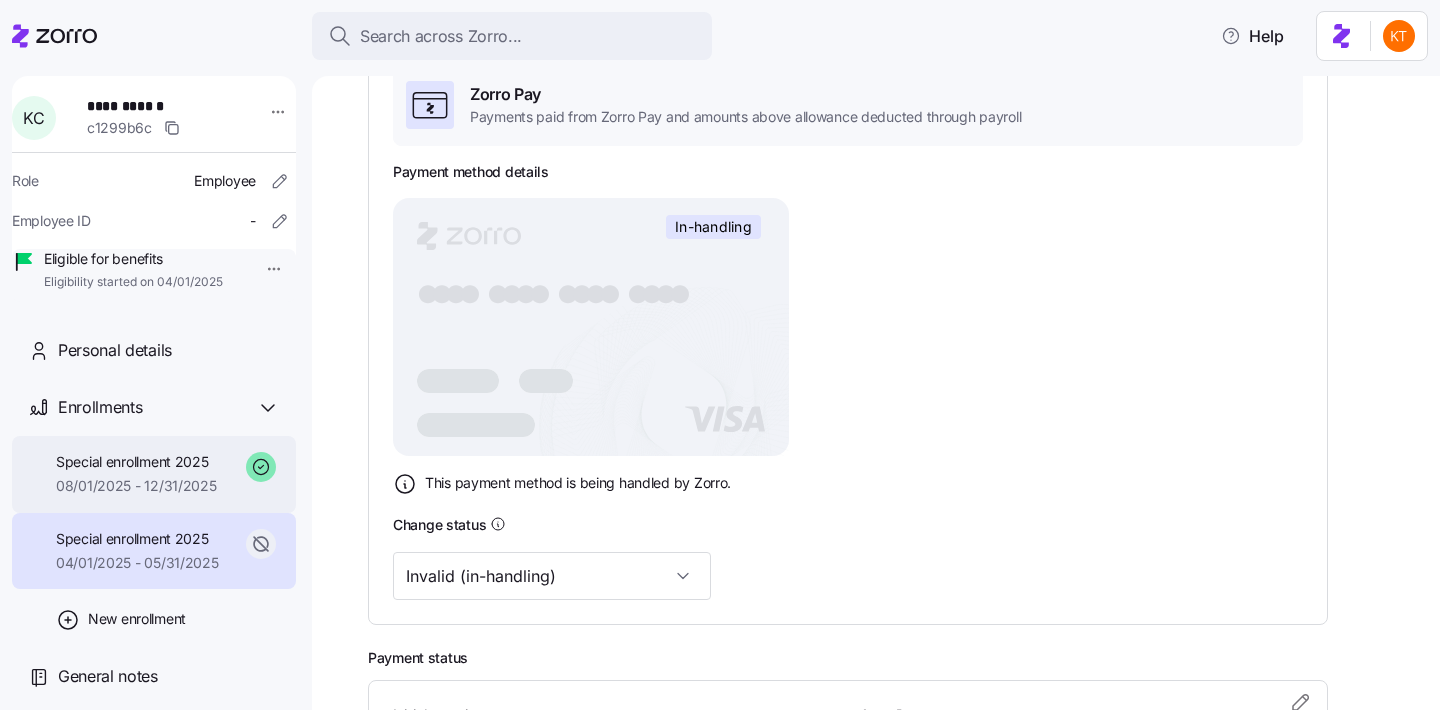 click on "Special enrollment 2025" at bounding box center (136, 462) 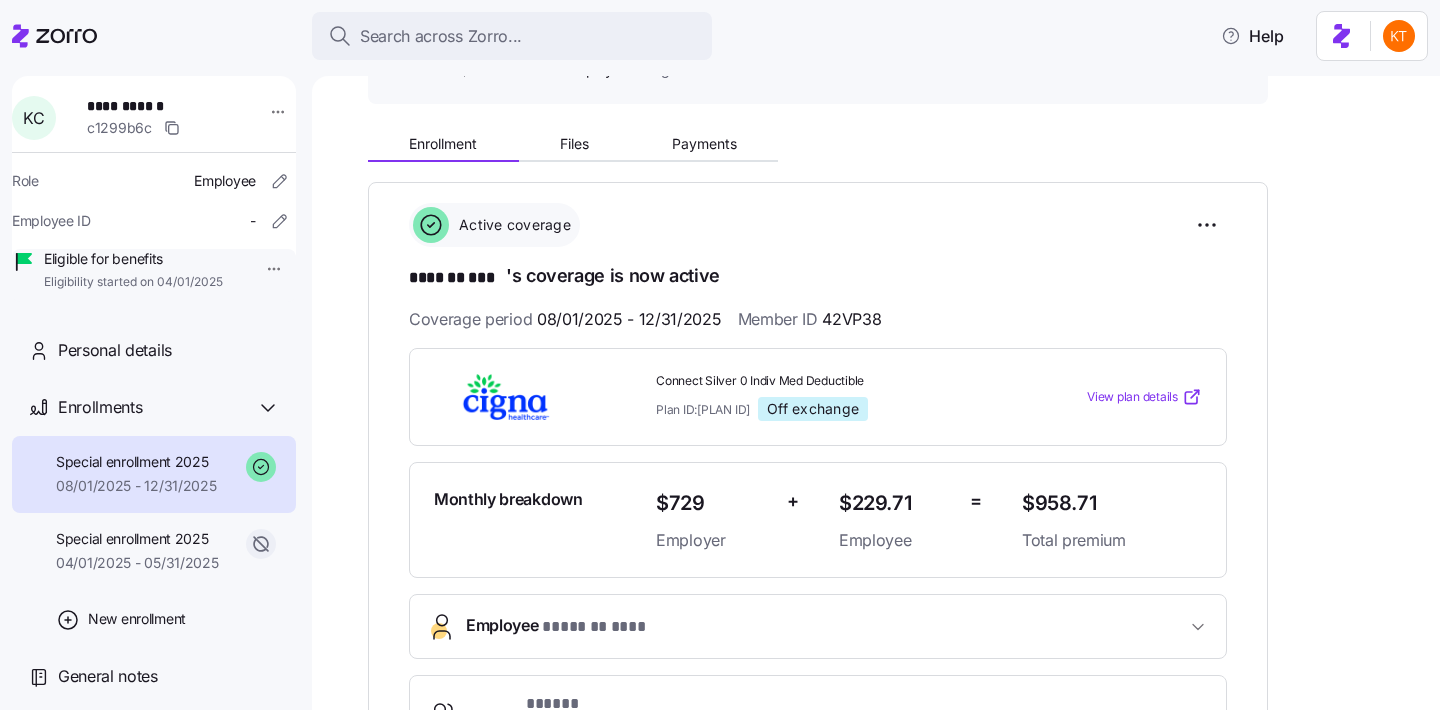 scroll, scrollTop: 206, scrollLeft: 0, axis: vertical 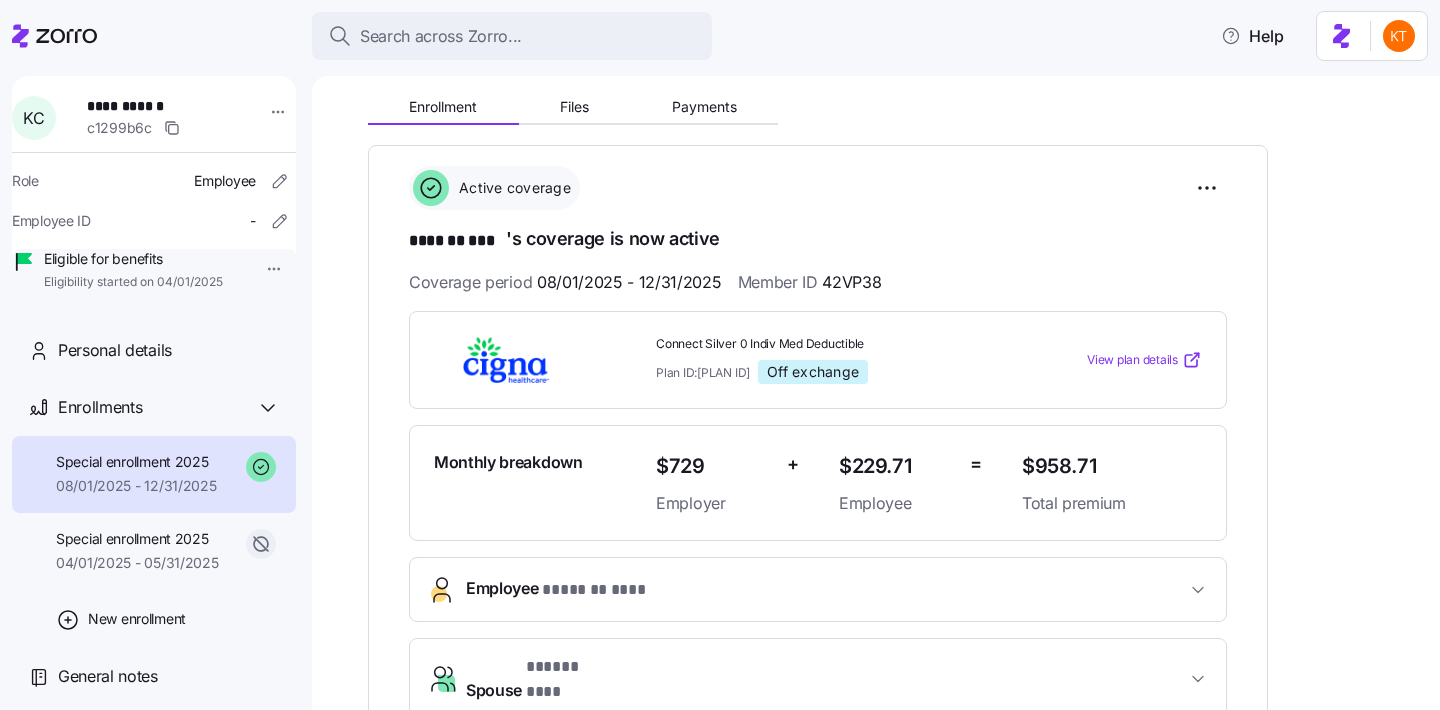 click on "**********" at bounding box center (890, 580) 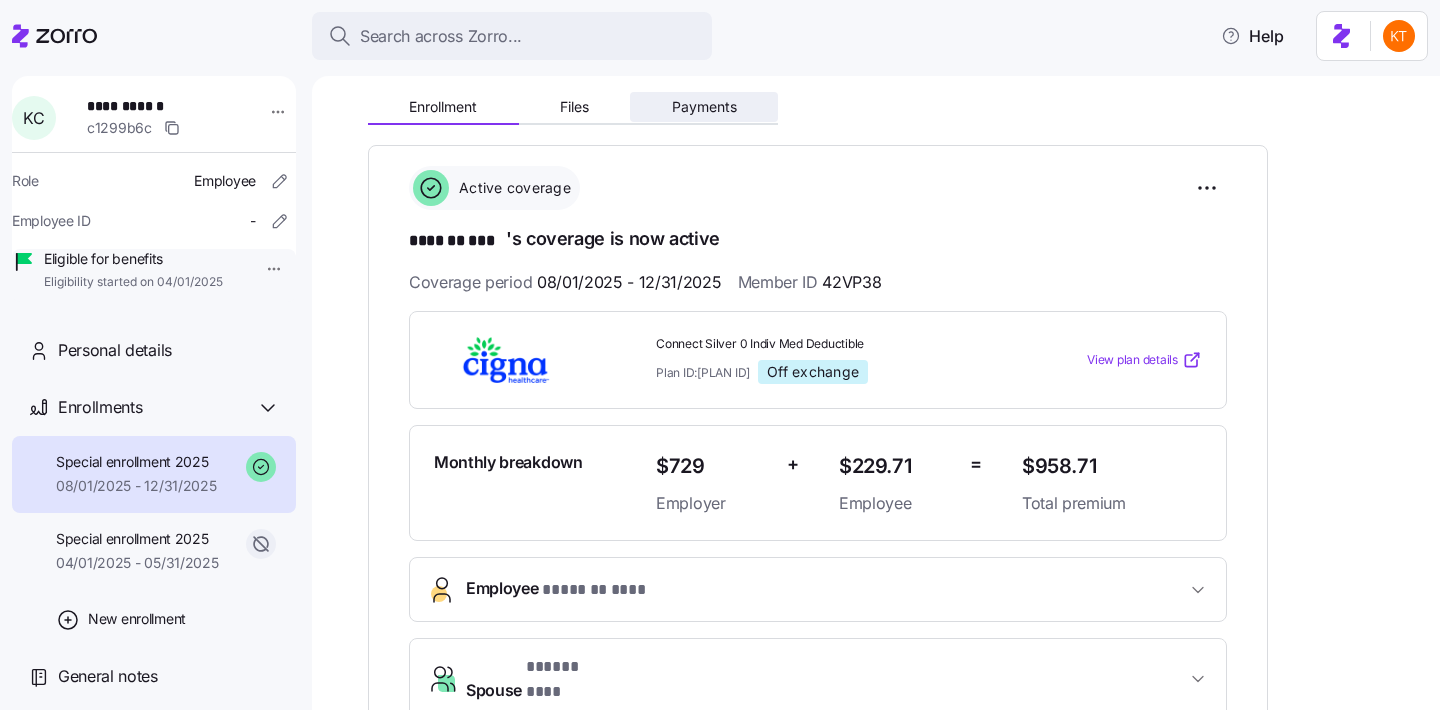 click on "Payments" at bounding box center [704, 107] 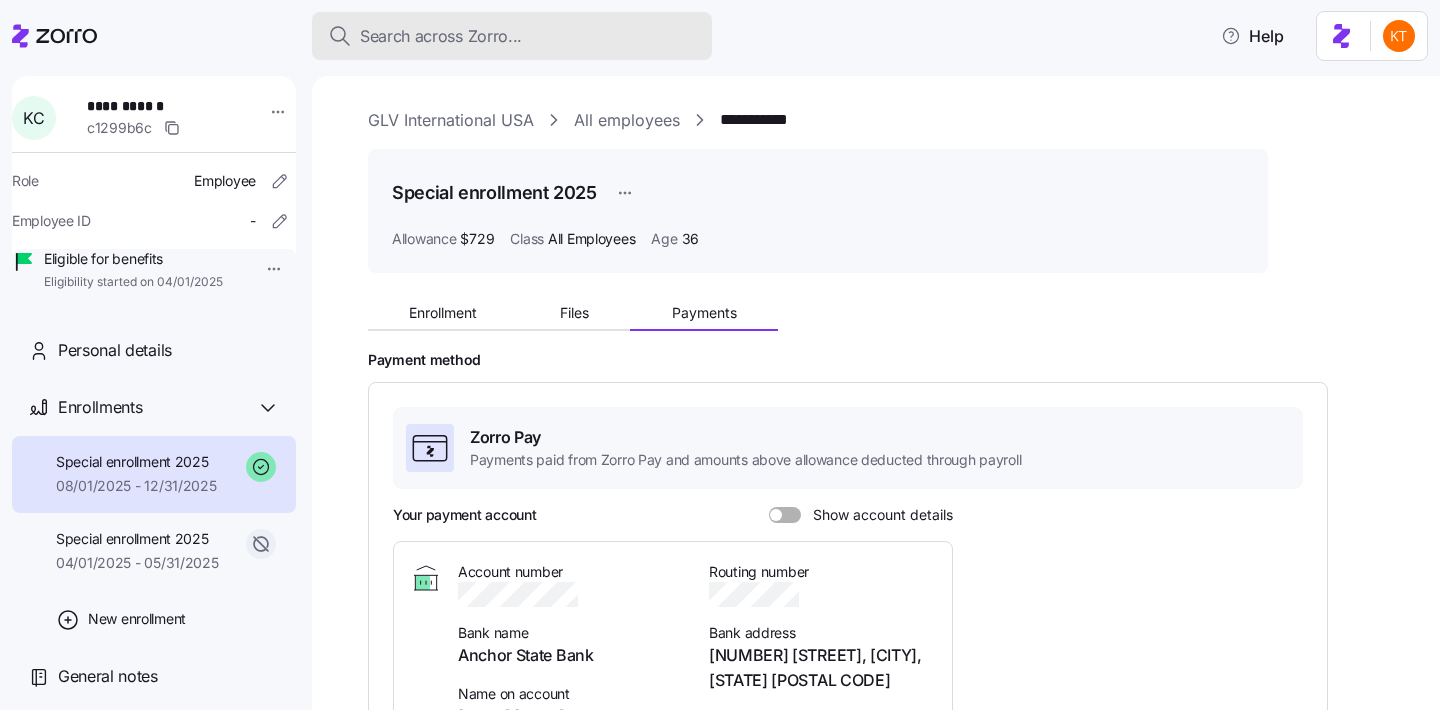 click on "Search across Zorro..." at bounding box center (512, 36) 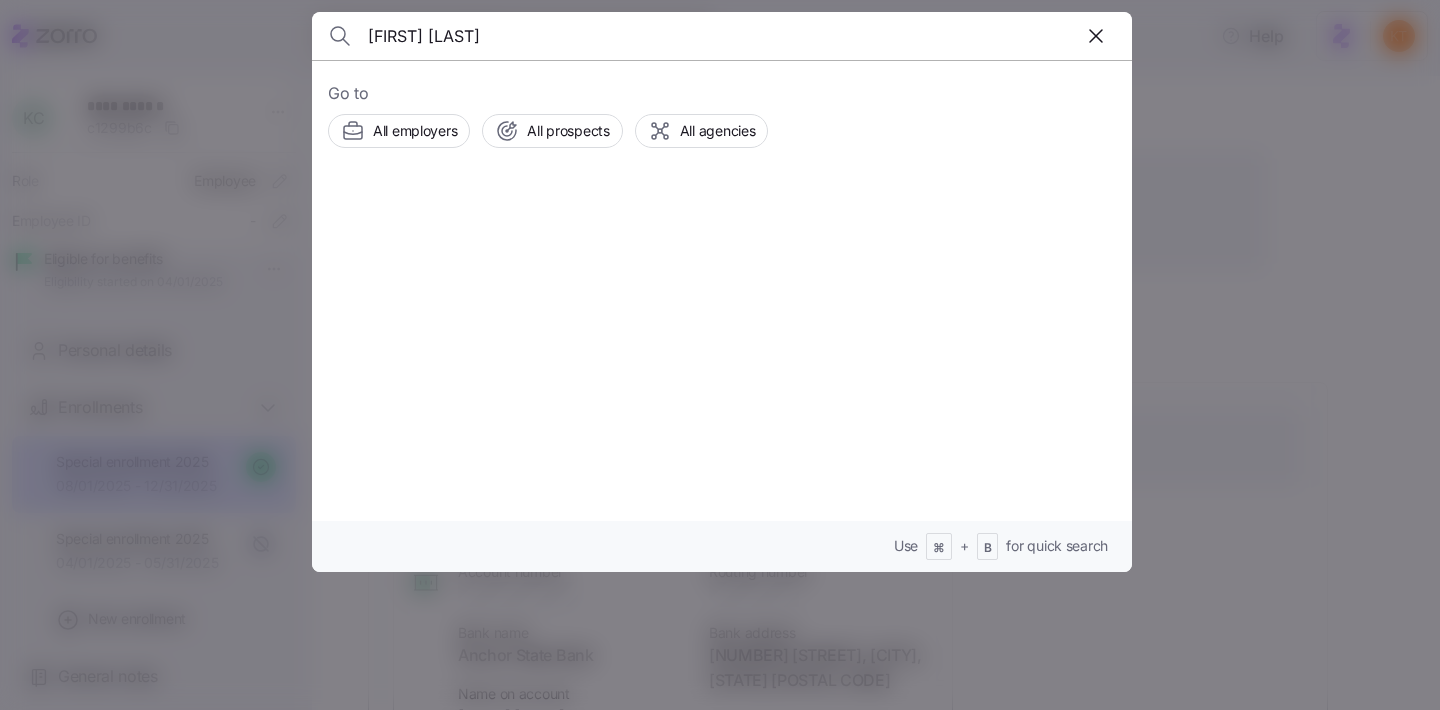 type on "[FIRST] [LAST]" 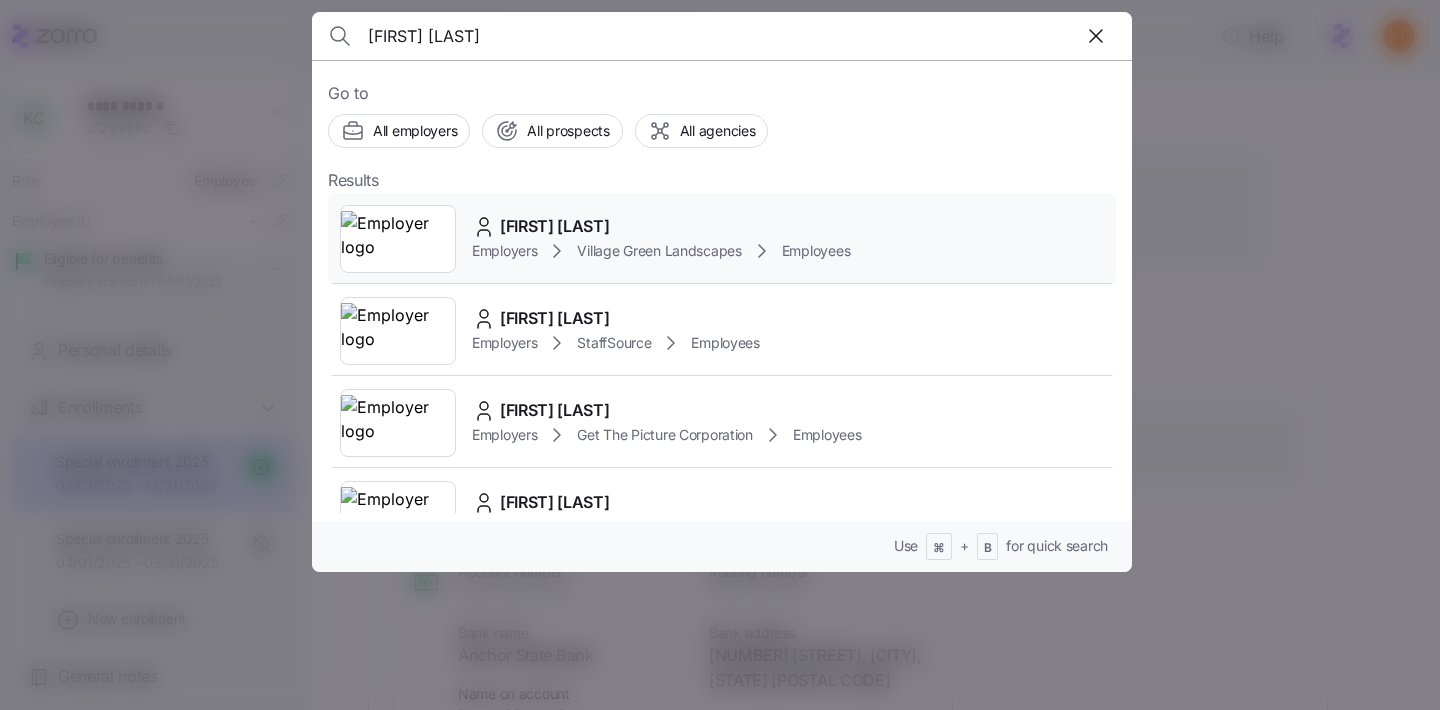 click 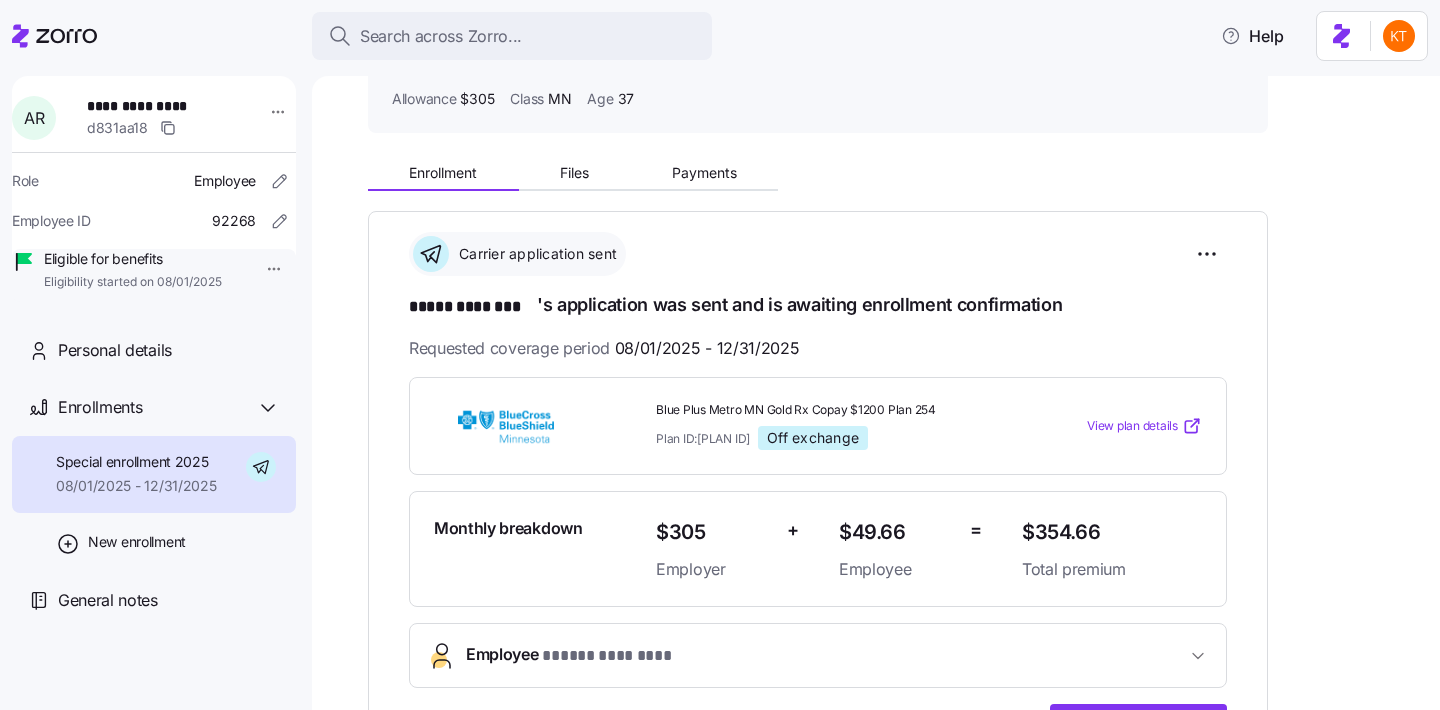 scroll, scrollTop: 233, scrollLeft: 0, axis: vertical 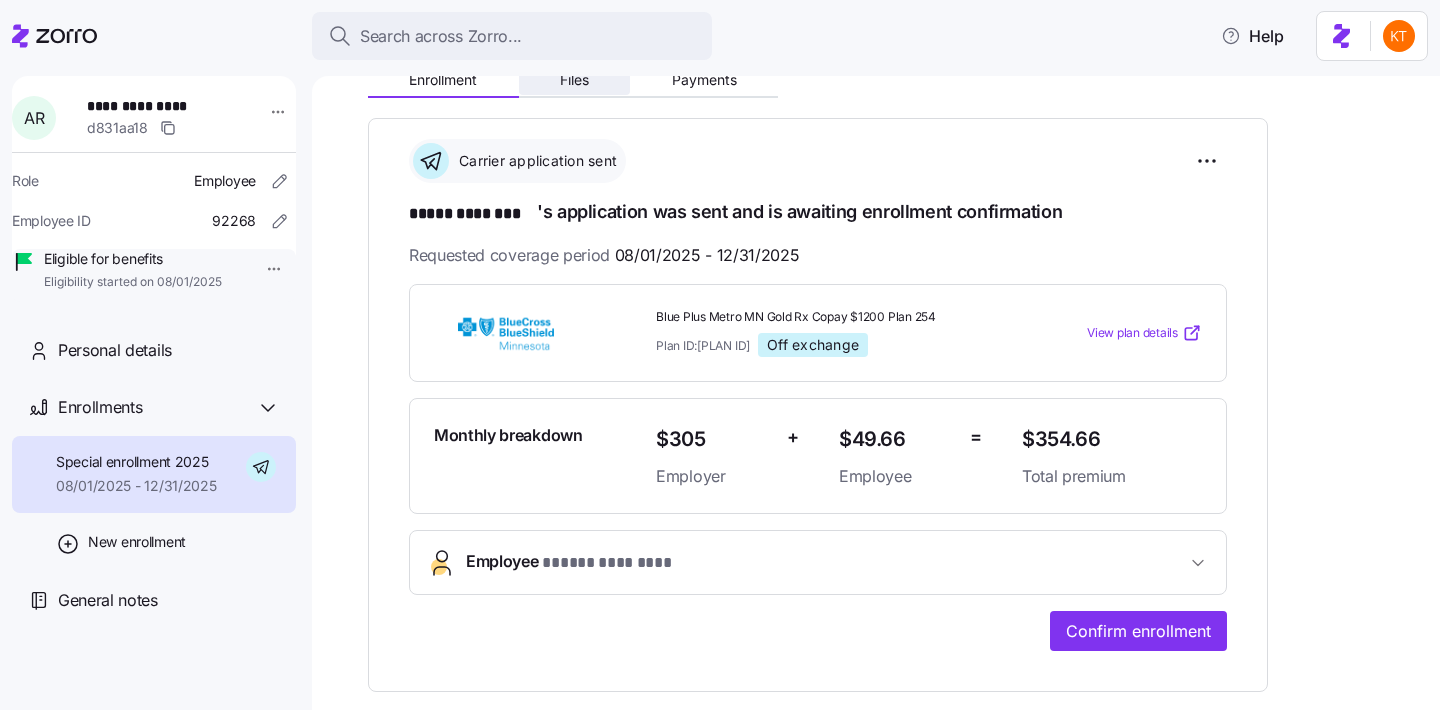 click on "Files" at bounding box center [575, 80] 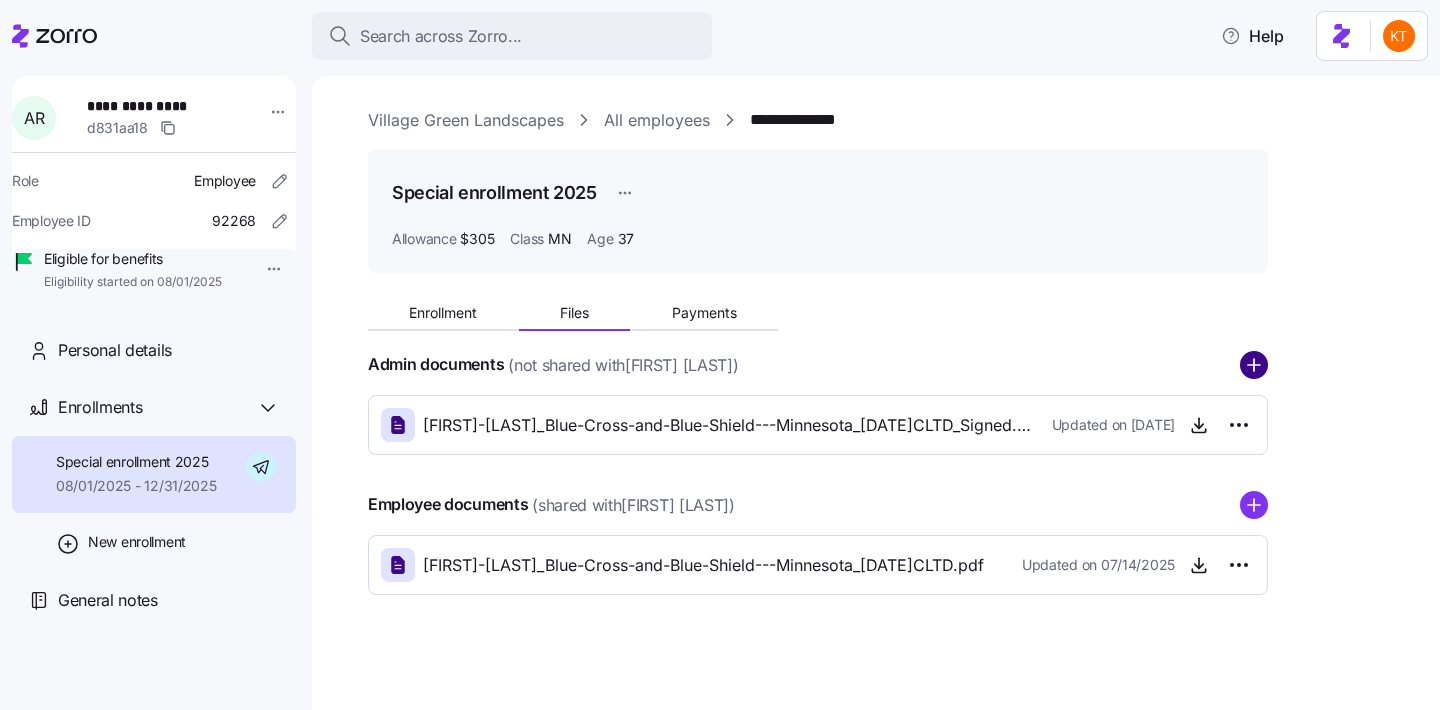 click 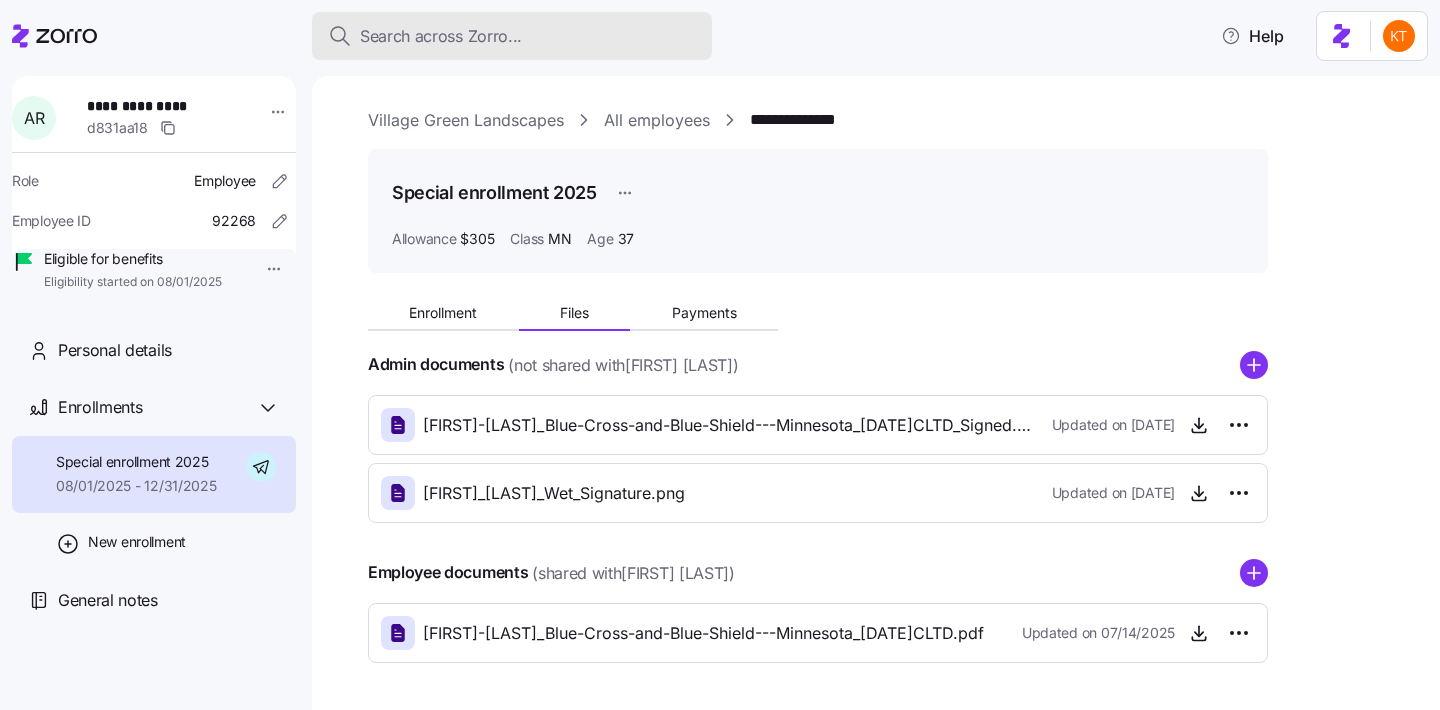 click on "Search across Zorro..." at bounding box center [512, 36] 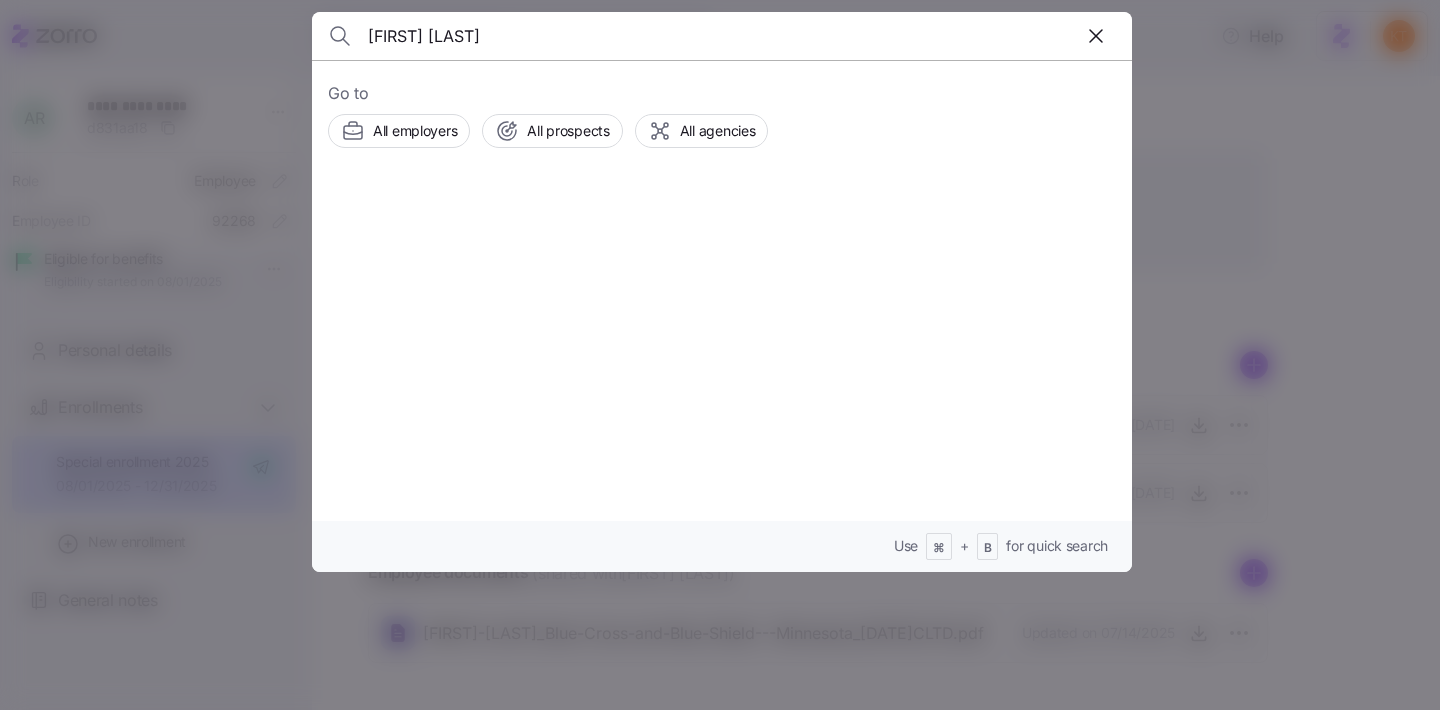 type on "[FIRST] [LAST]" 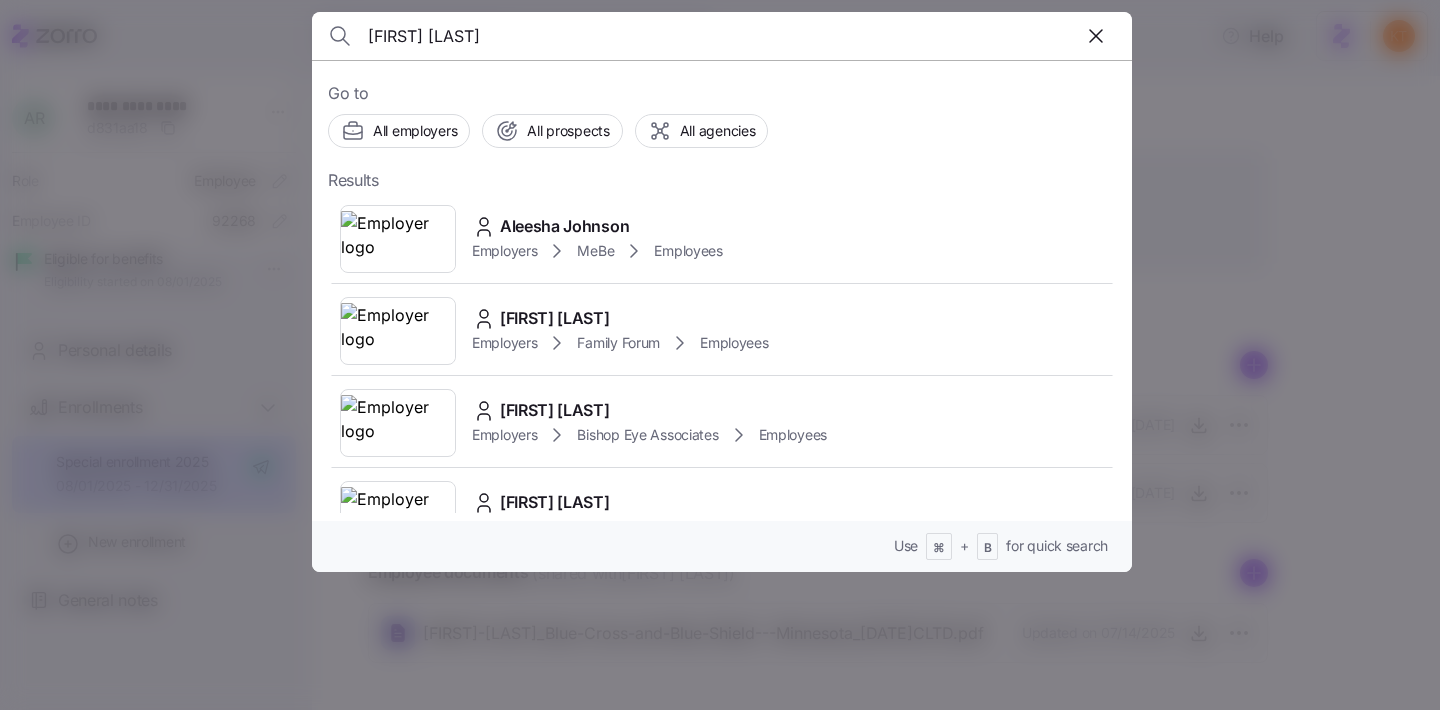click at bounding box center [398, 239] 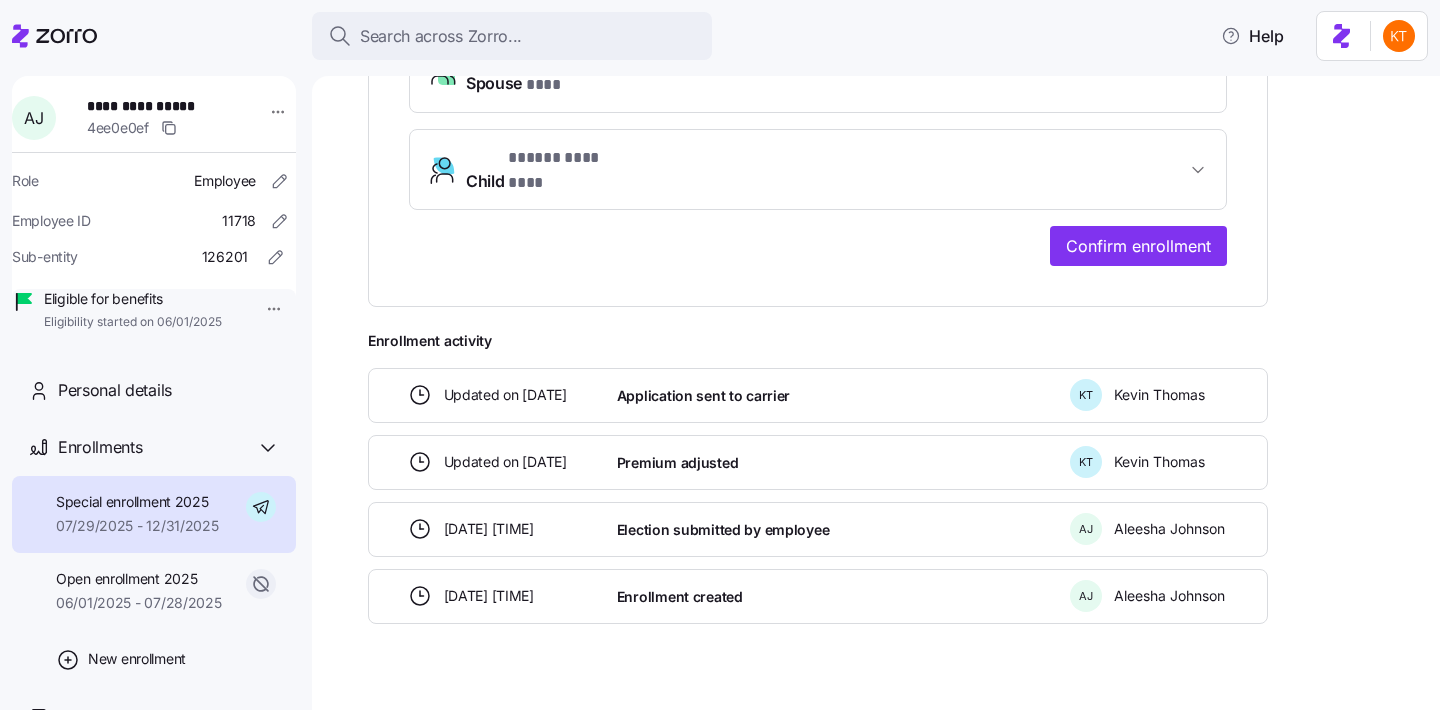 scroll, scrollTop: 0, scrollLeft: 0, axis: both 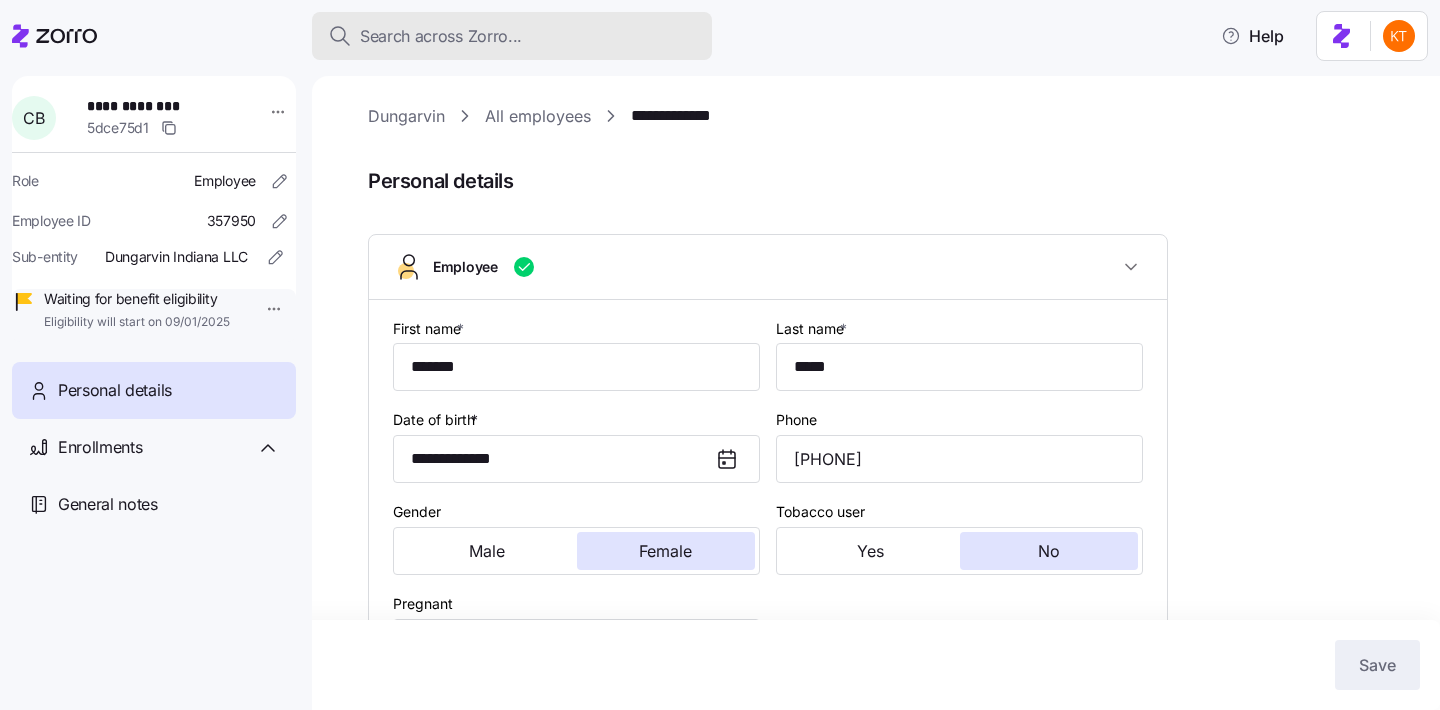 click on "Search across Zorro..." at bounding box center (441, 36) 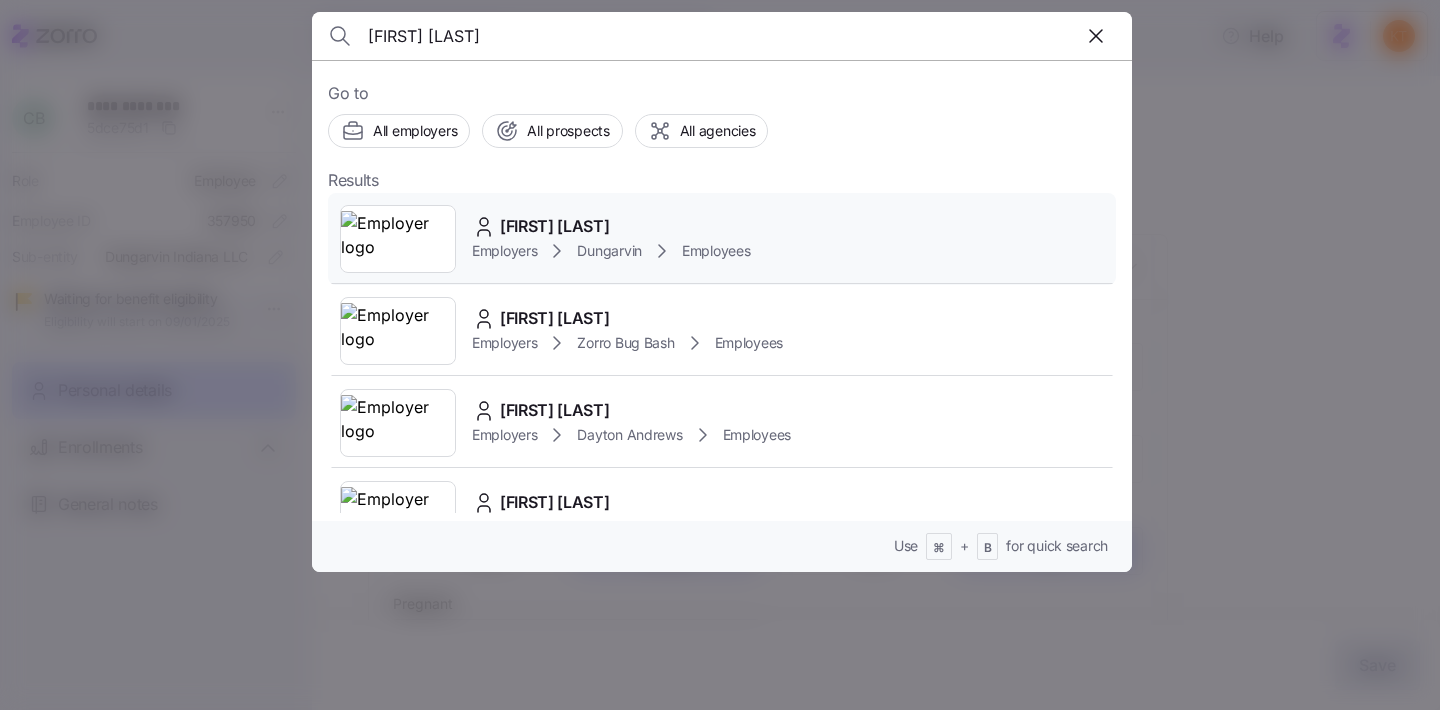 type on "Leilani Webb" 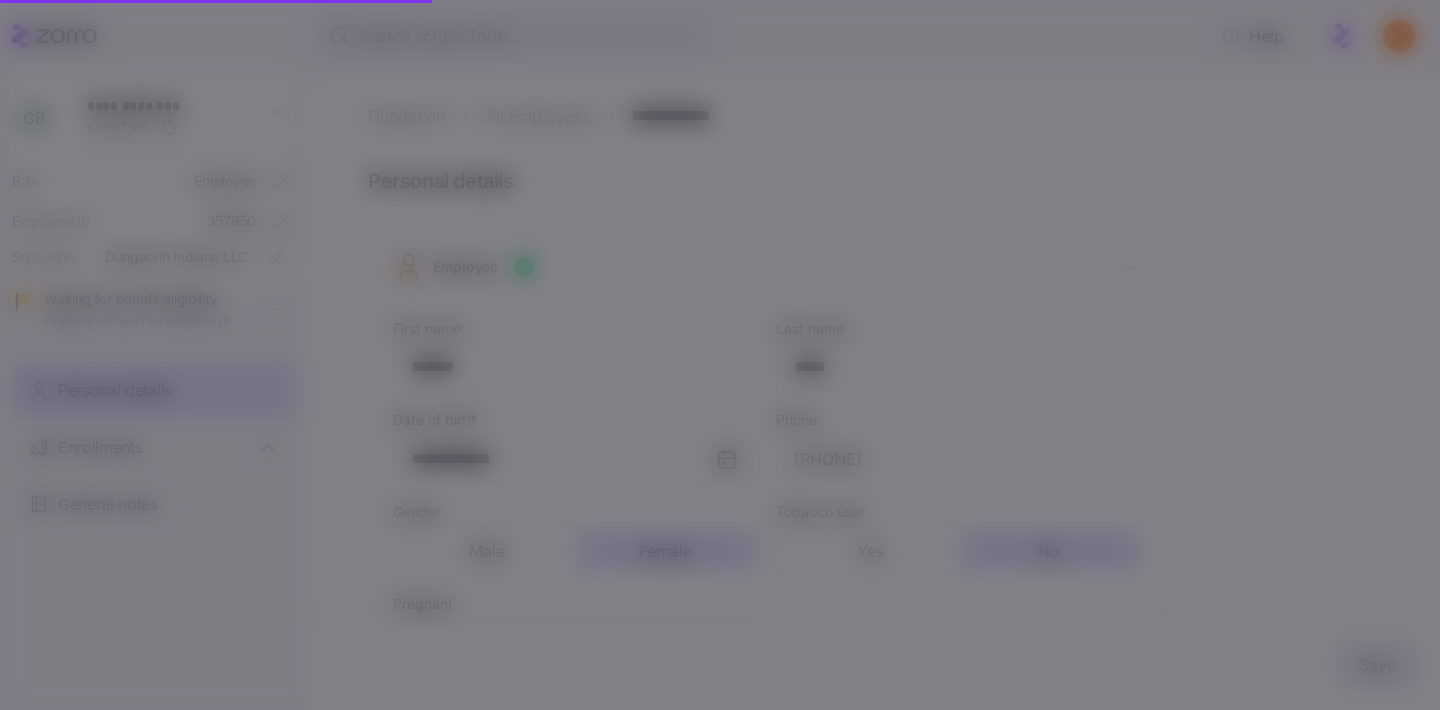 click on "Employee" at bounding box center [768, 267] 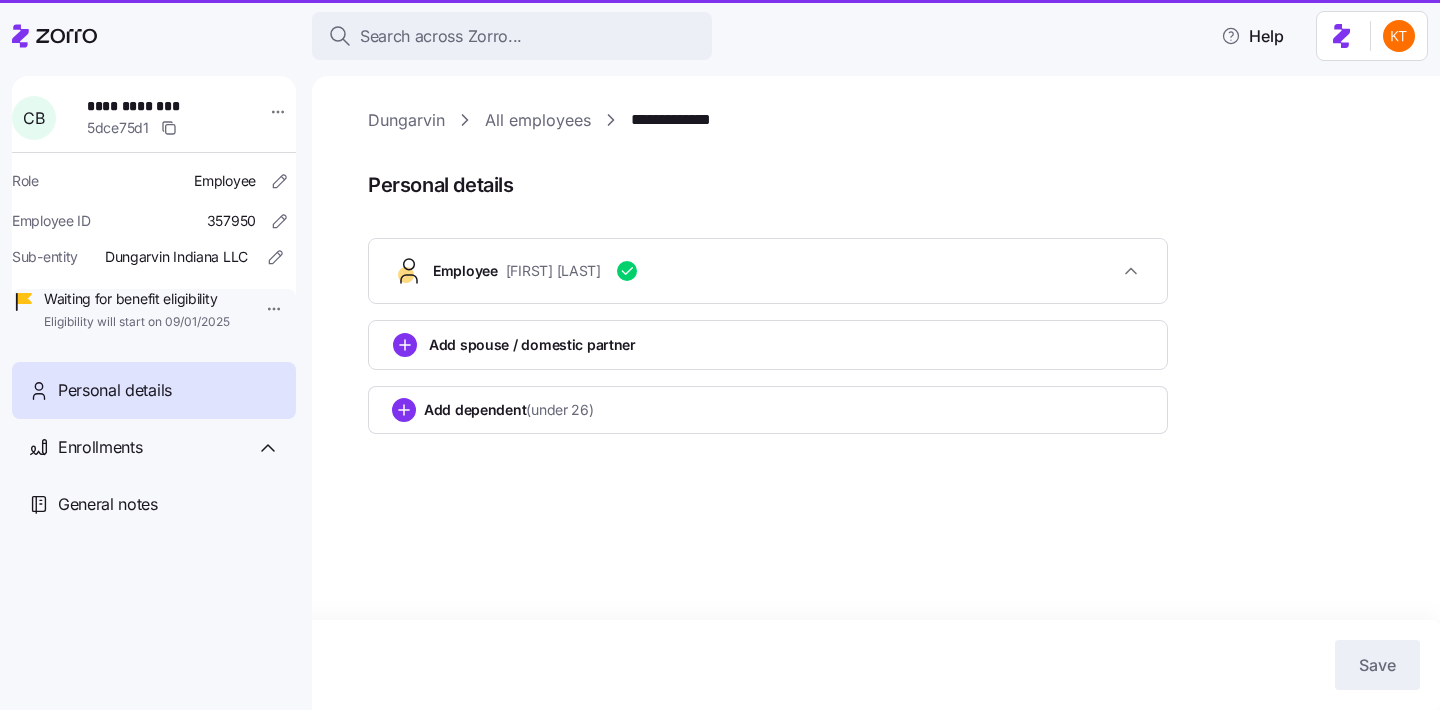 scroll, scrollTop: 0, scrollLeft: 0, axis: both 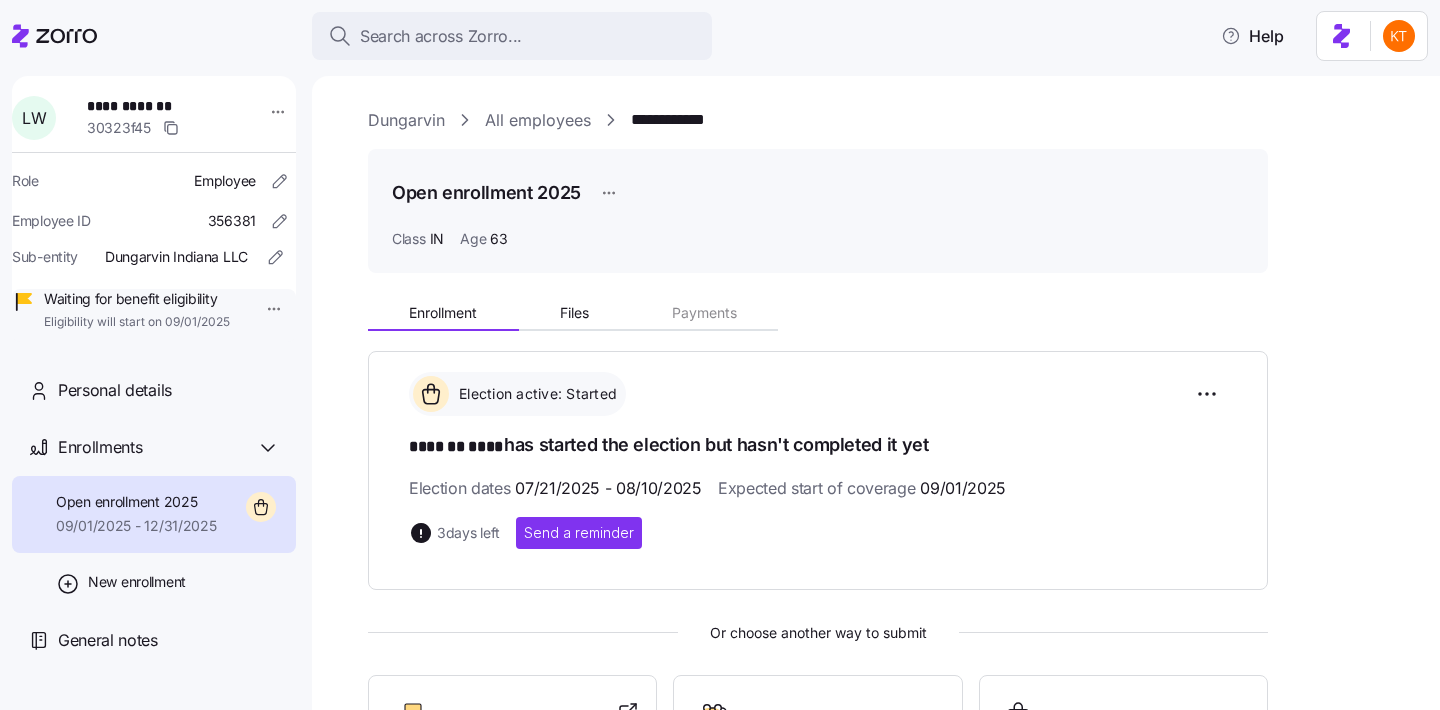 click on "**********" at bounding box center [154, 209] 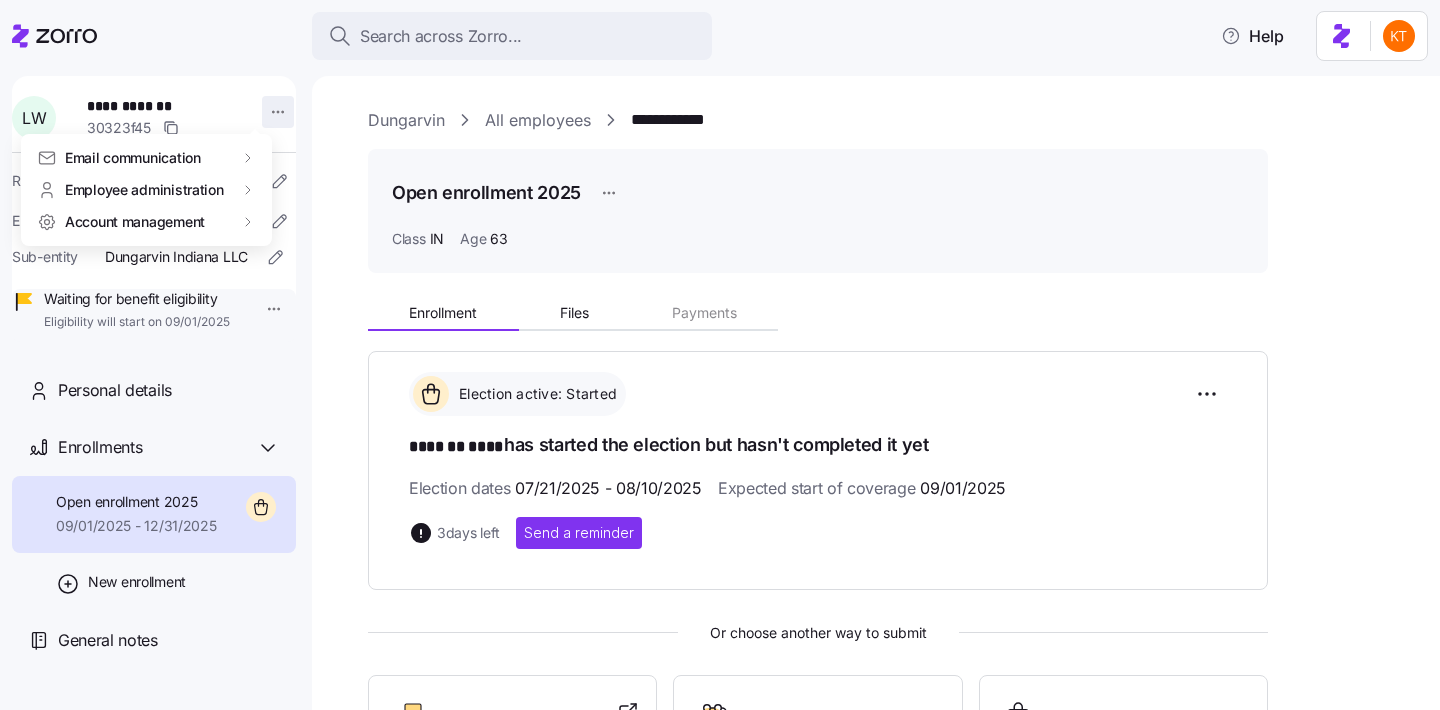 click on "**********" at bounding box center [720, 349] 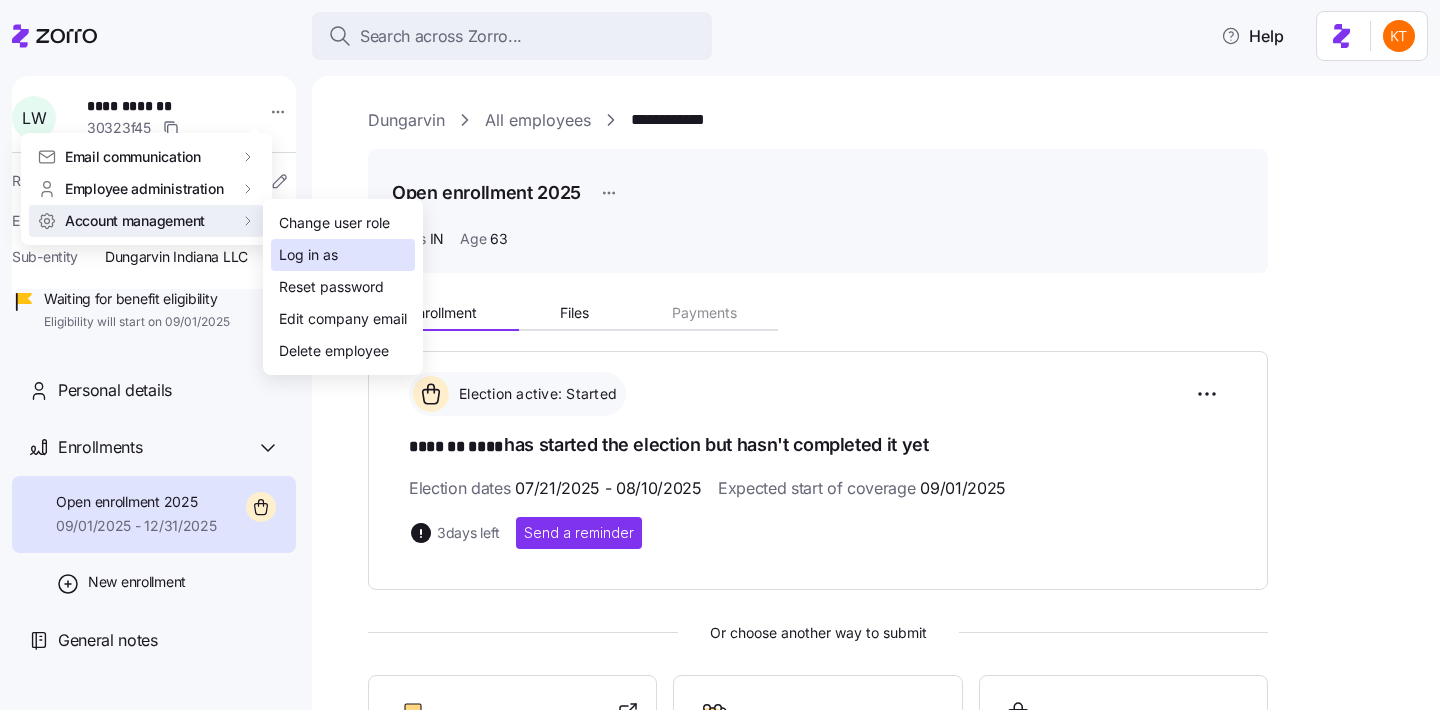 click on "Log in as" at bounding box center [308, 255] 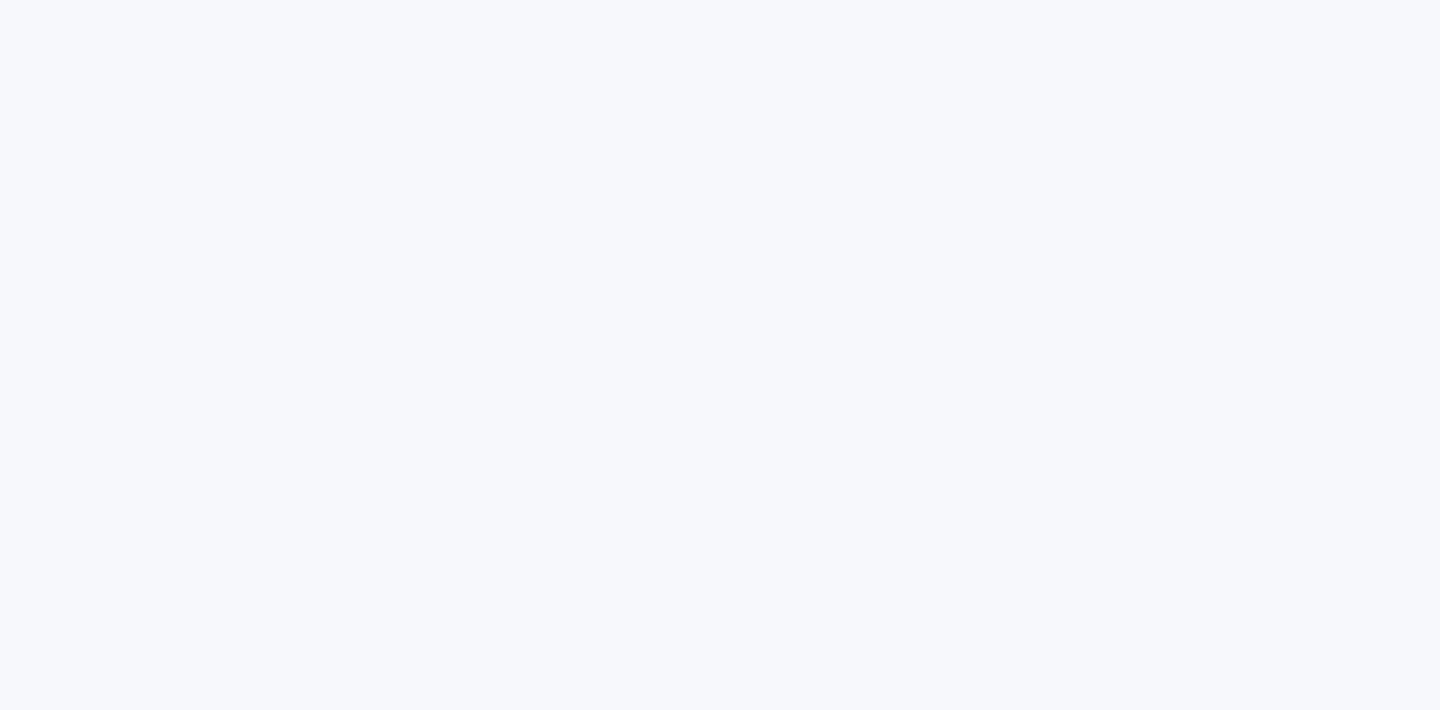 scroll, scrollTop: 0, scrollLeft: 0, axis: both 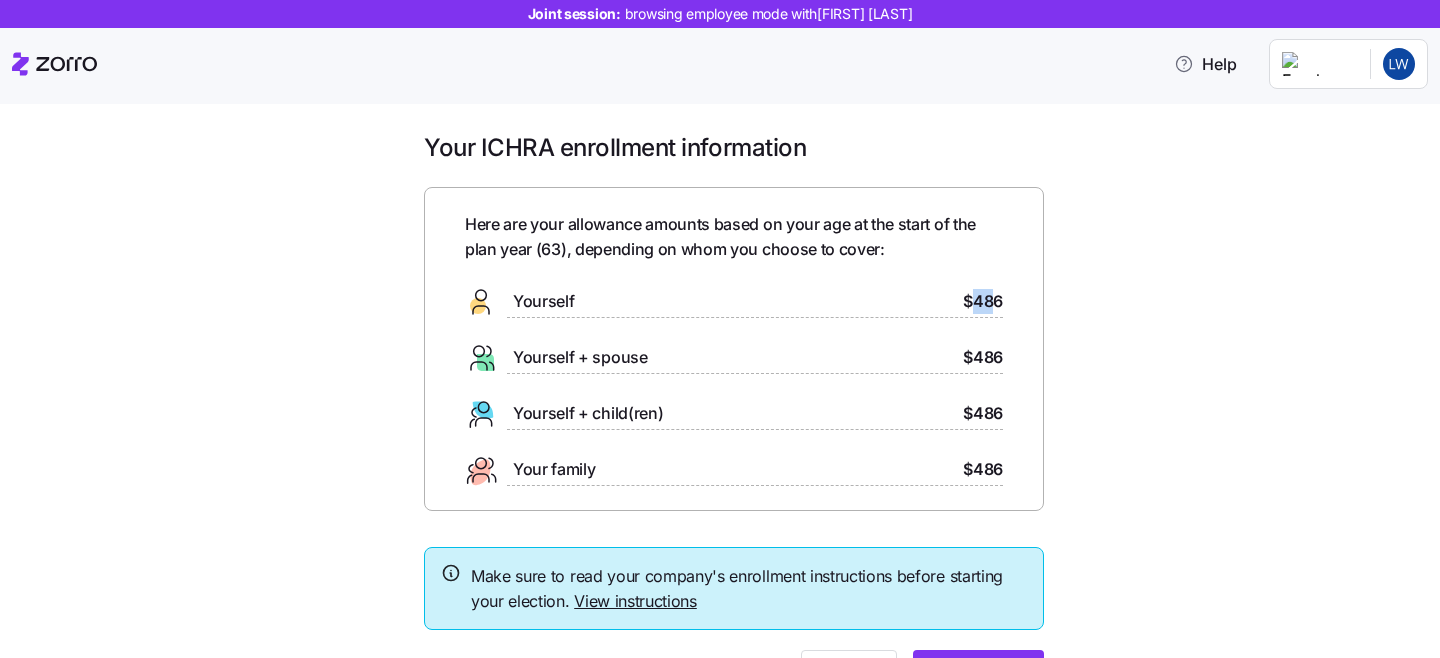 drag, startPoint x: 982, startPoint y: 301, endPoint x: 965, endPoint y: 301, distance: 17 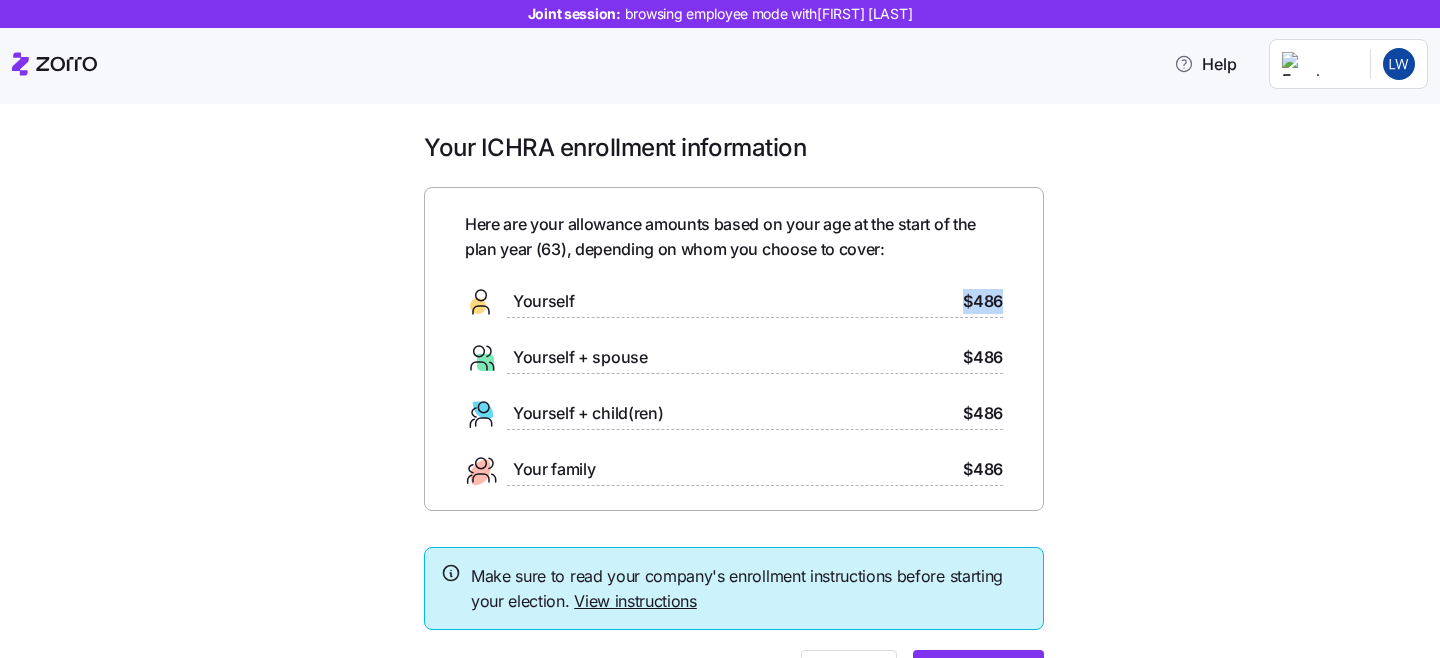 drag, startPoint x: 955, startPoint y: 302, endPoint x: 994, endPoint y: 301, distance: 39.012817 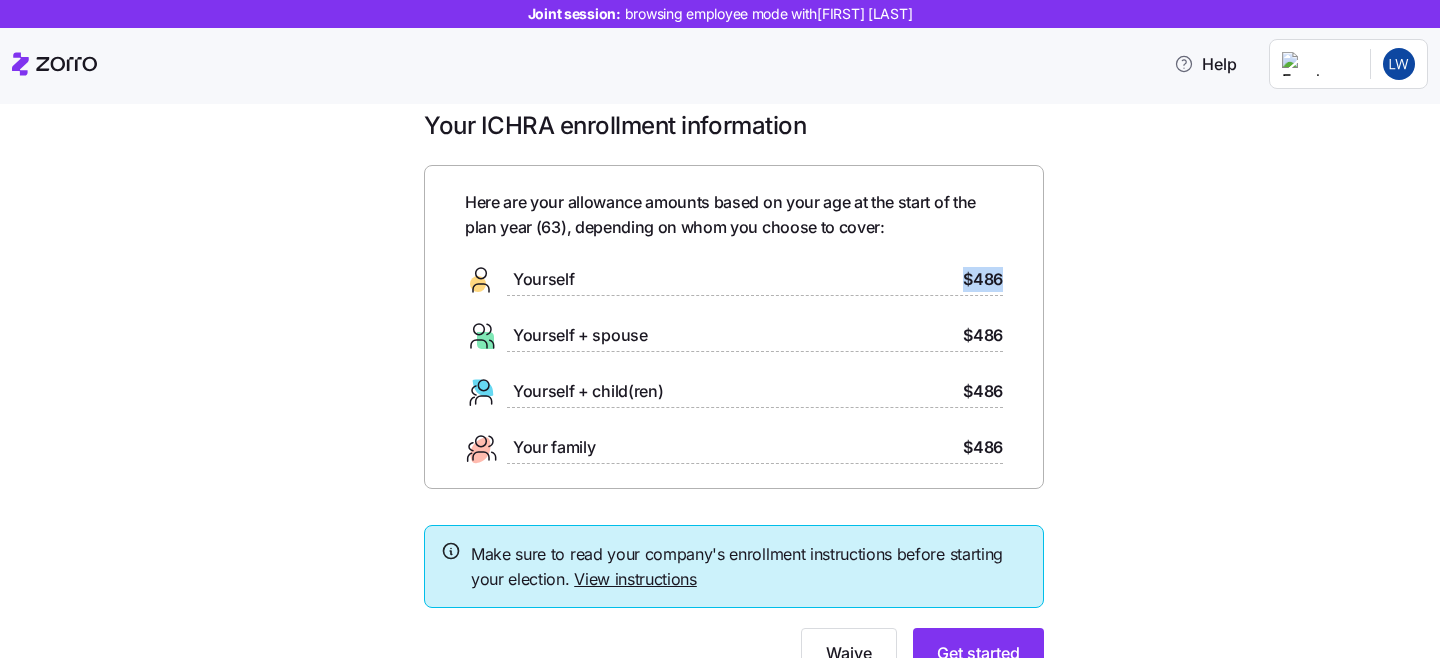 scroll, scrollTop: 74, scrollLeft: 0, axis: vertical 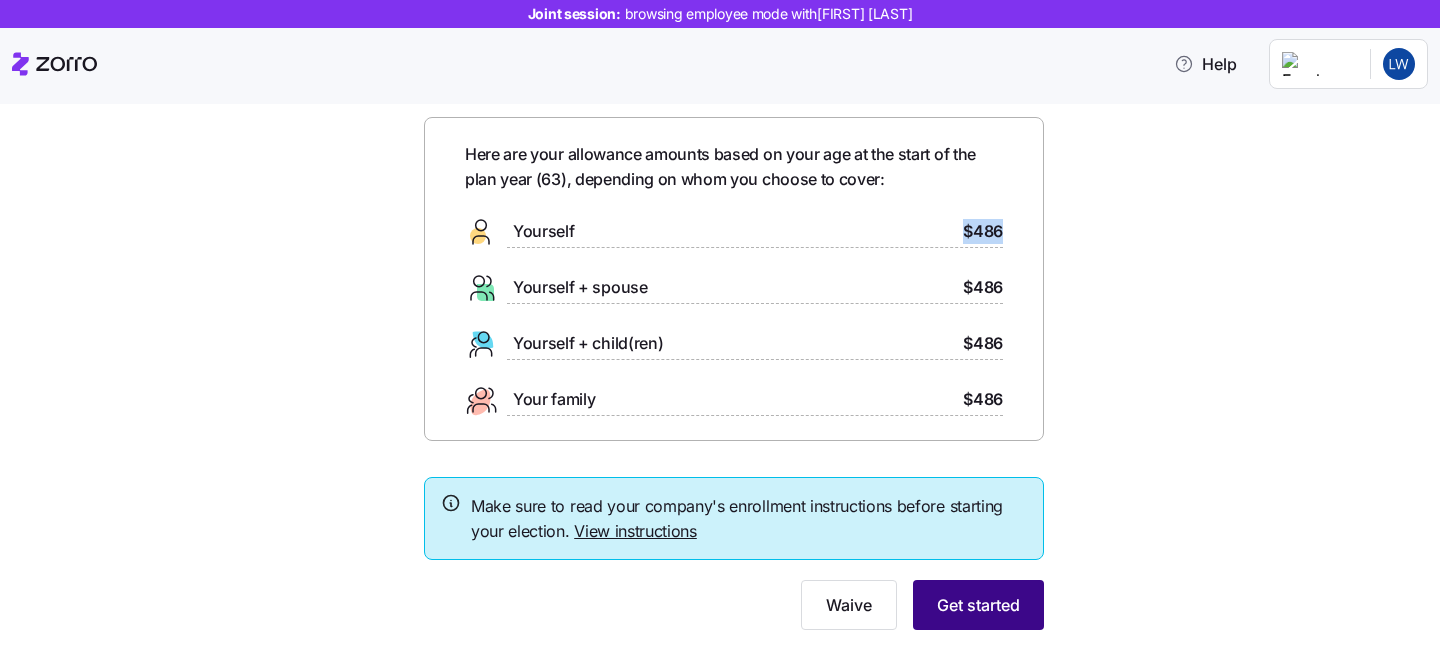 click on "Get started" at bounding box center [978, 605] 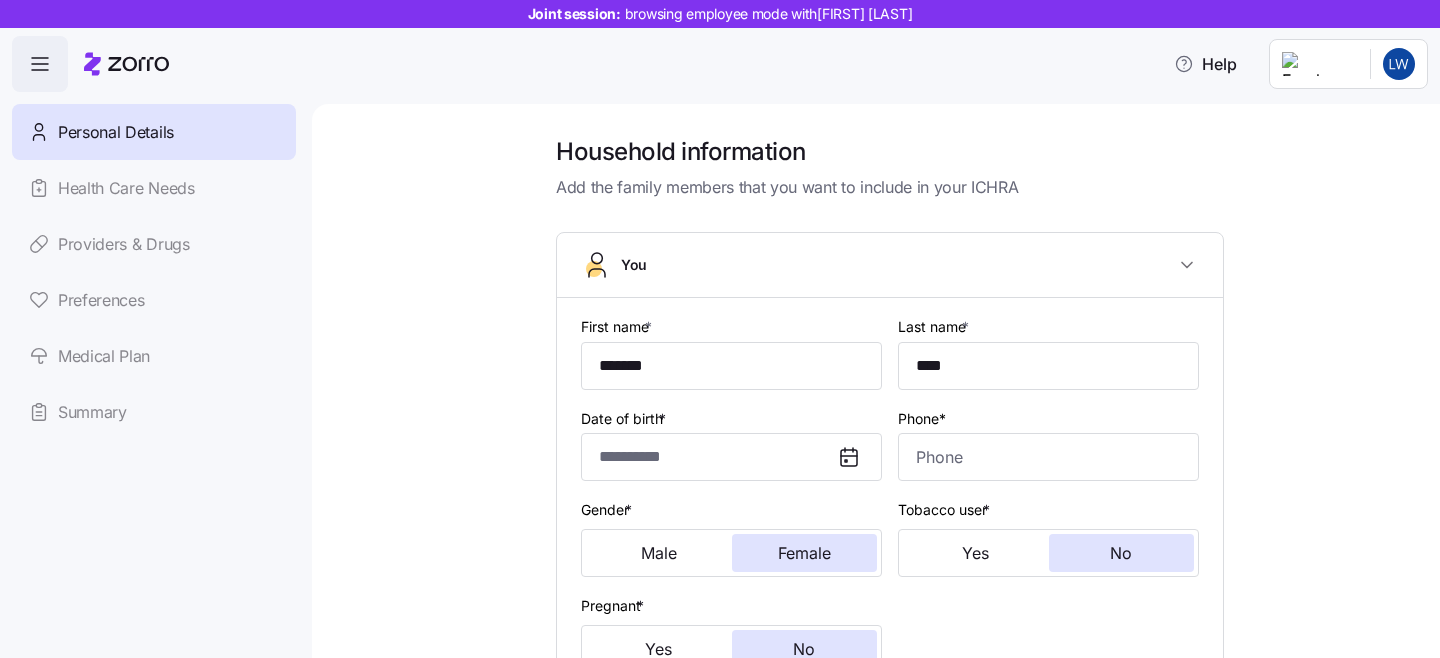 scroll, scrollTop: 43, scrollLeft: 0, axis: vertical 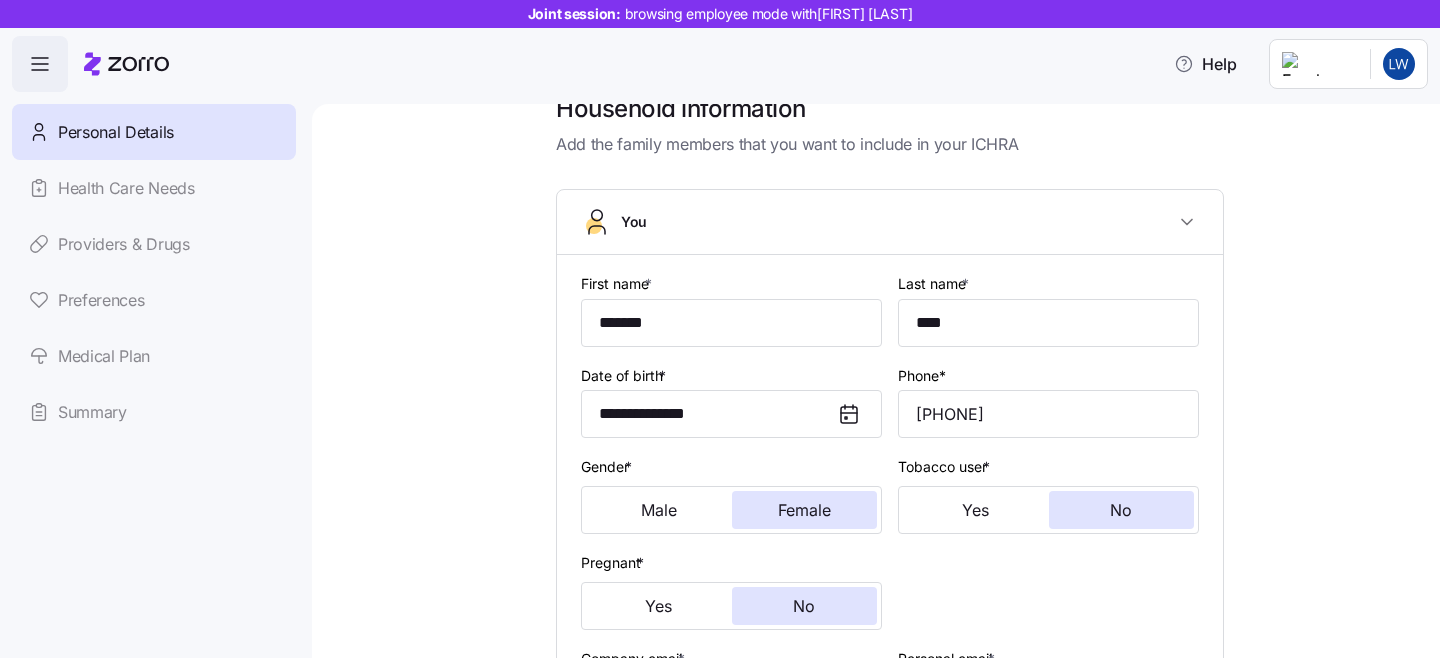 type on "**********" 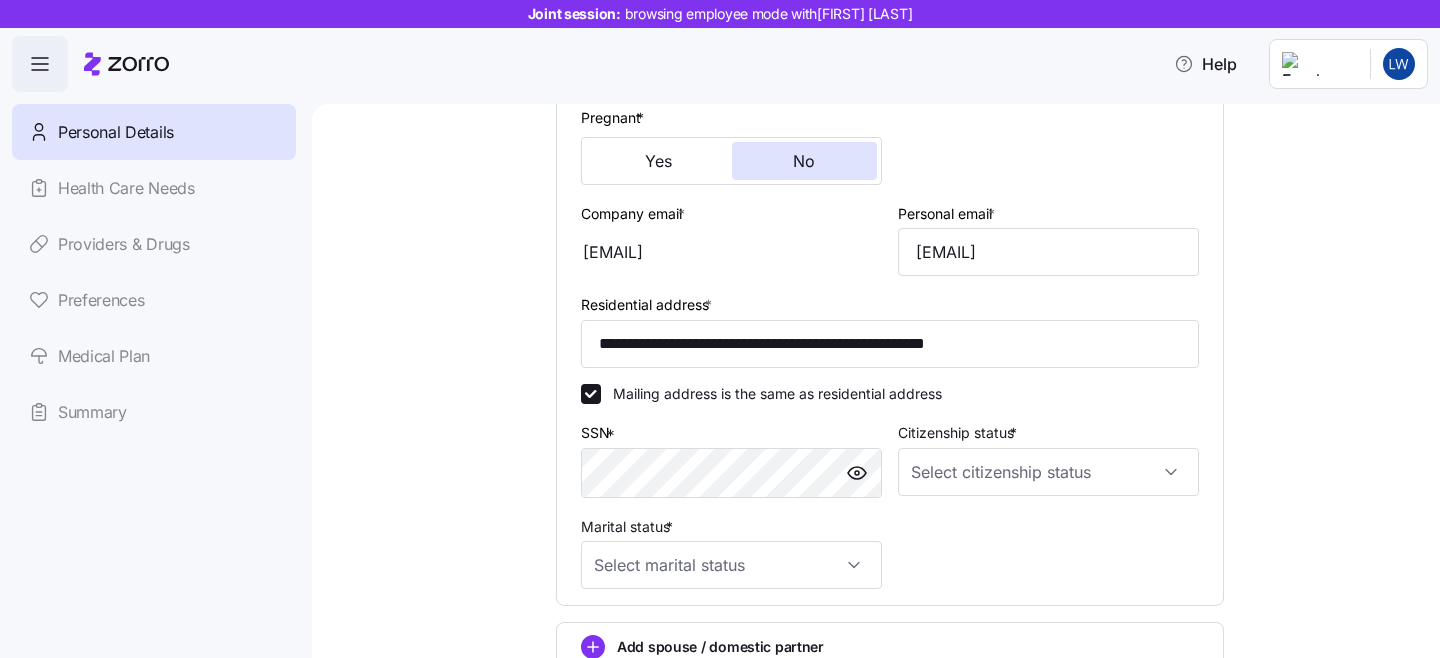scroll, scrollTop: 509, scrollLeft: 0, axis: vertical 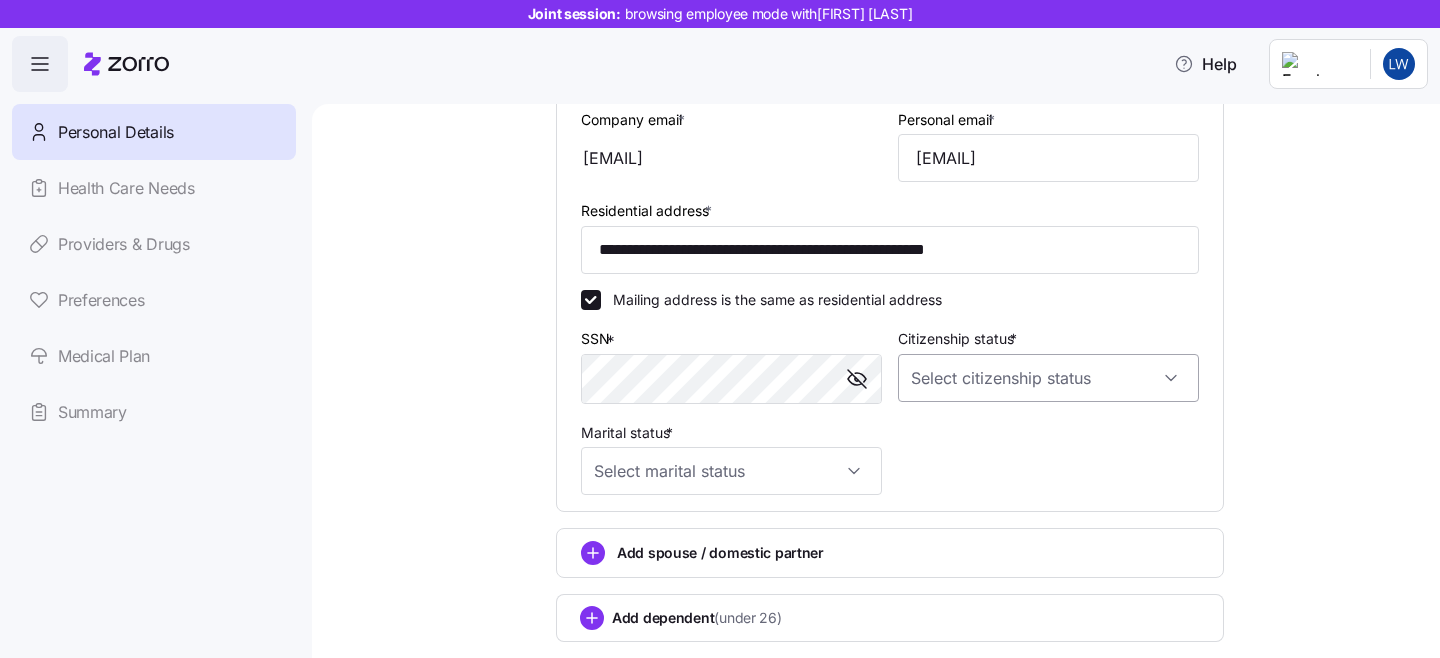 click on "Citizenship status  *" at bounding box center [1048, 378] 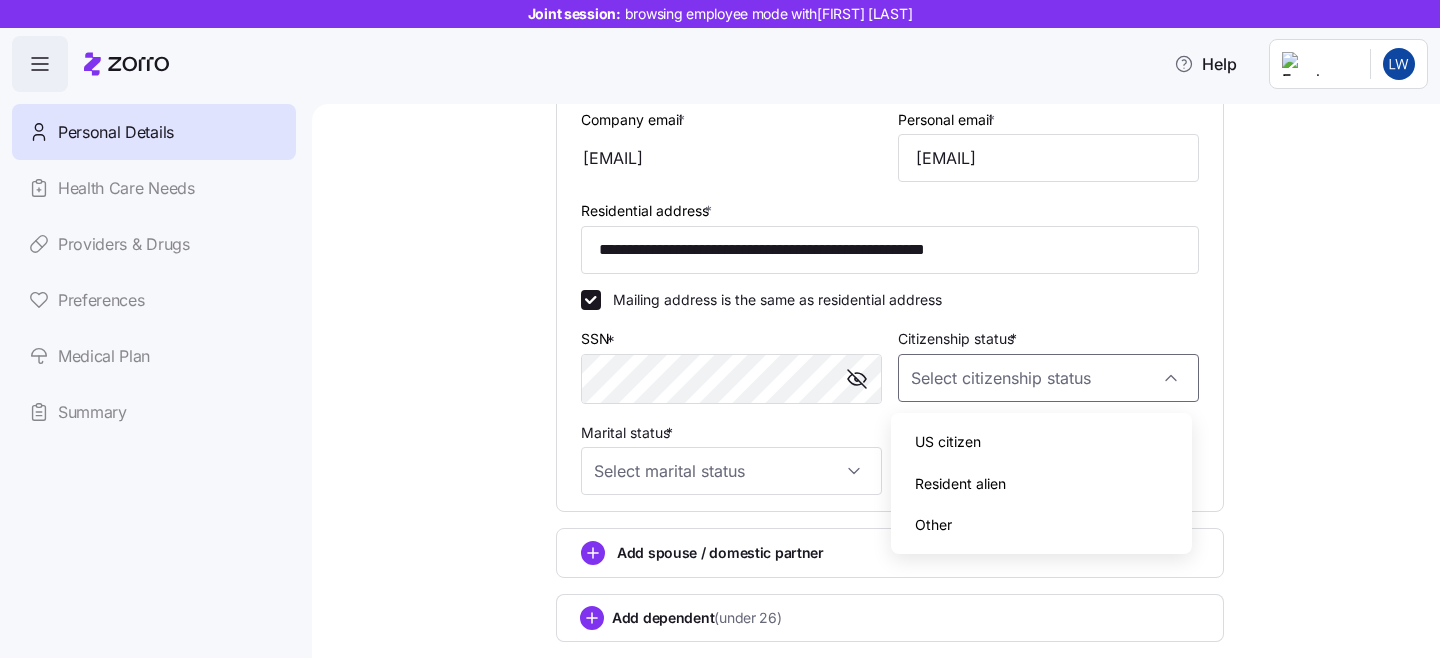 click on "US citizen" at bounding box center (1041, 442) 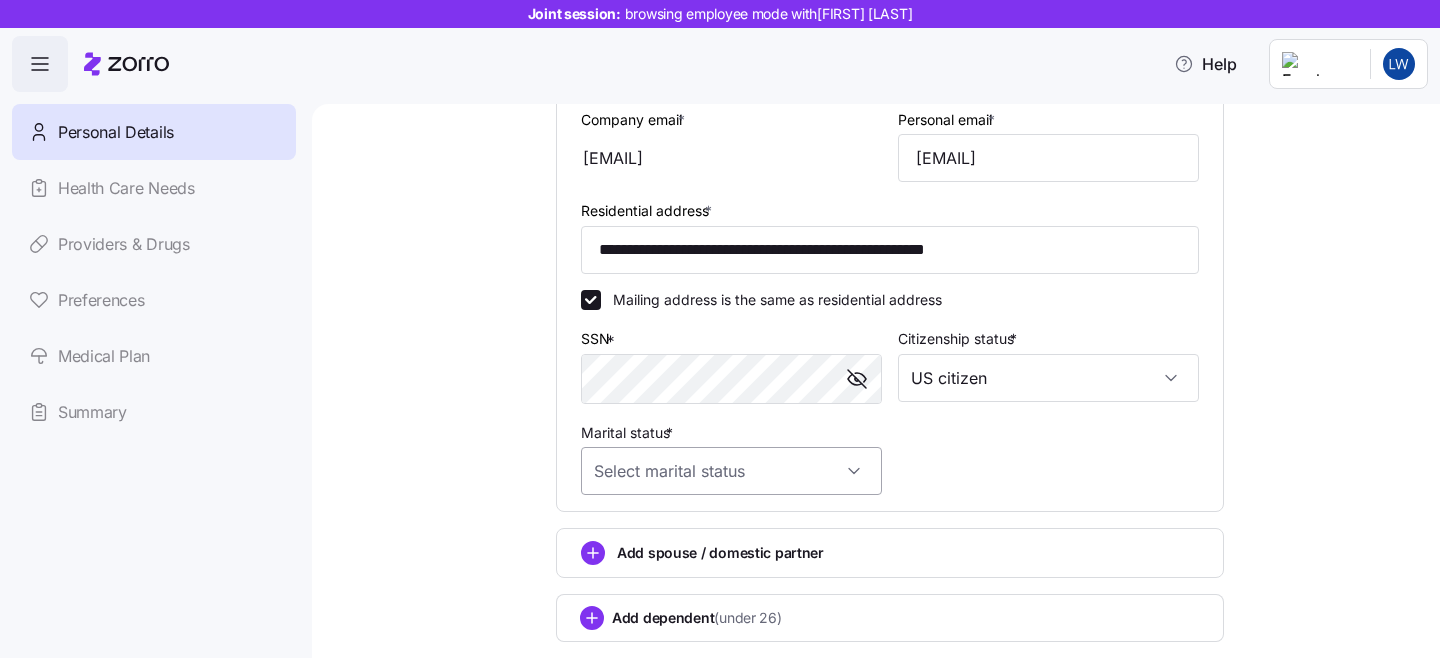 click on "Marital status  *" at bounding box center [731, 471] 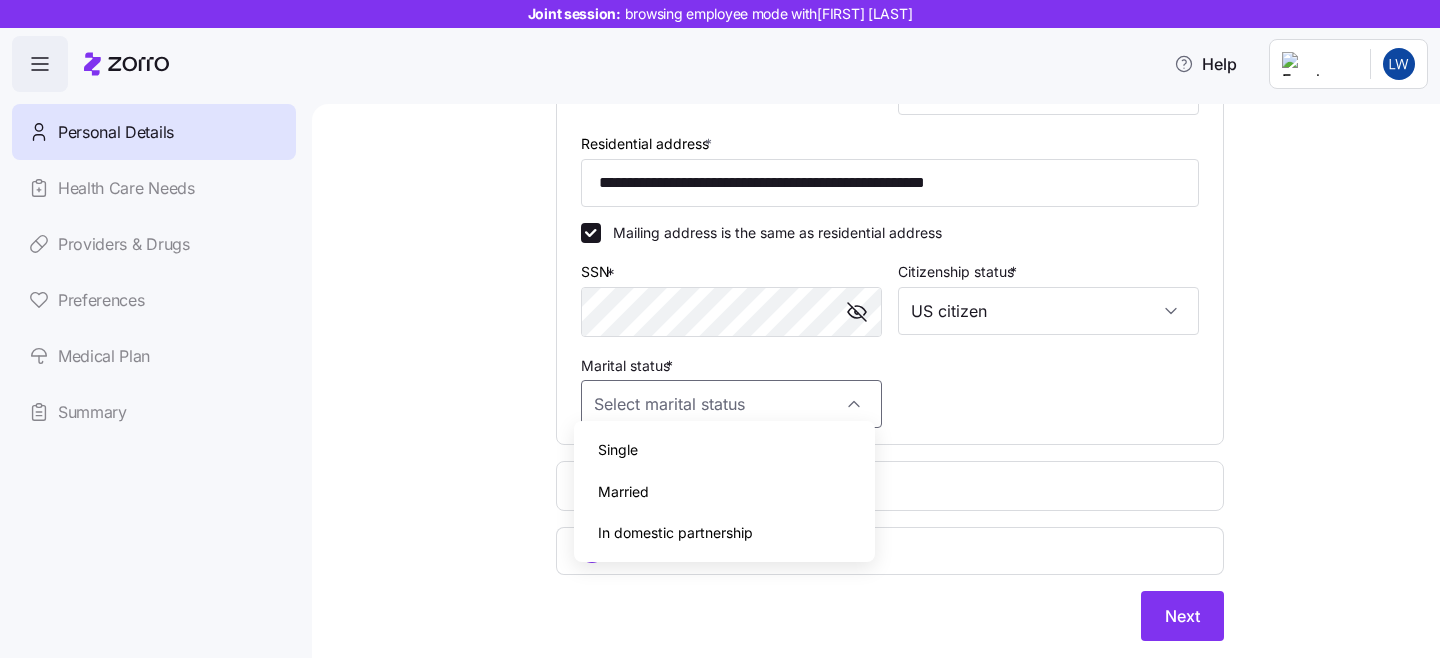 scroll, scrollTop: 675, scrollLeft: 0, axis: vertical 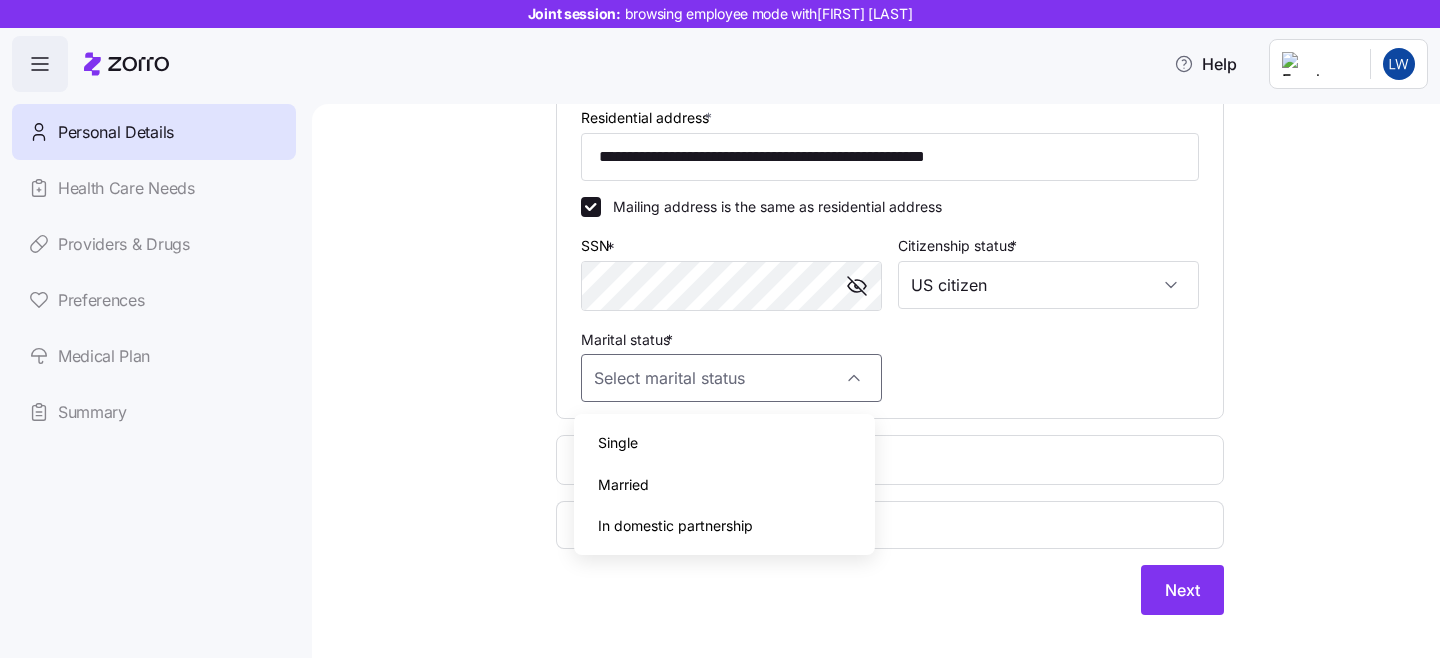 click on "Single" at bounding box center (724, 443) 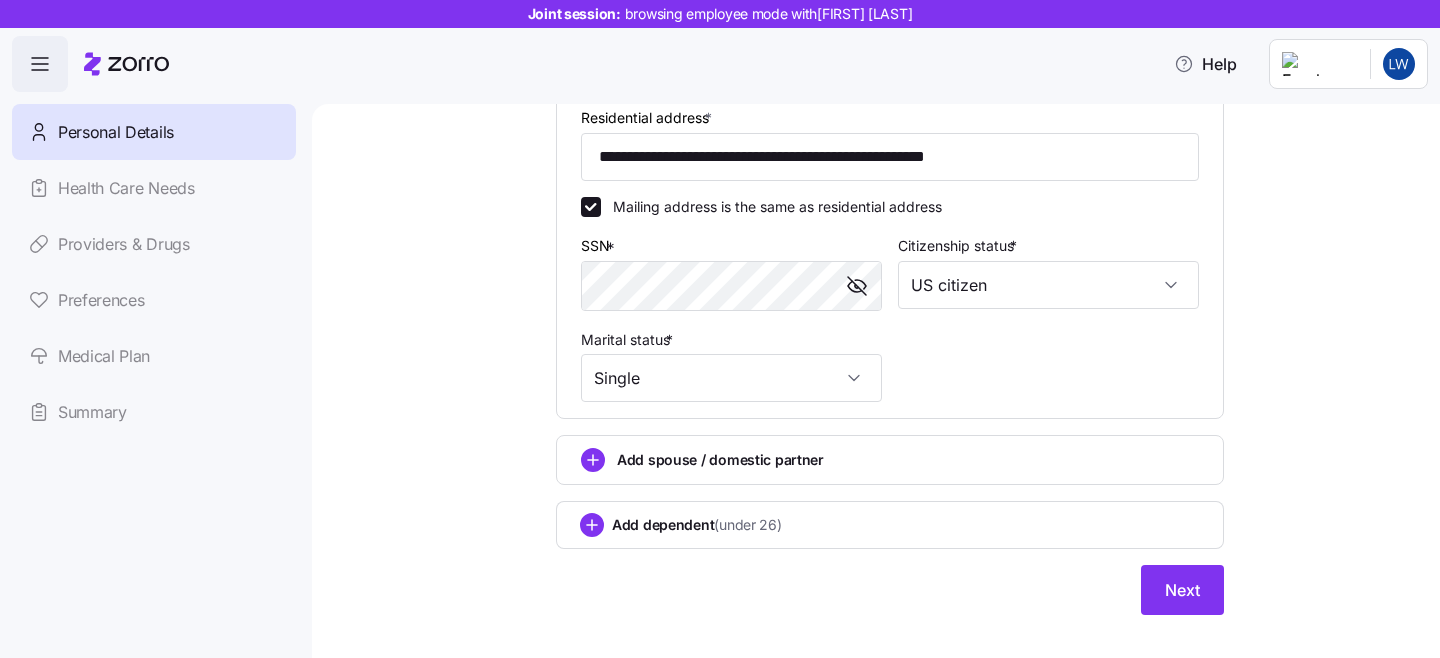 scroll, scrollTop: 708, scrollLeft: 0, axis: vertical 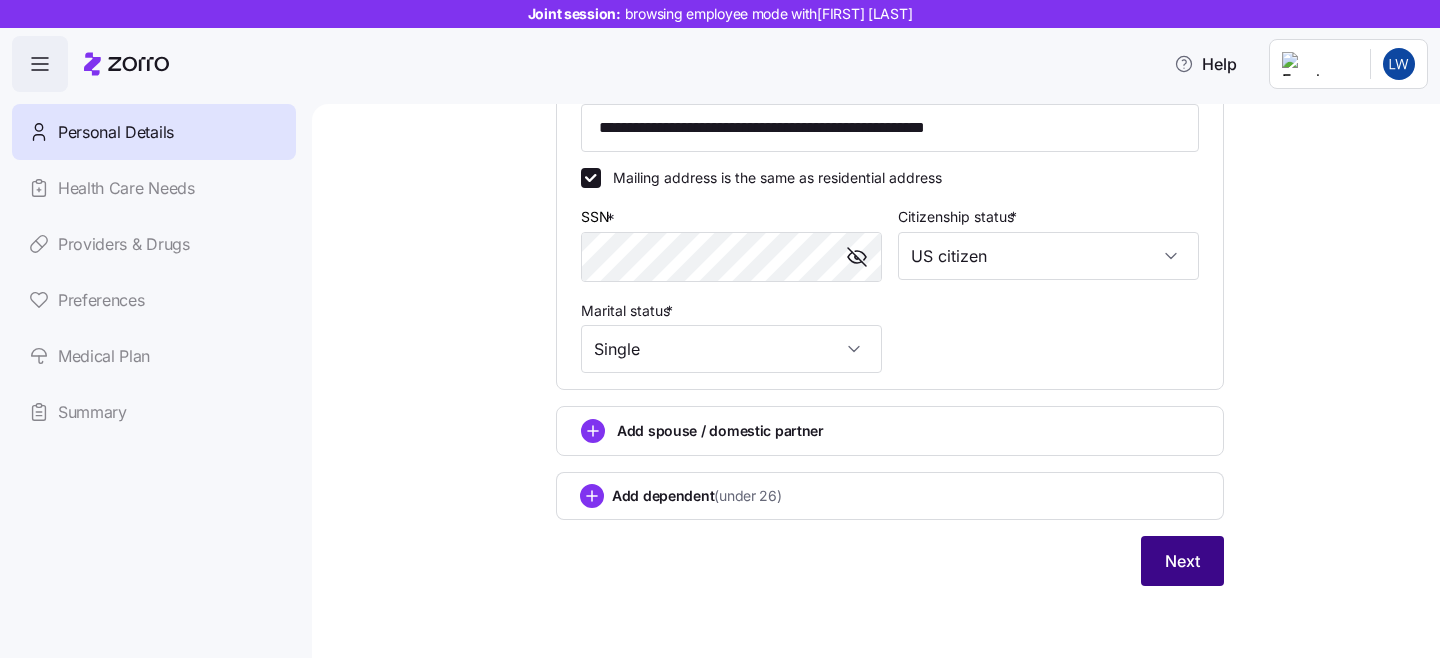 click on "Next" at bounding box center [1182, 561] 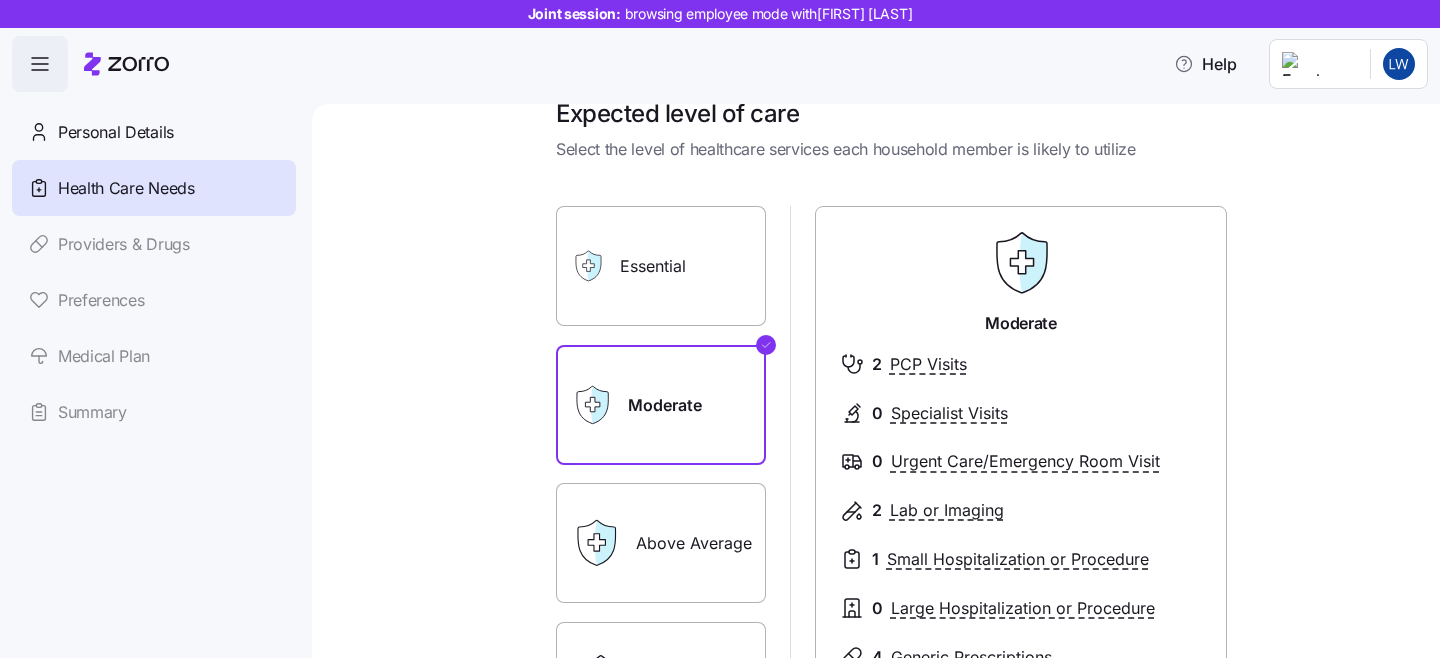 scroll, scrollTop: 43, scrollLeft: 0, axis: vertical 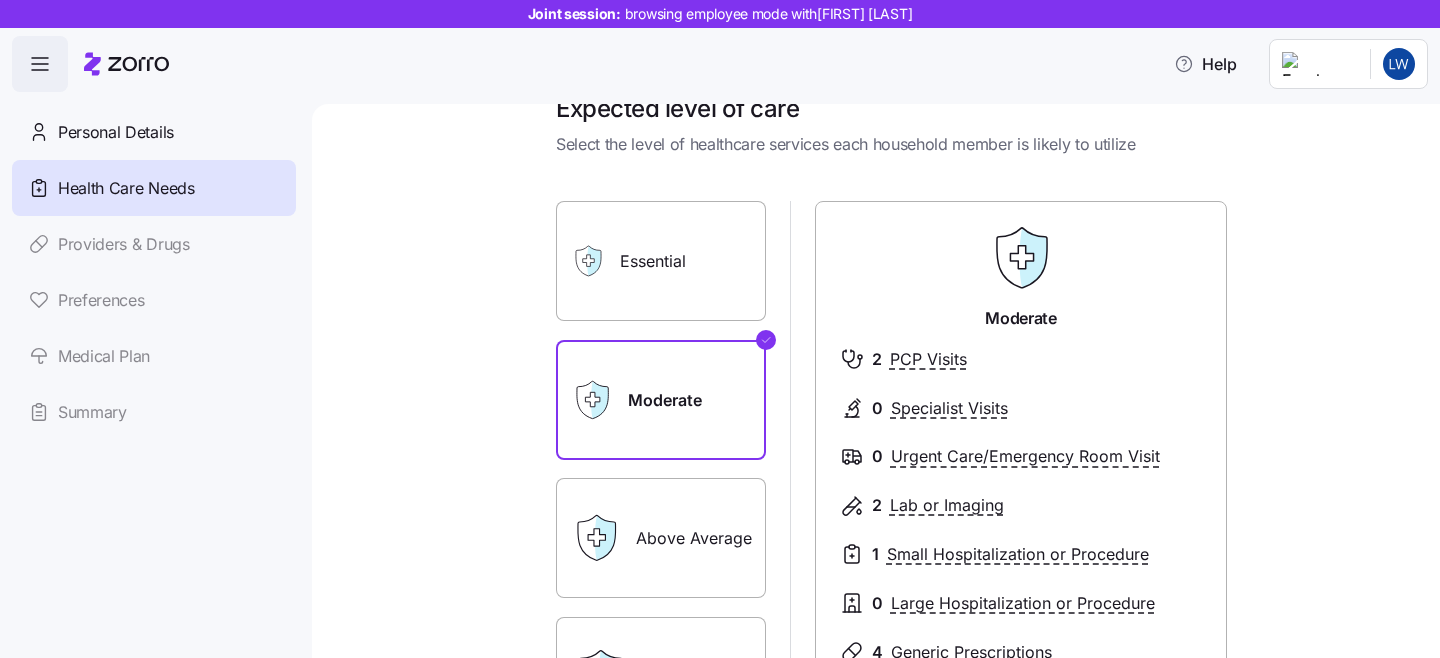 click on "Extensive" at bounding box center (661, 677) 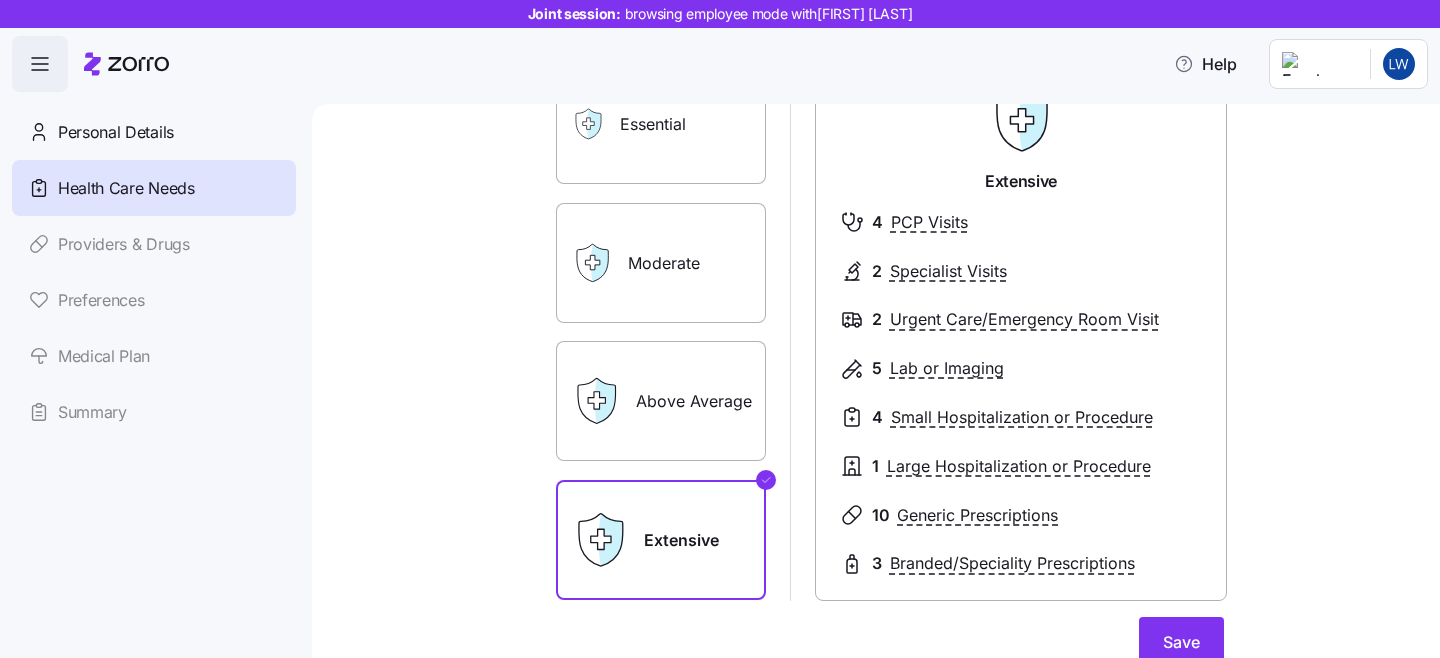 scroll, scrollTop: 187, scrollLeft: 0, axis: vertical 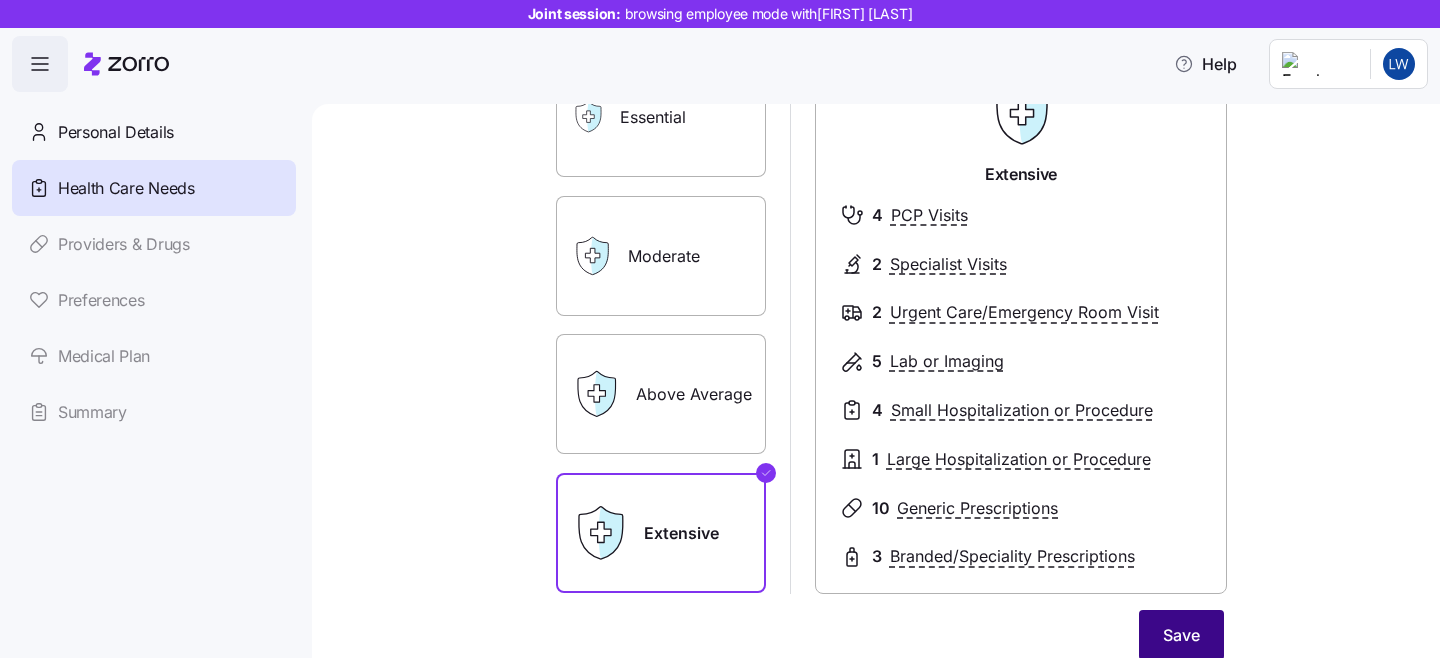 click on "Save" at bounding box center [1181, 635] 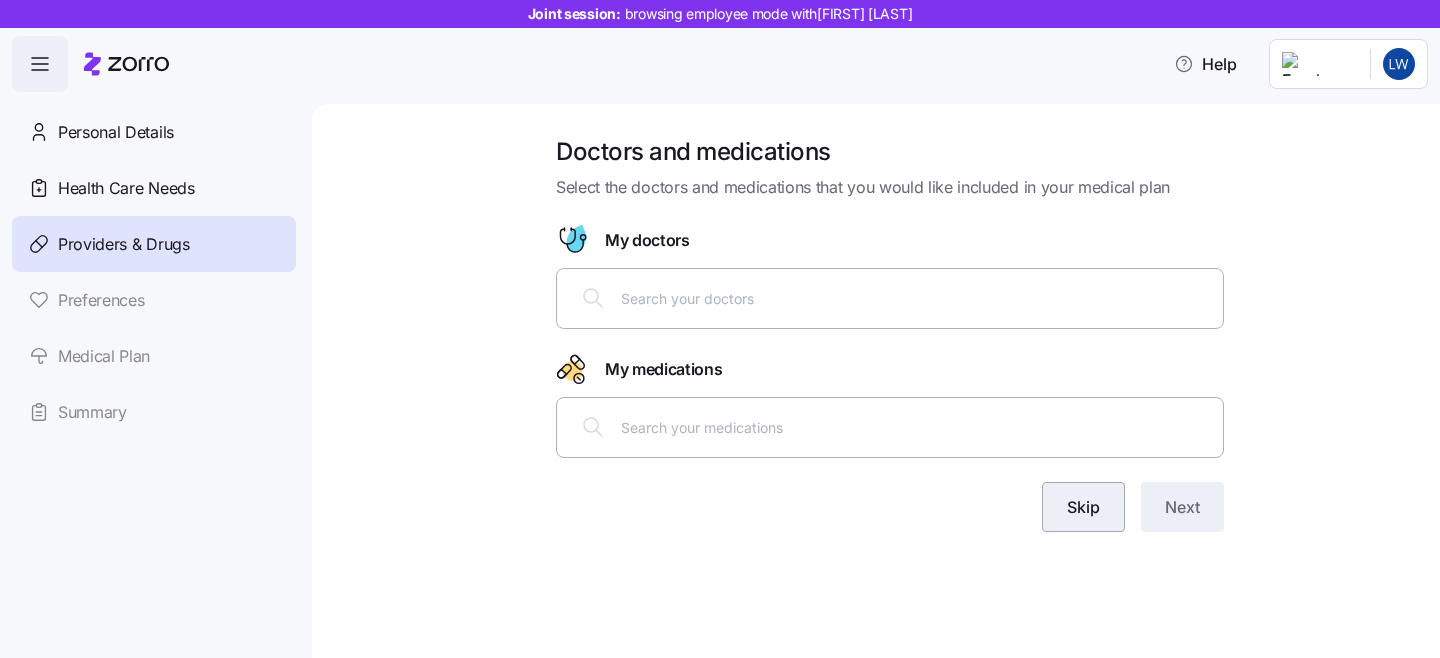 click on "Skip" at bounding box center (1083, 507) 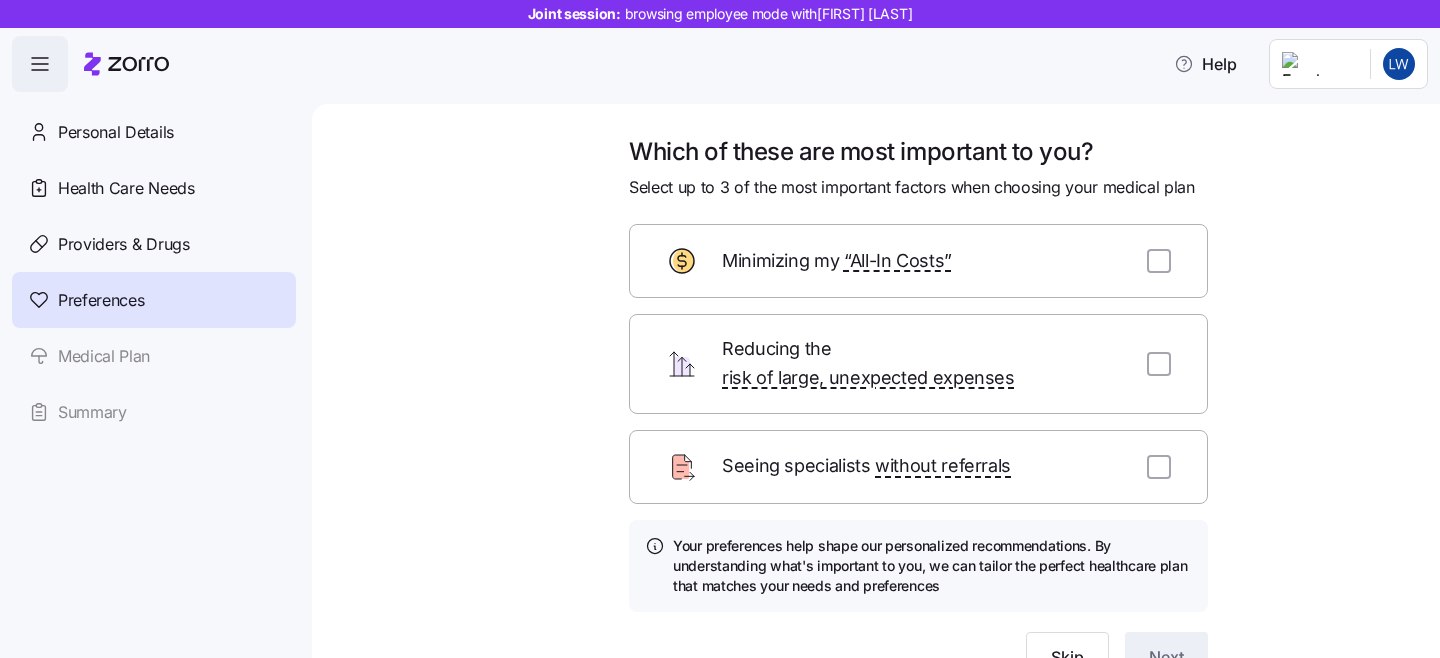 scroll, scrollTop: 0, scrollLeft: 0, axis: both 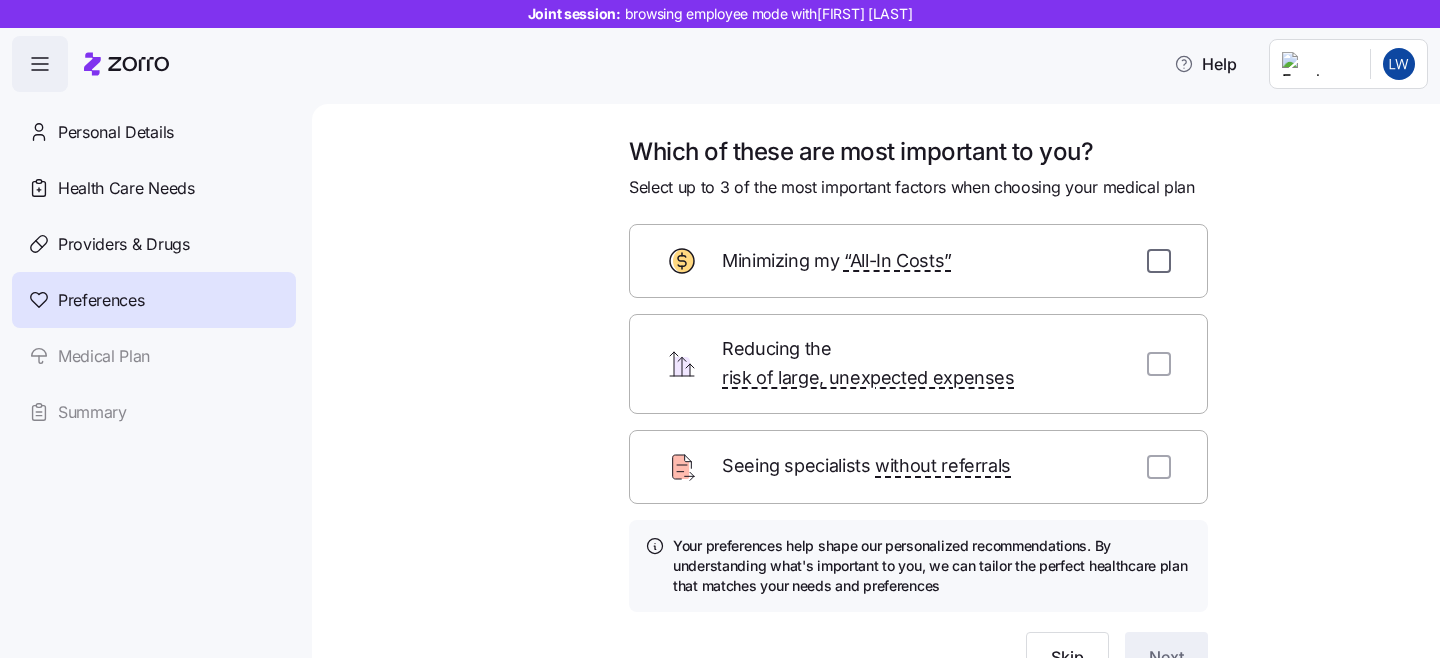 click at bounding box center (1159, 261) 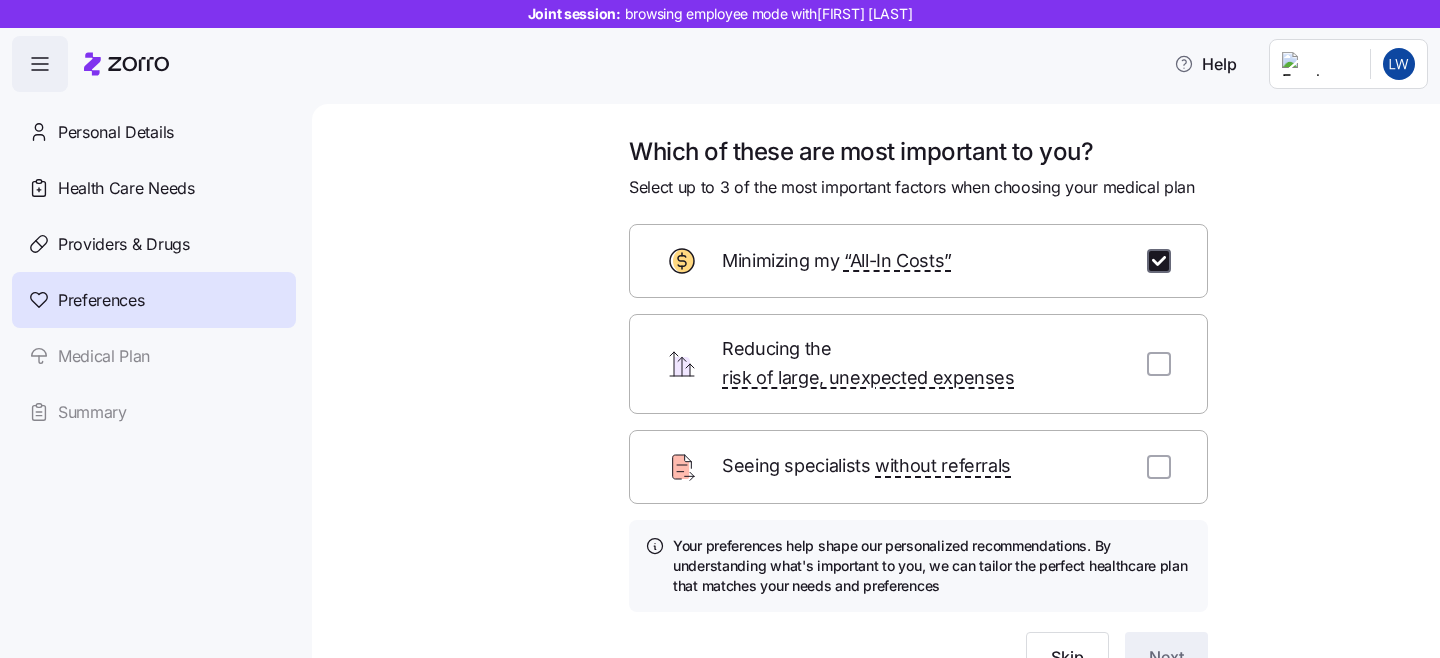 checkbox on "true" 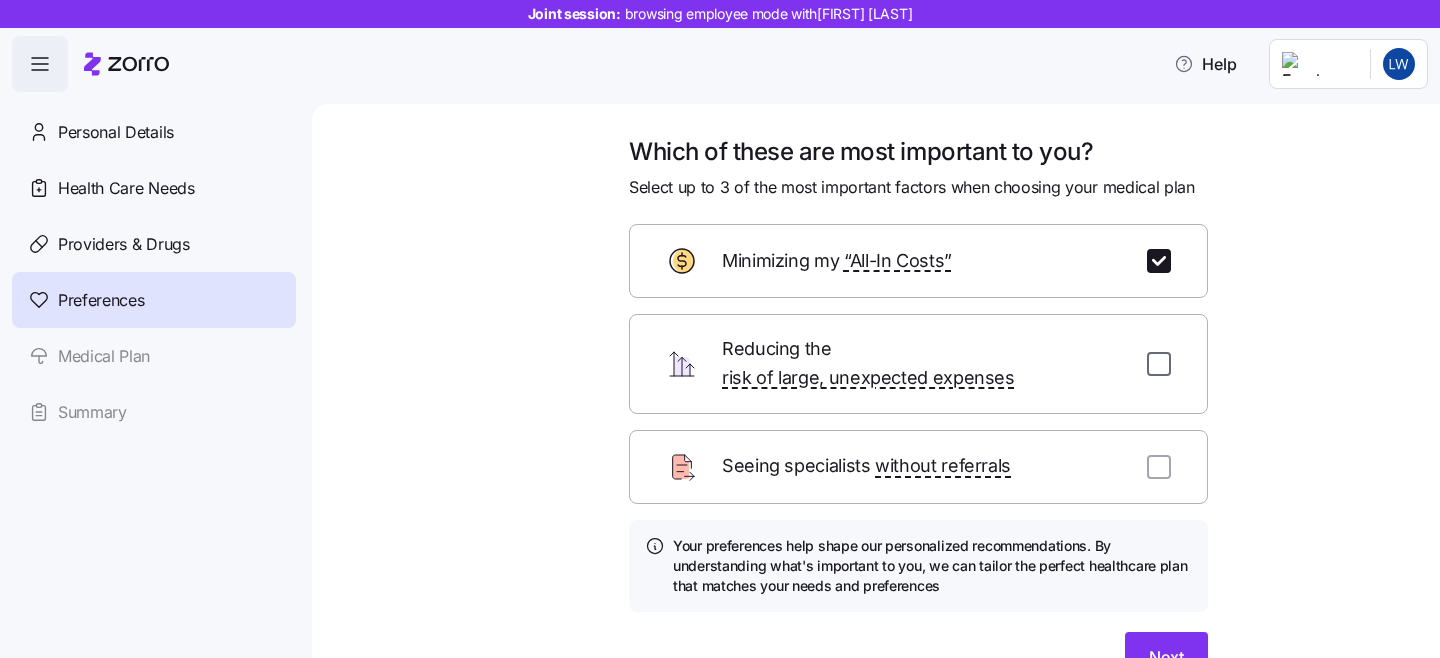 click at bounding box center (1159, 364) 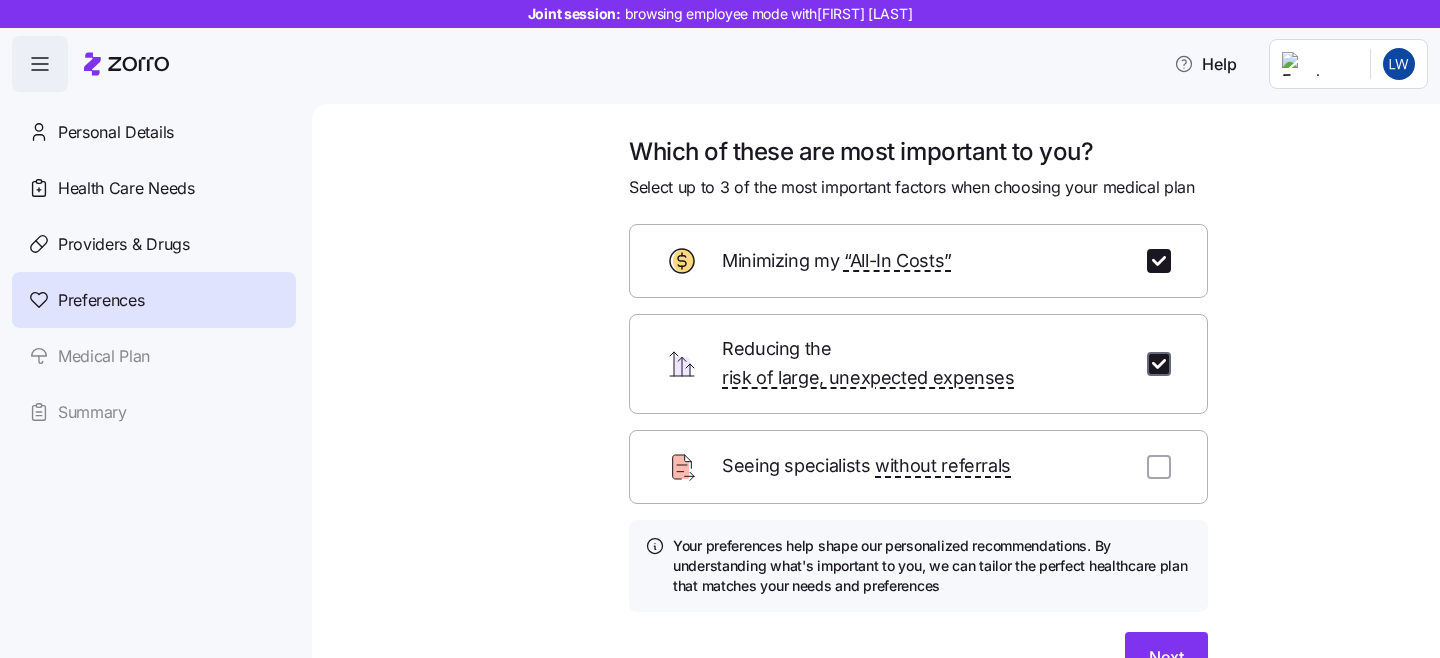 checkbox on "true" 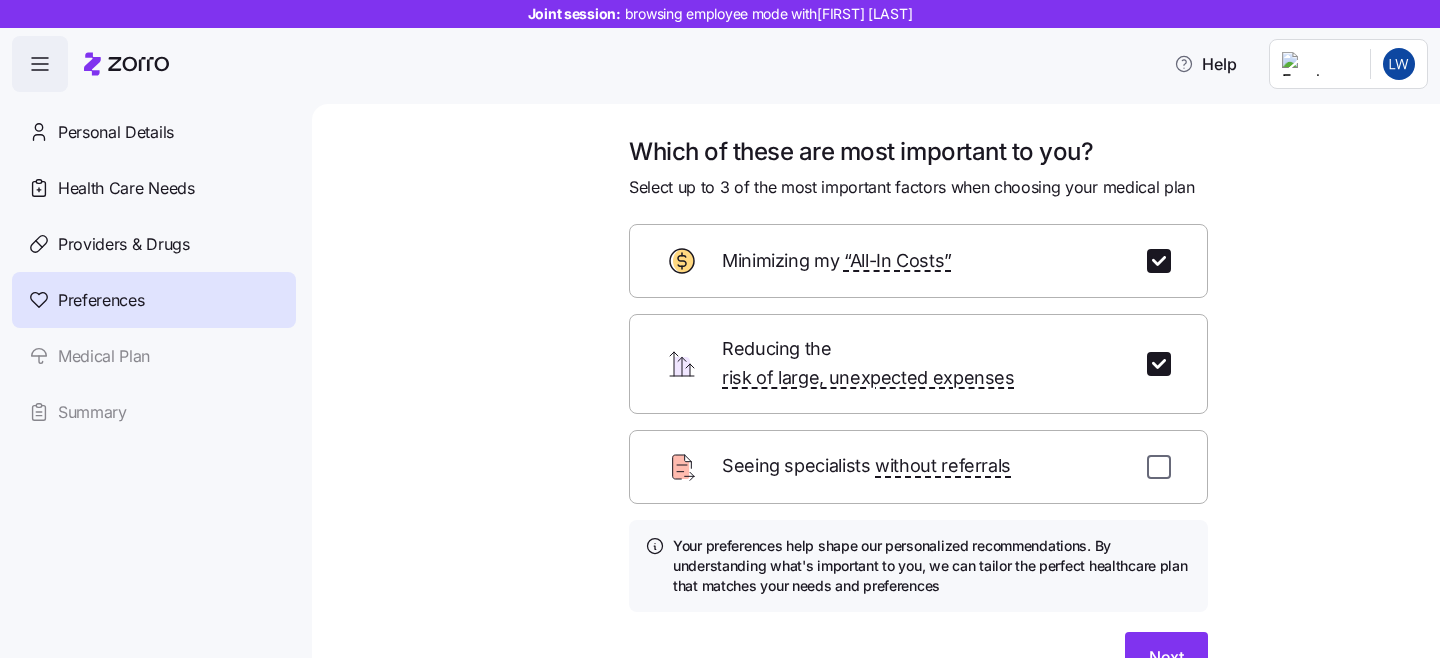 click at bounding box center [1159, 467] 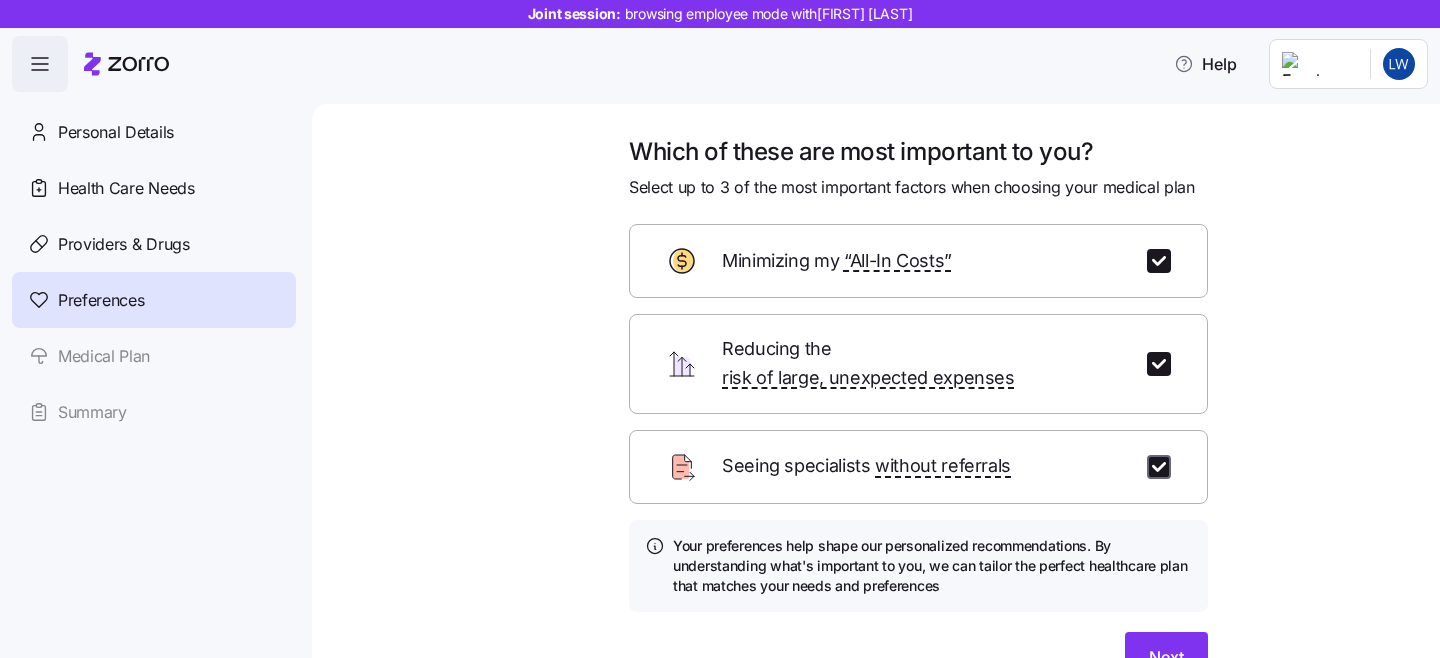 checkbox on "true" 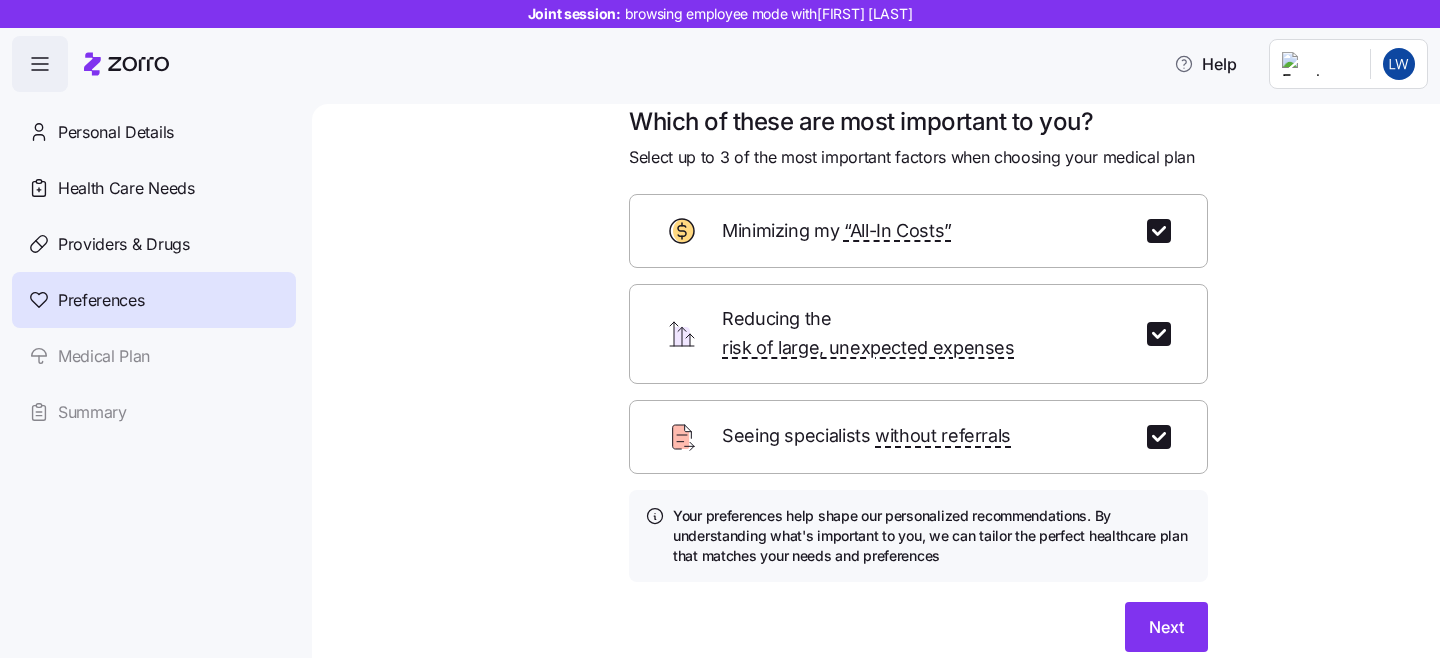 scroll, scrollTop: 0, scrollLeft: 0, axis: both 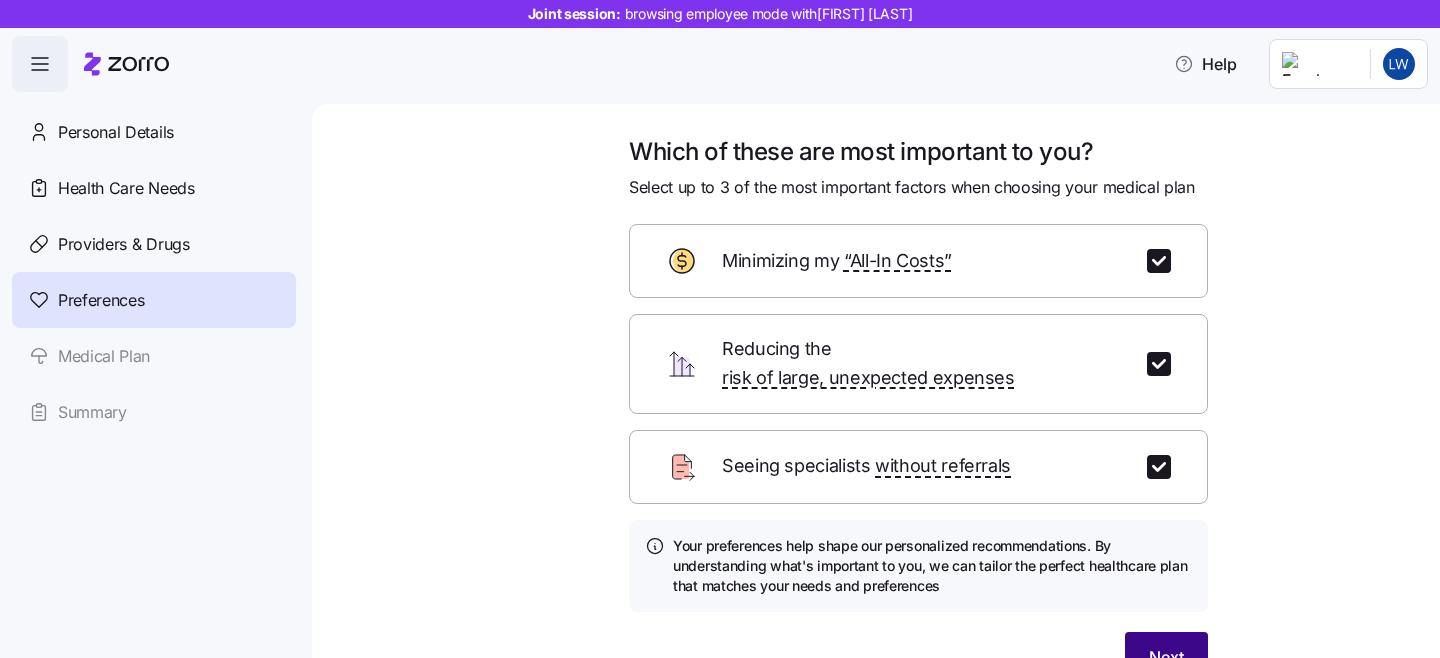 click on "Next" at bounding box center (1166, 657) 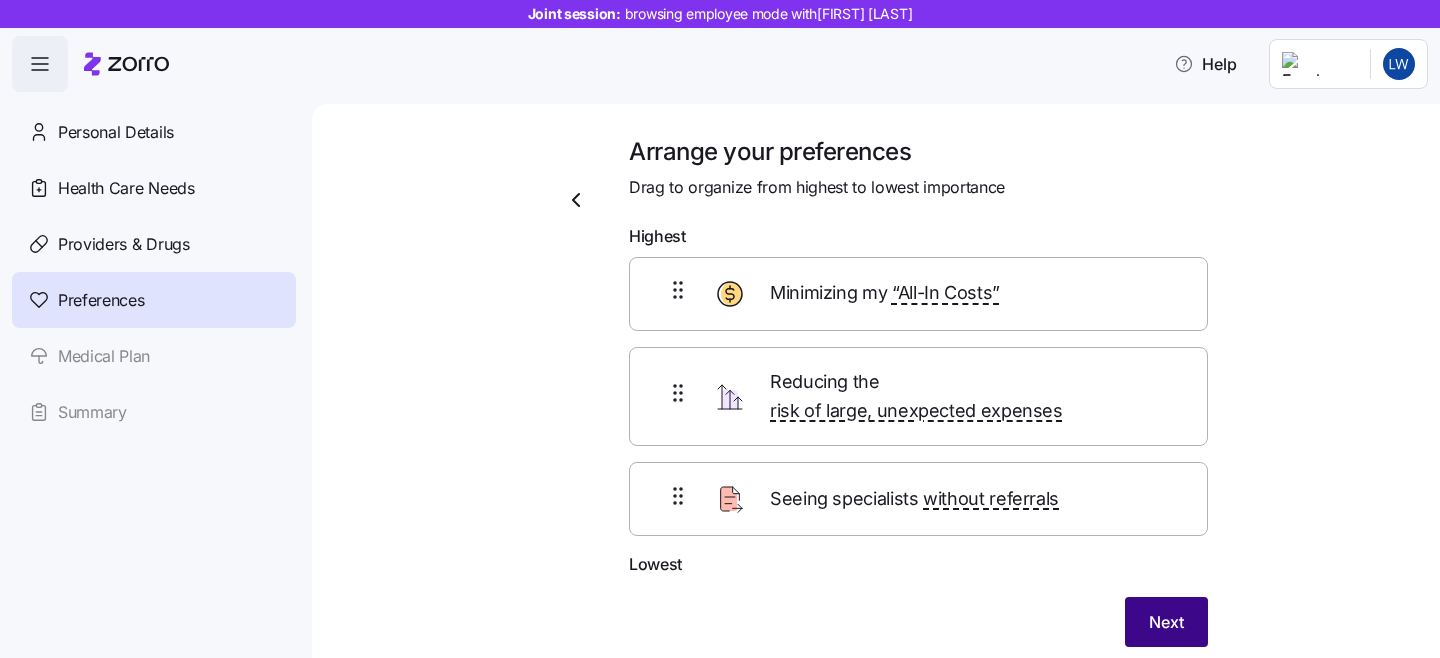 click on "Next" at bounding box center [1166, 622] 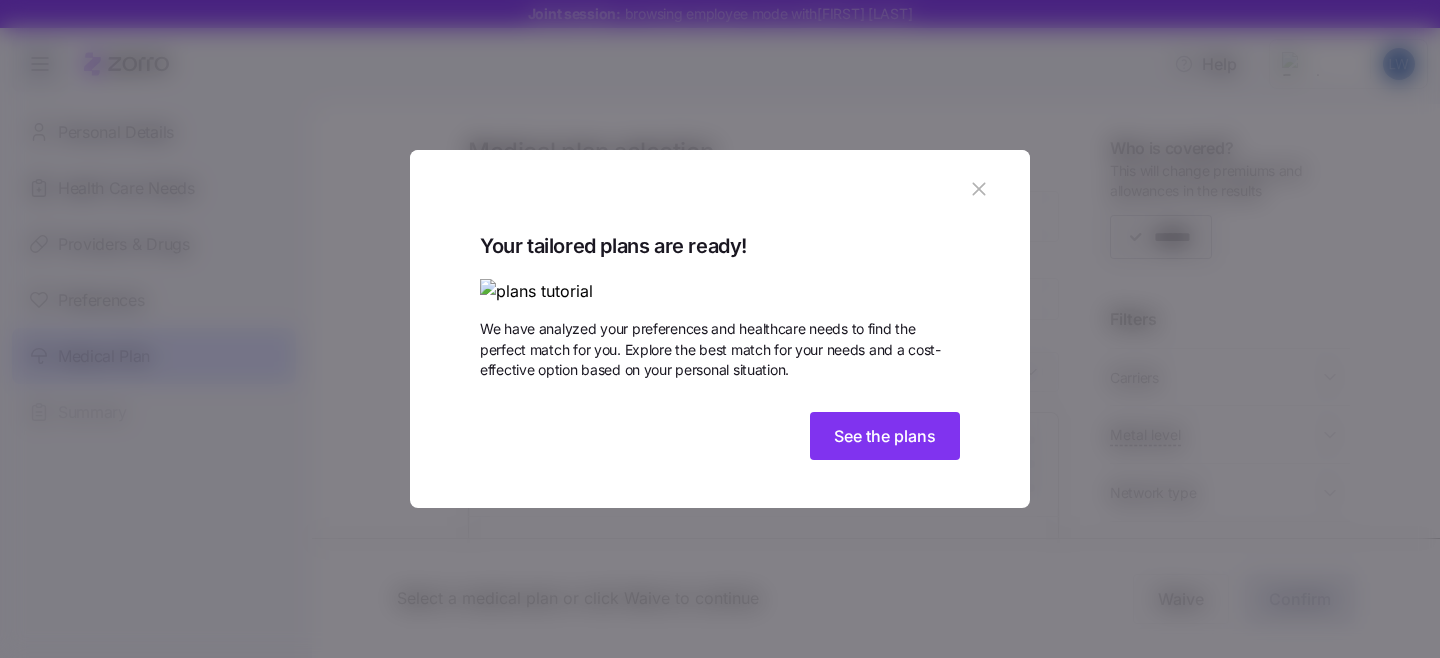 click on "See the plans" at bounding box center [885, 436] 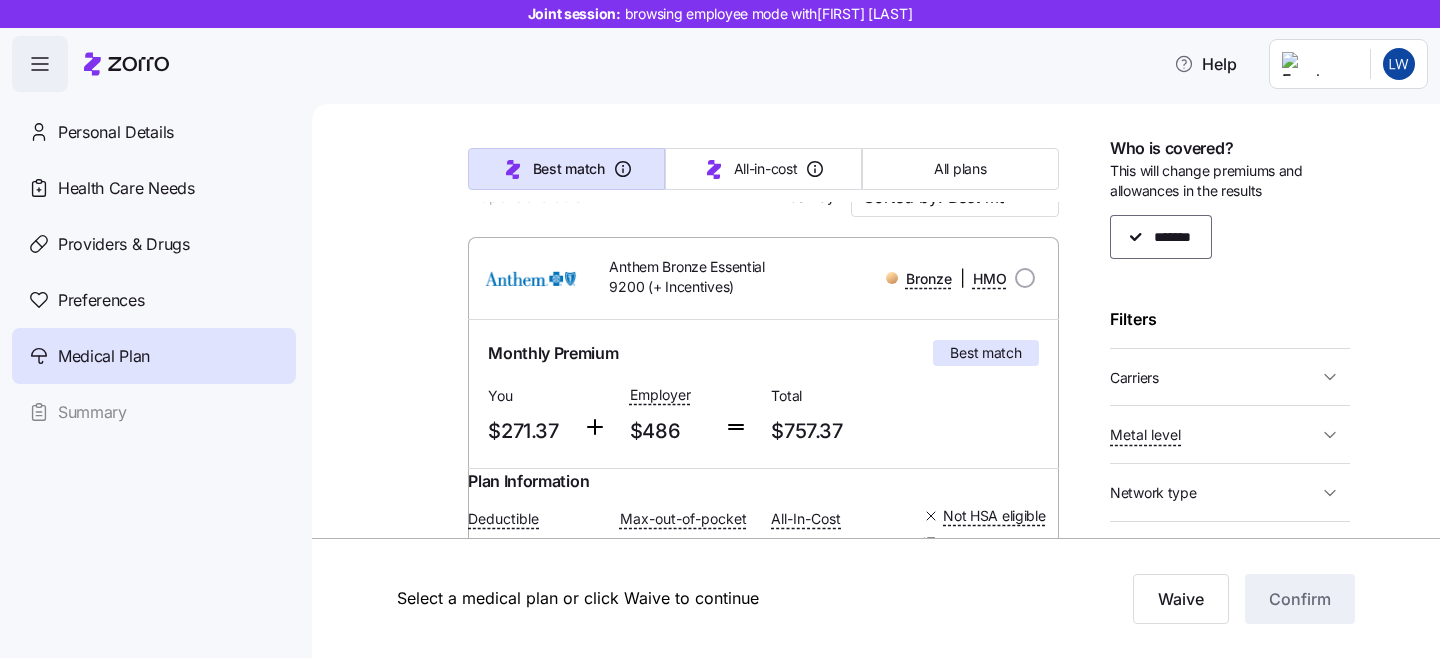 scroll, scrollTop: 99, scrollLeft: 0, axis: vertical 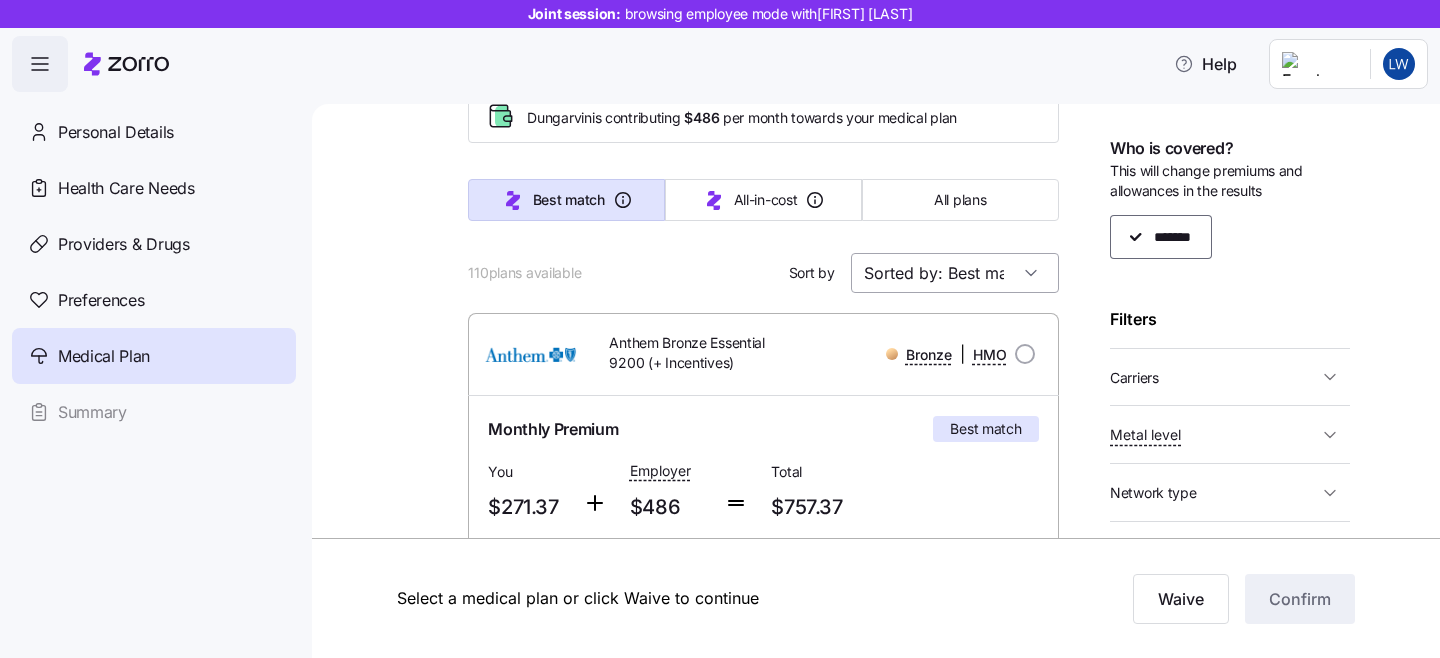 click on "Sorted by: Best match" at bounding box center (955, 273) 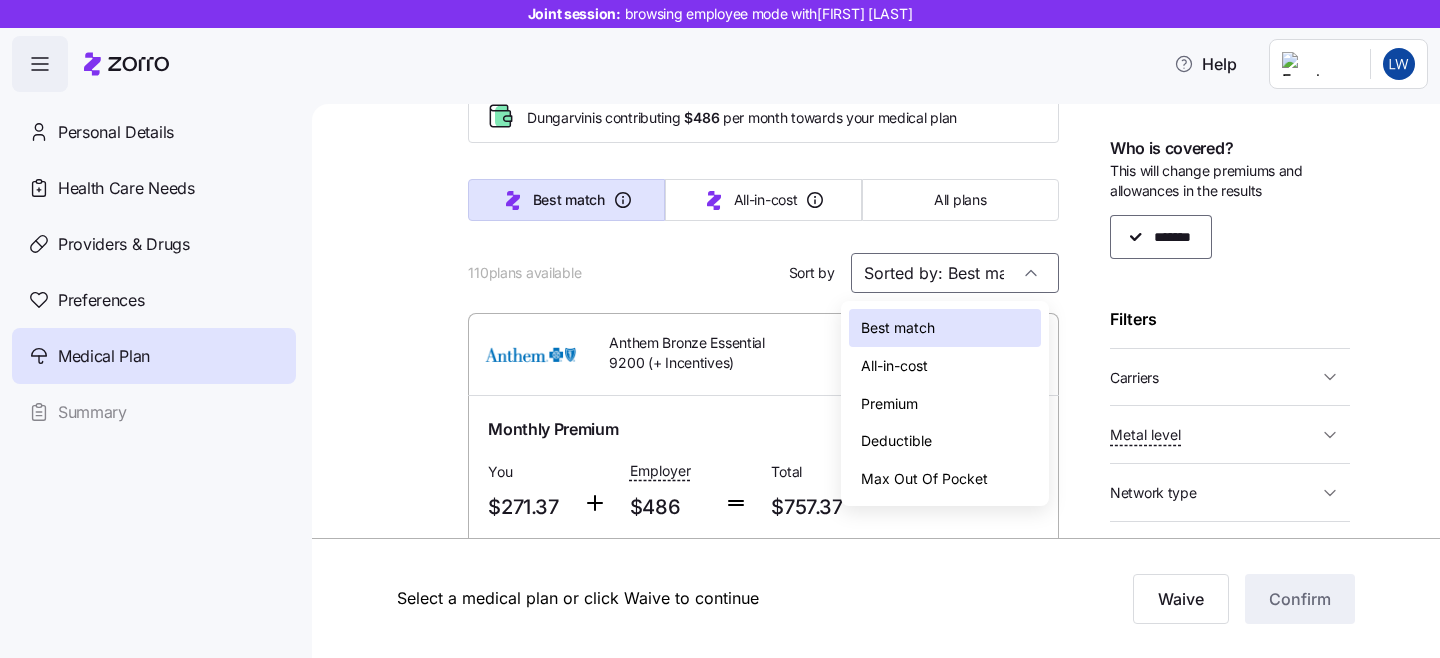 click on "Premium" at bounding box center (945, 404) 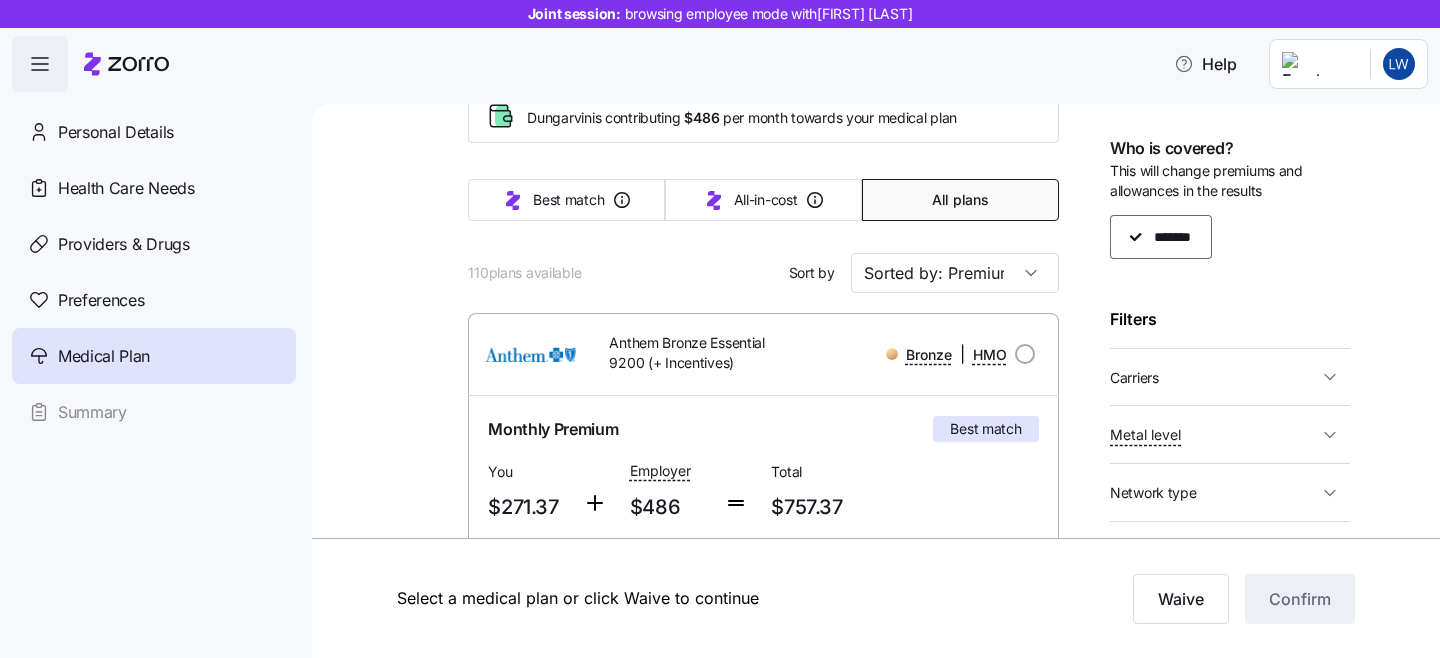 type on "Sorted by: Premium" 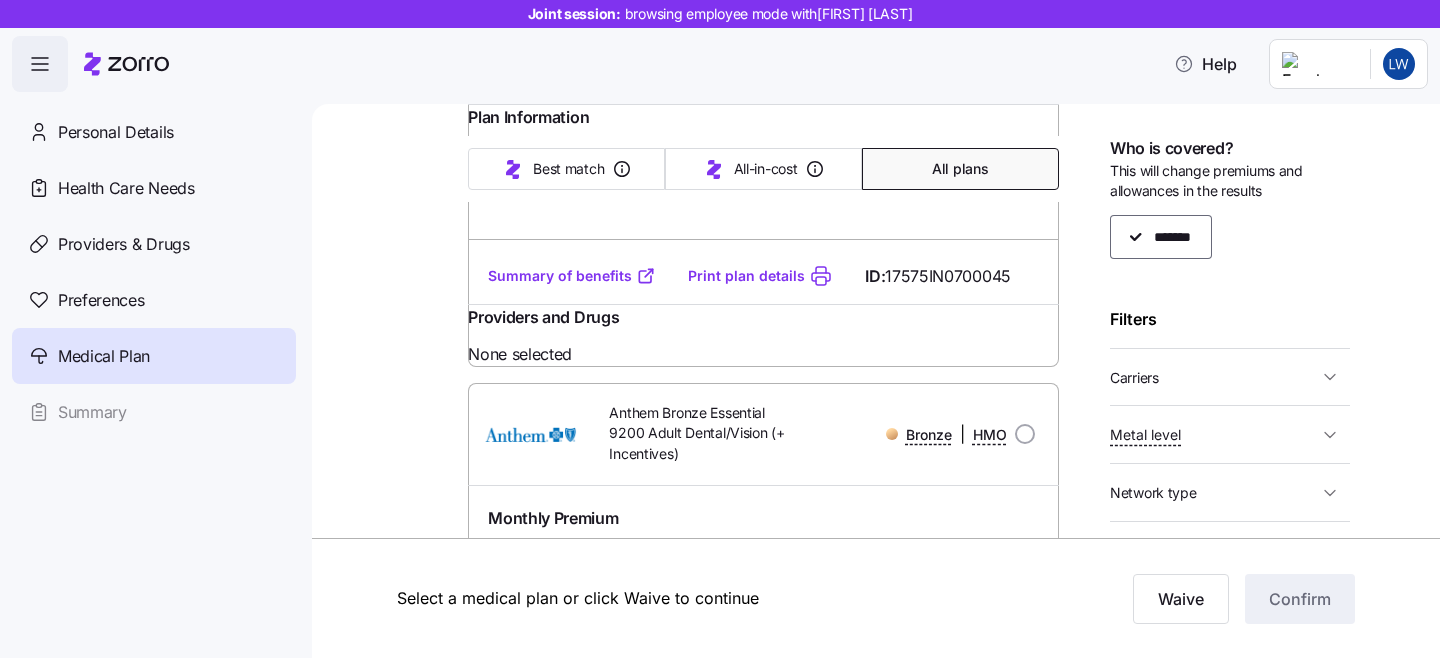 scroll, scrollTop: 0, scrollLeft: 0, axis: both 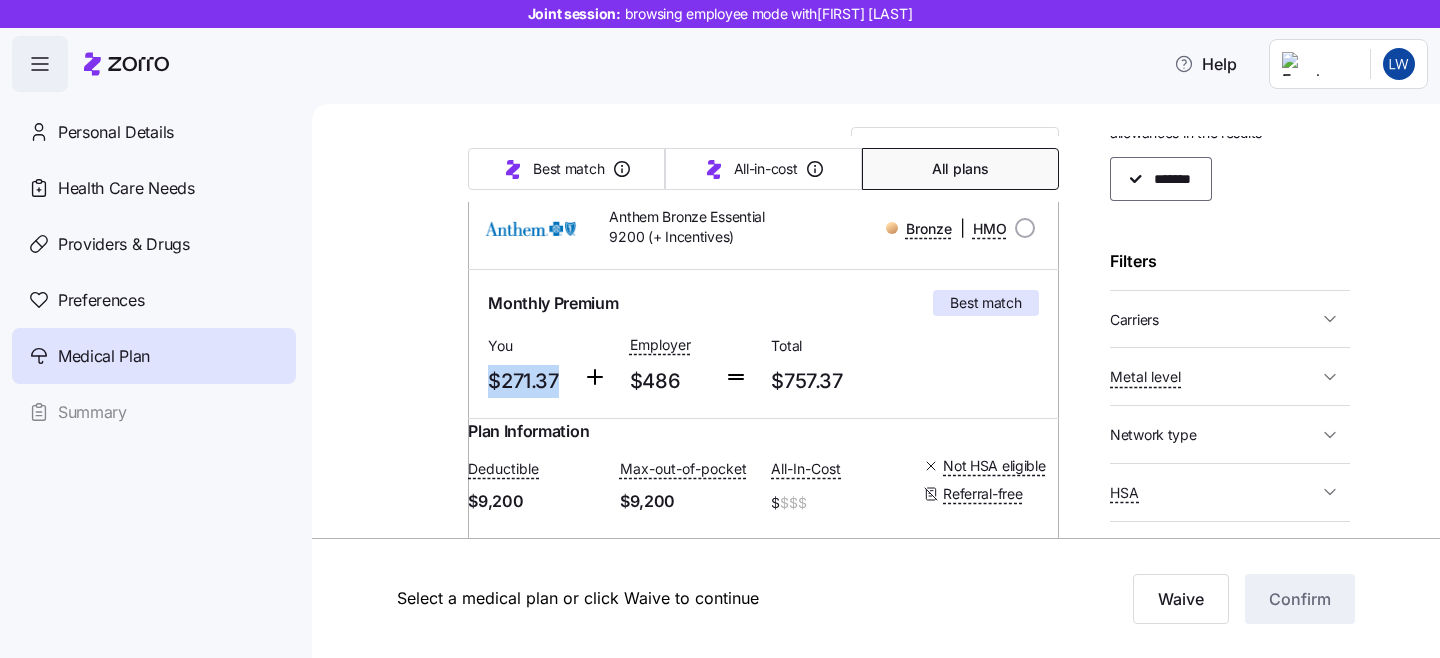 drag, startPoint x: 555, startPoint y: 389, endPoint x: 487, endPoint y: 379, distance: 68.73136 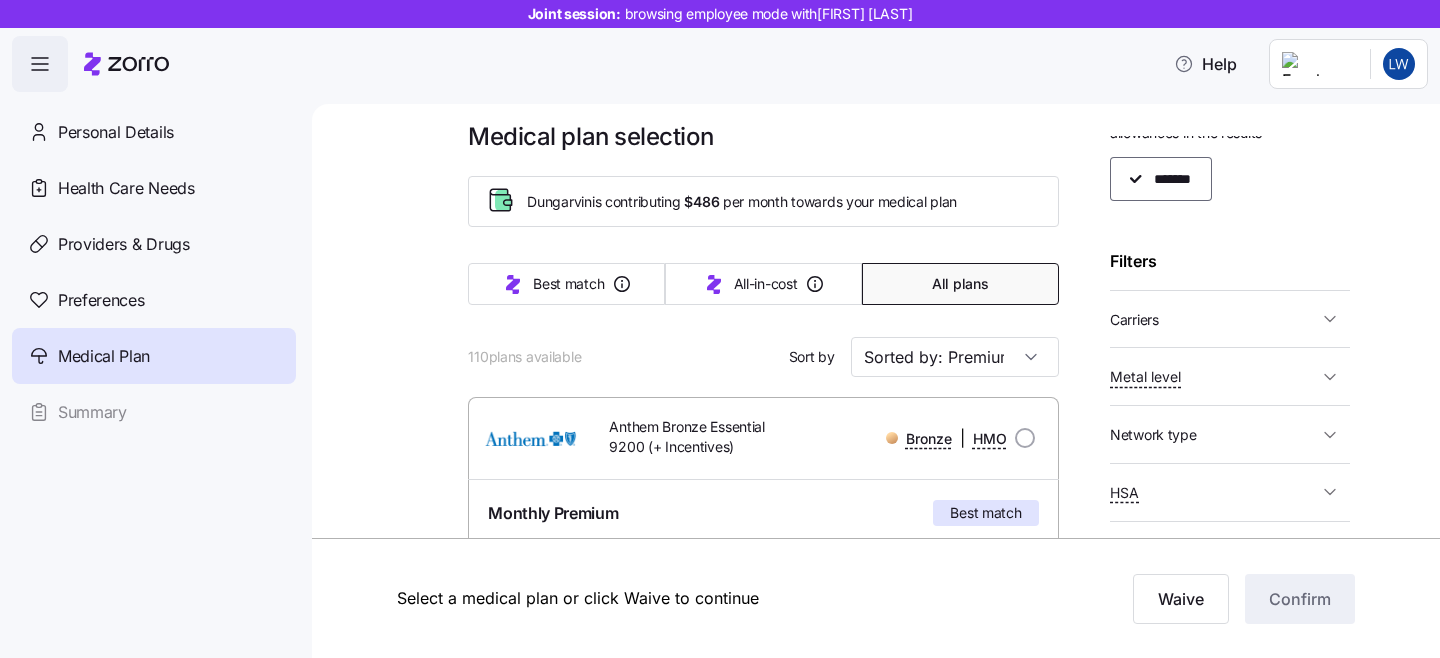 scroll, scrollTop: 0, scrollLeft: 0, axis: both 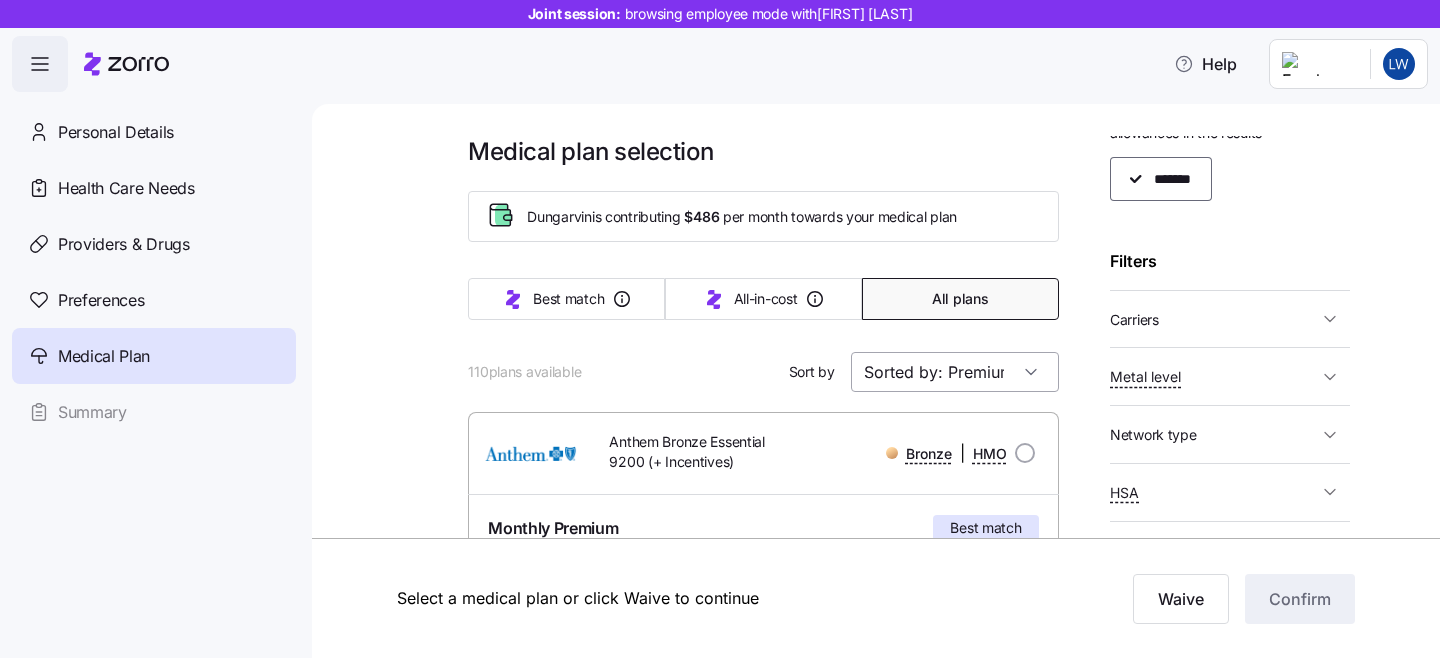 click on "Sorted by: Premium" at bounding box center [955, 372] 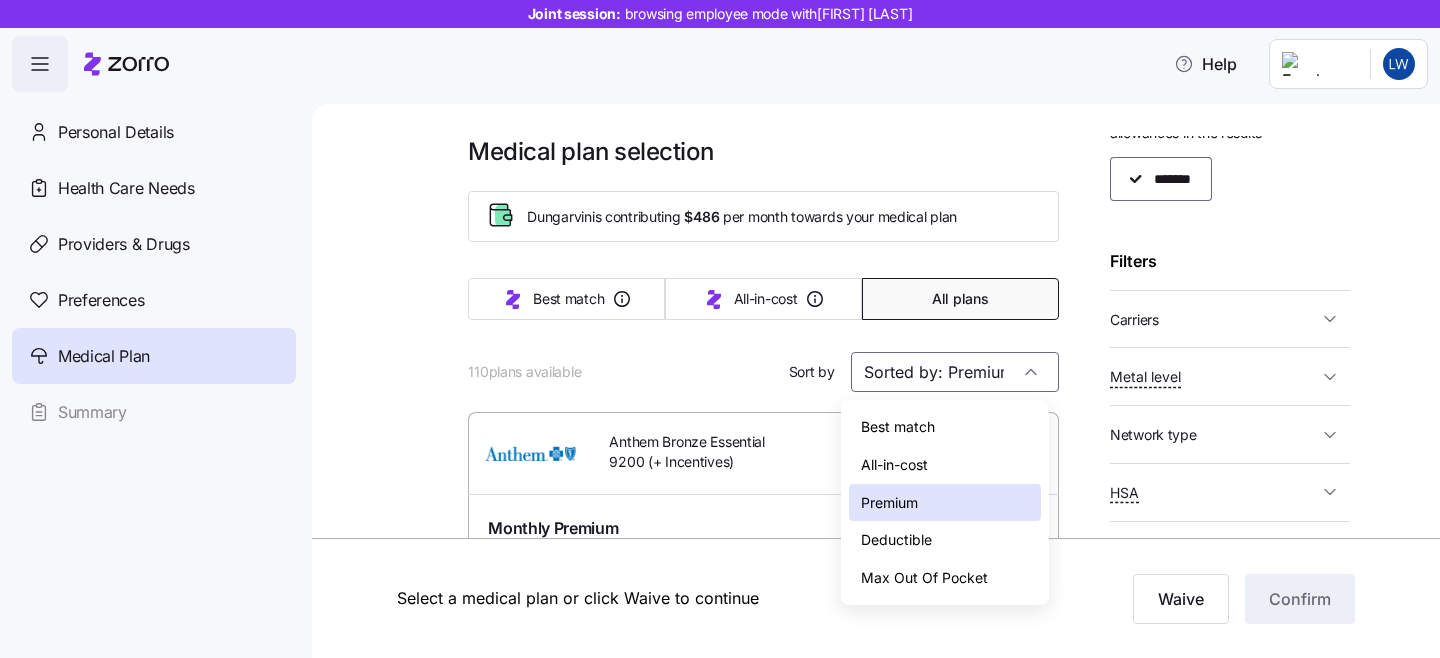 click on "110  plans available Sort by Sorted by: Premium" at bounding box center [763, 372] 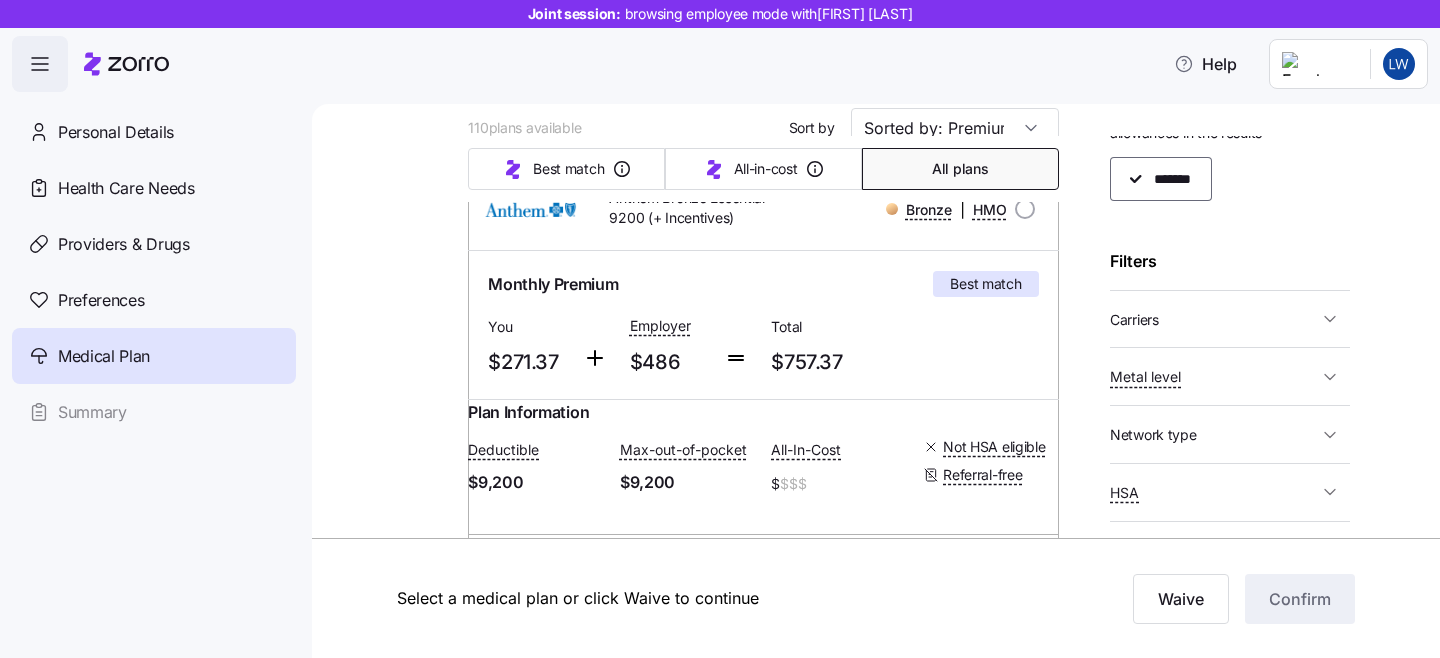 scroll, scrollTop: 242, scrollLeft: 0, axis: vertical 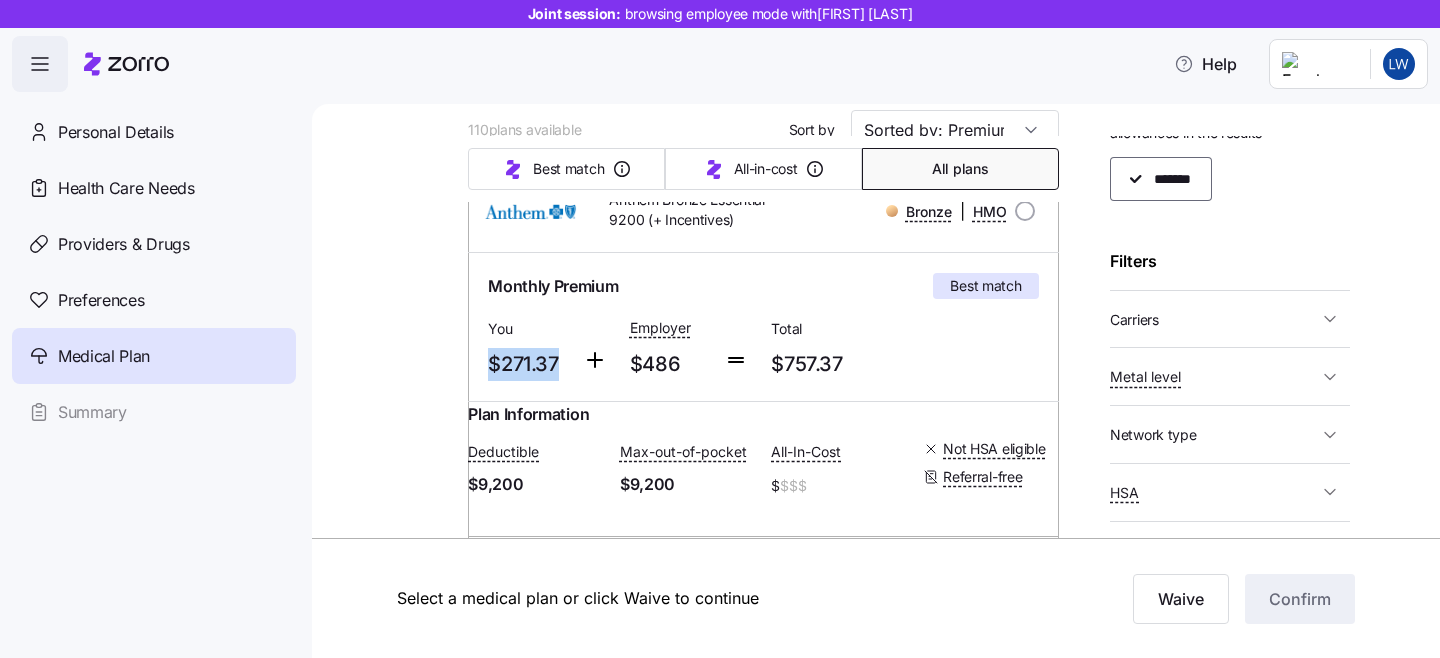 drag, startPoint x: 561, startPoint y: 362, endPoint x: 486, endPoint y: 364, distance: 75.026665 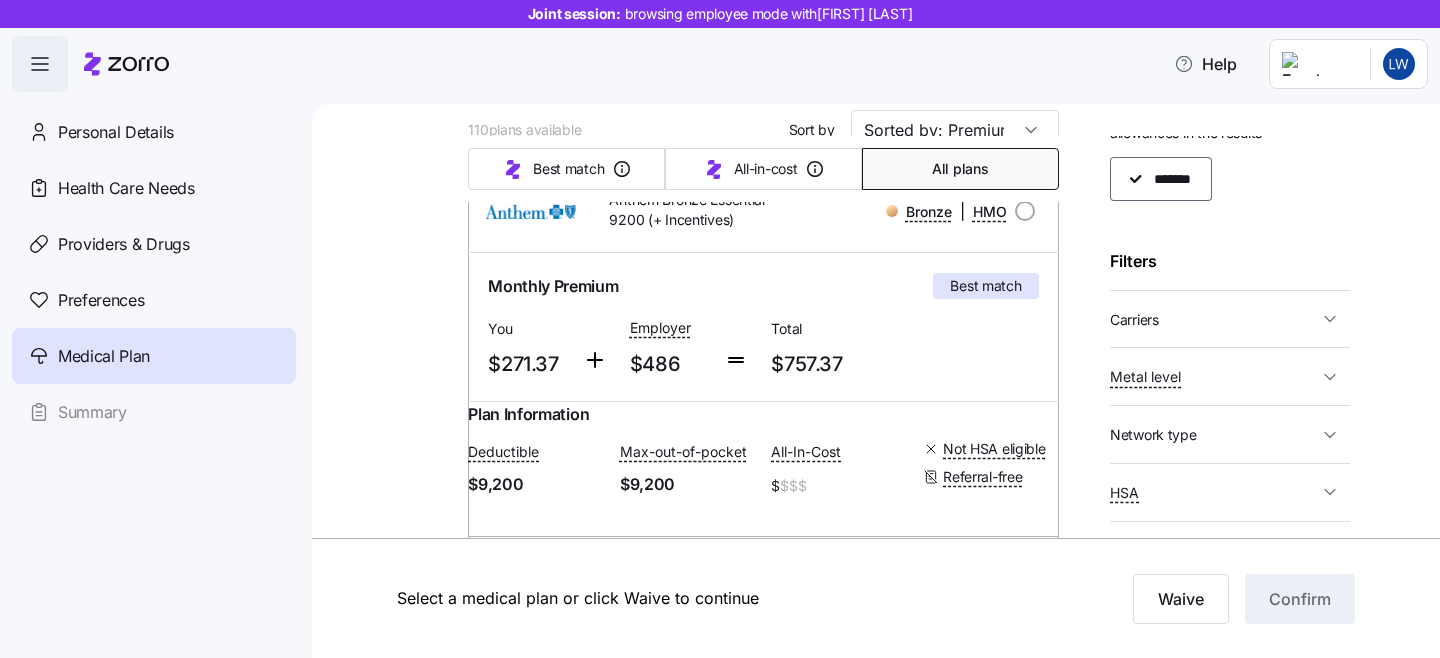 click at bounding box center (595, 360) 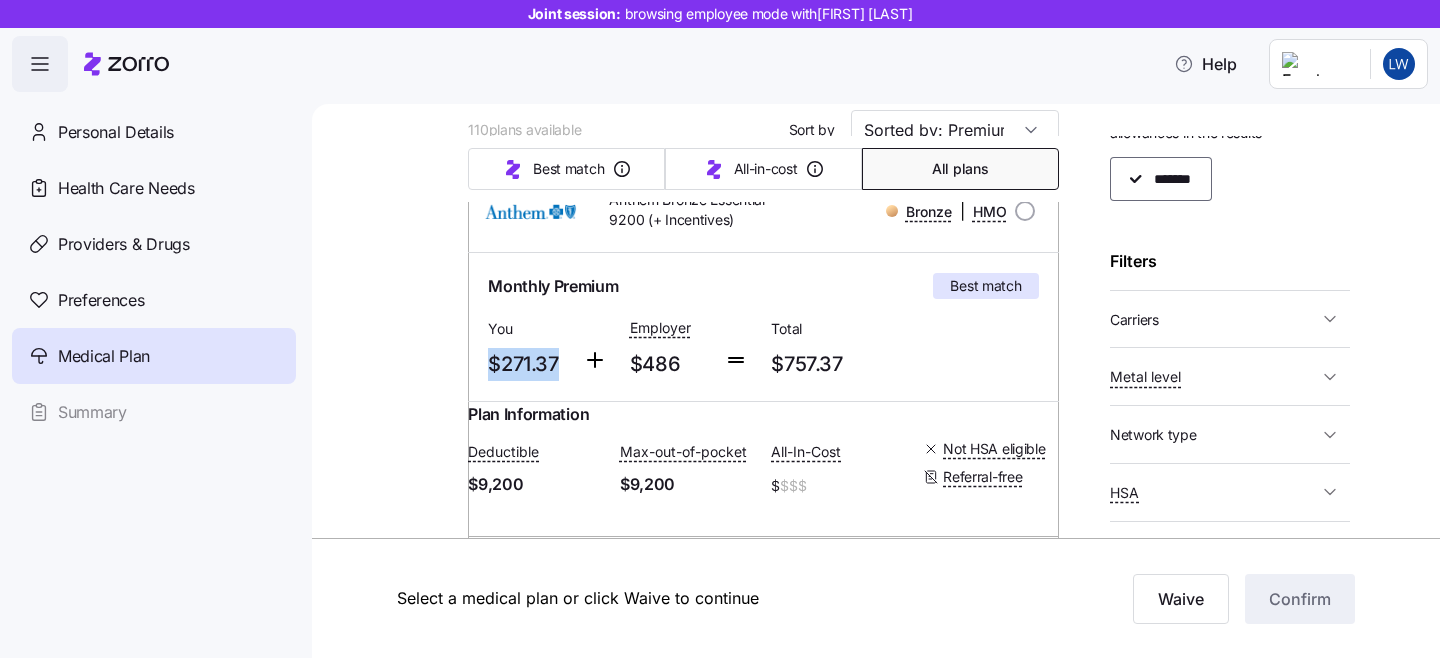 drag, startPoint x: 567, startPoint y: 371, endPoint x: 473, endPoint y: 369, distance: 94.02127 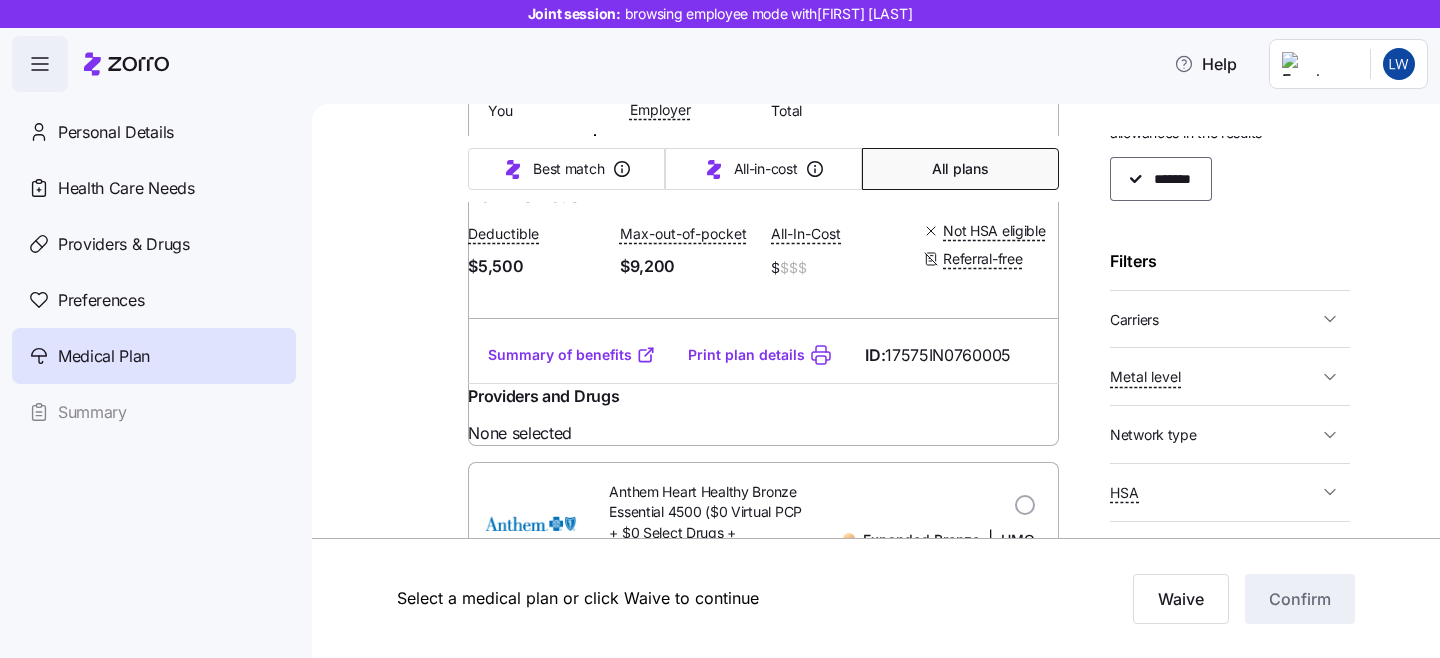 scroll, scrollTop: 1561, scrollLeft: 0, axis: vertical 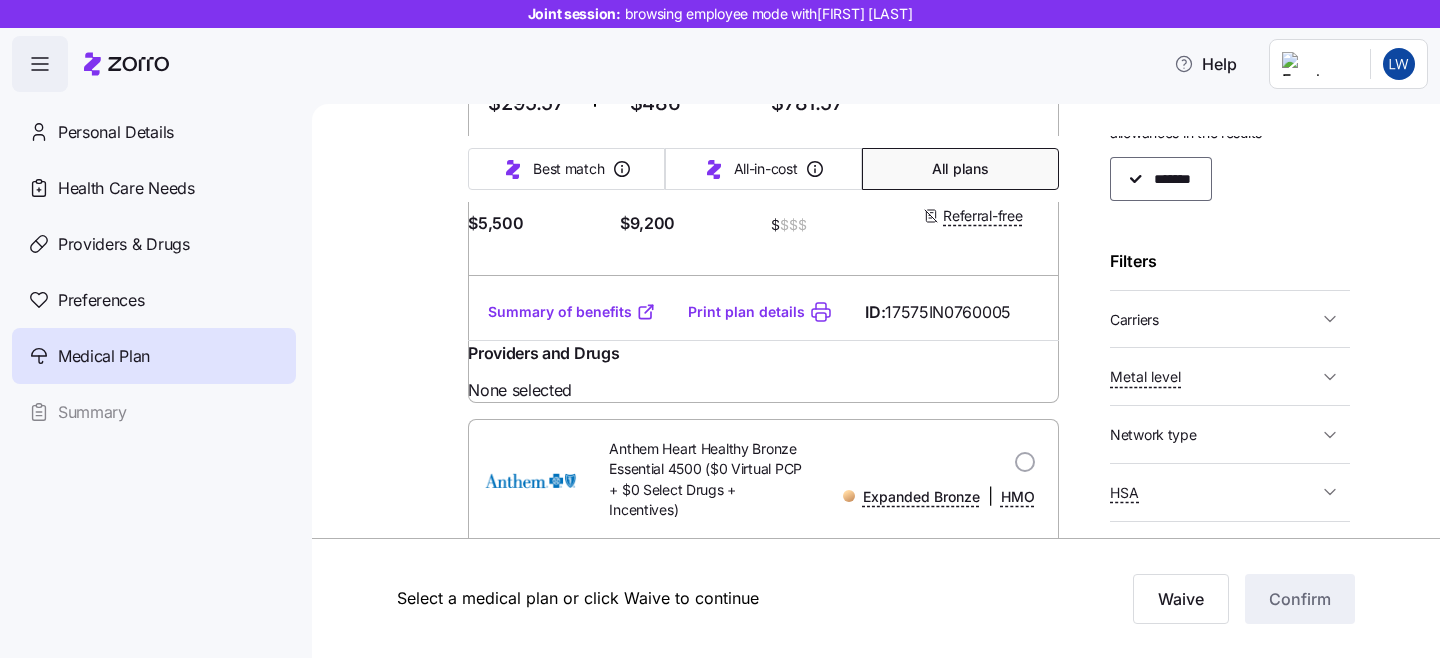 click on "Summary of benefits Print plan details ID:  17575IN0760005" at bounding box center [763, 312] 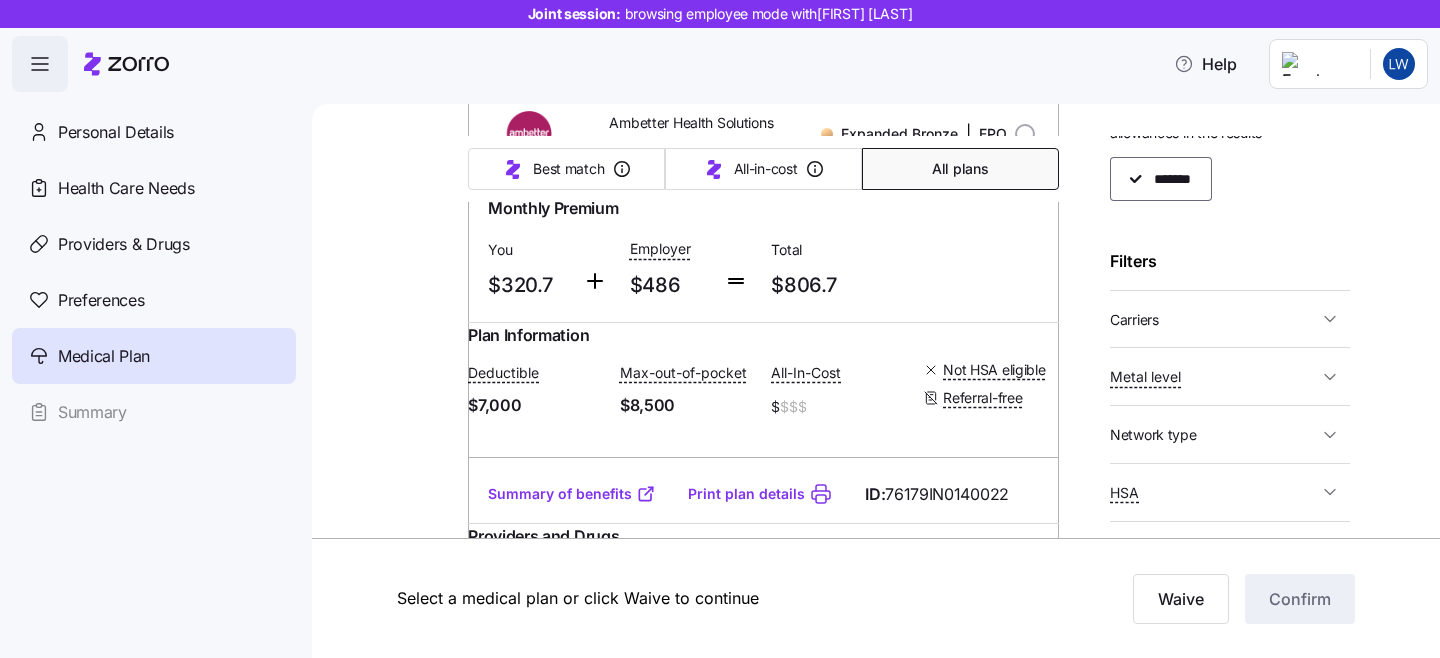 scroll, scrollTop: 3553, scrollLeft: 0, axis: vertical 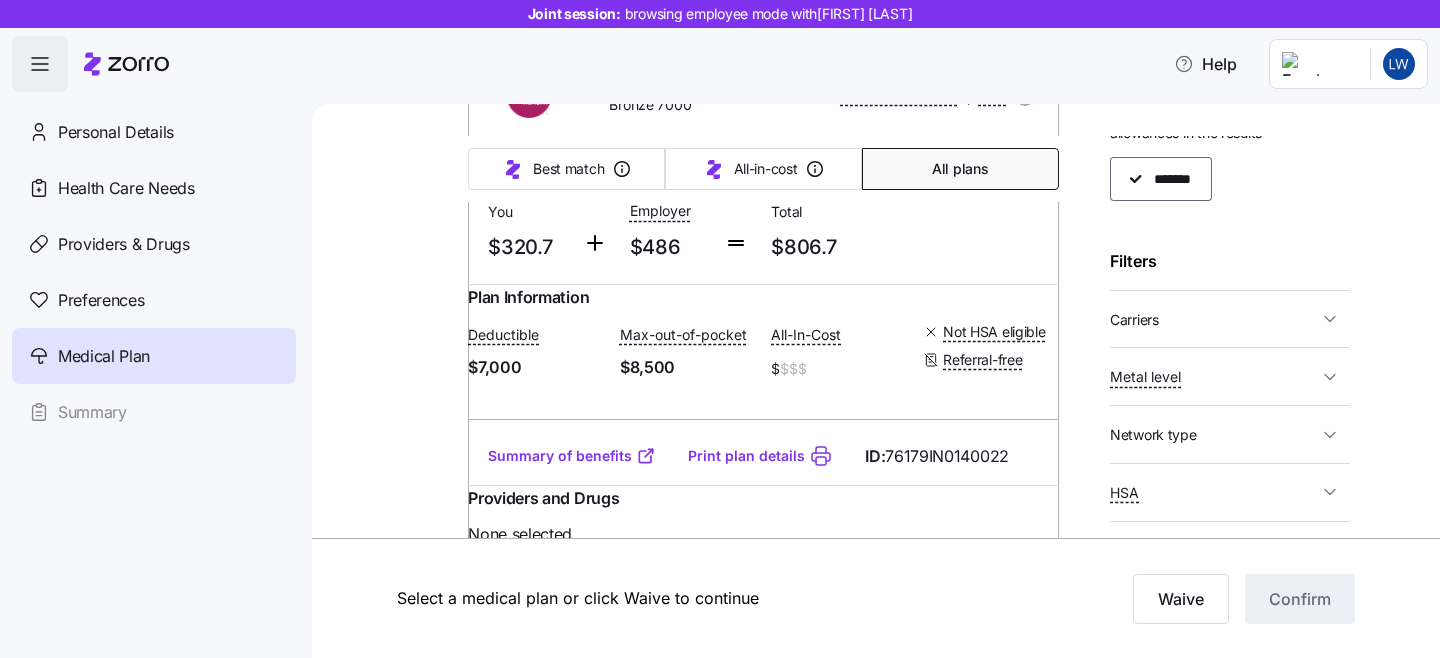 click on "Carriers" at bounding box center [1134, 320] 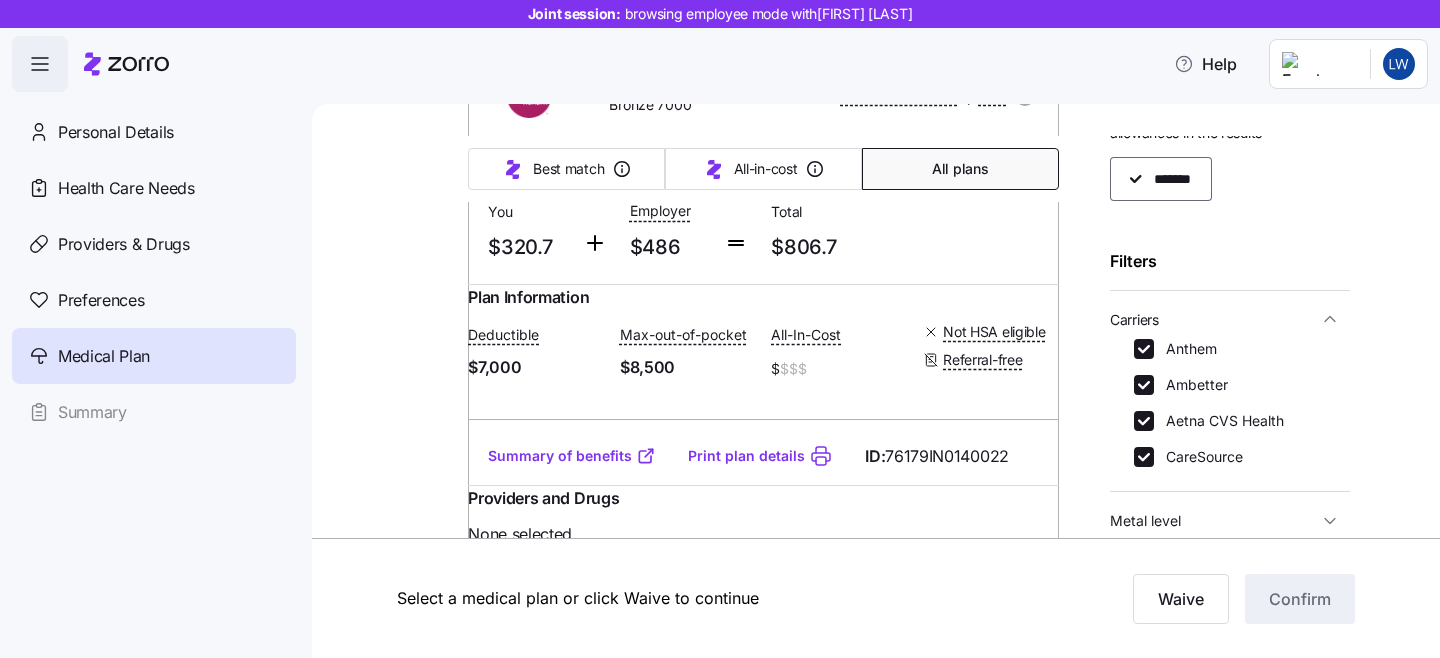 click on "Anthem Ambetter Aetna CVS Health CareSource" at bounding box center (1230, 403) 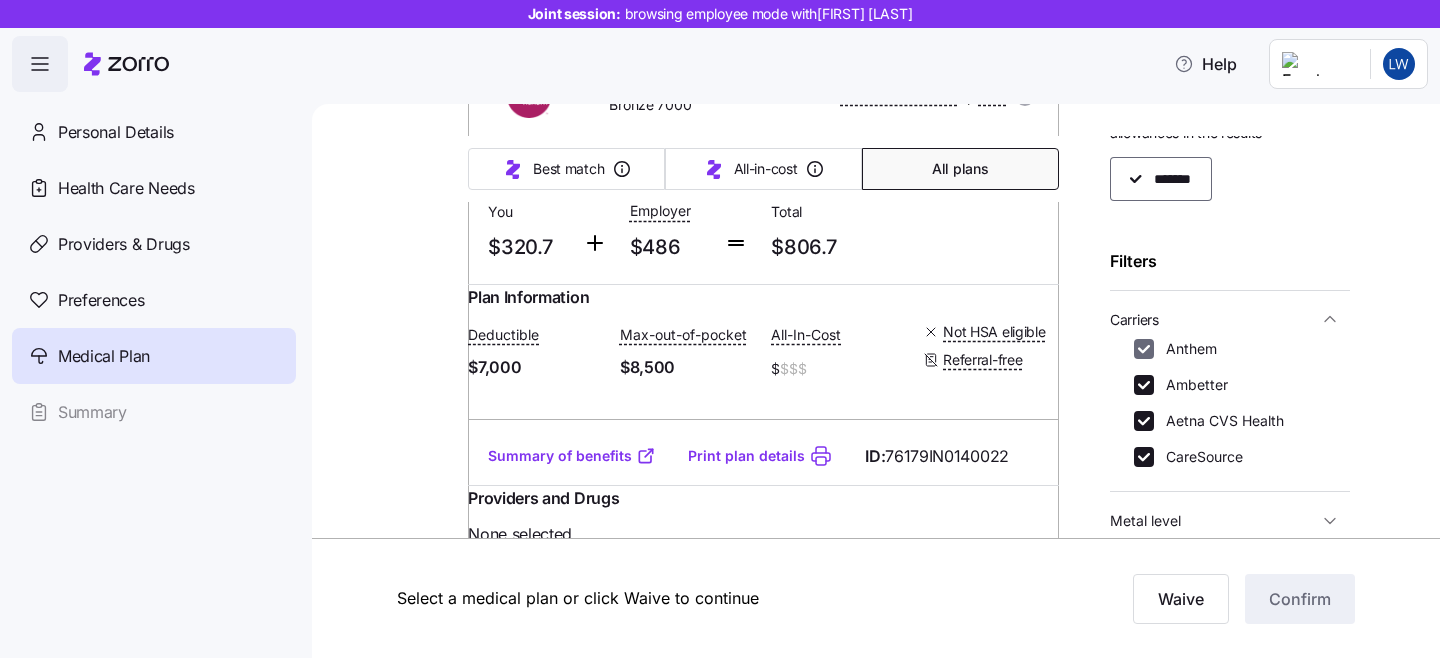 click on "Anthem" at bounding box center [1144, 349] 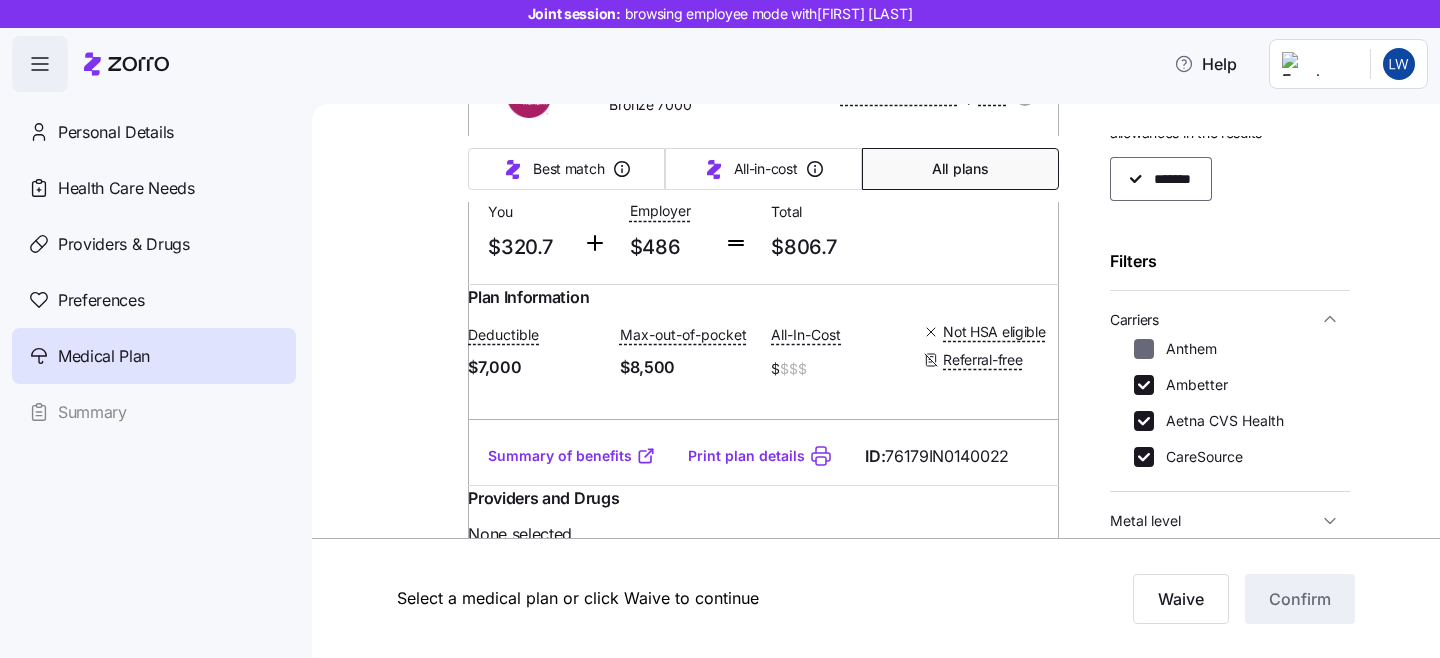 checkbox on "false" 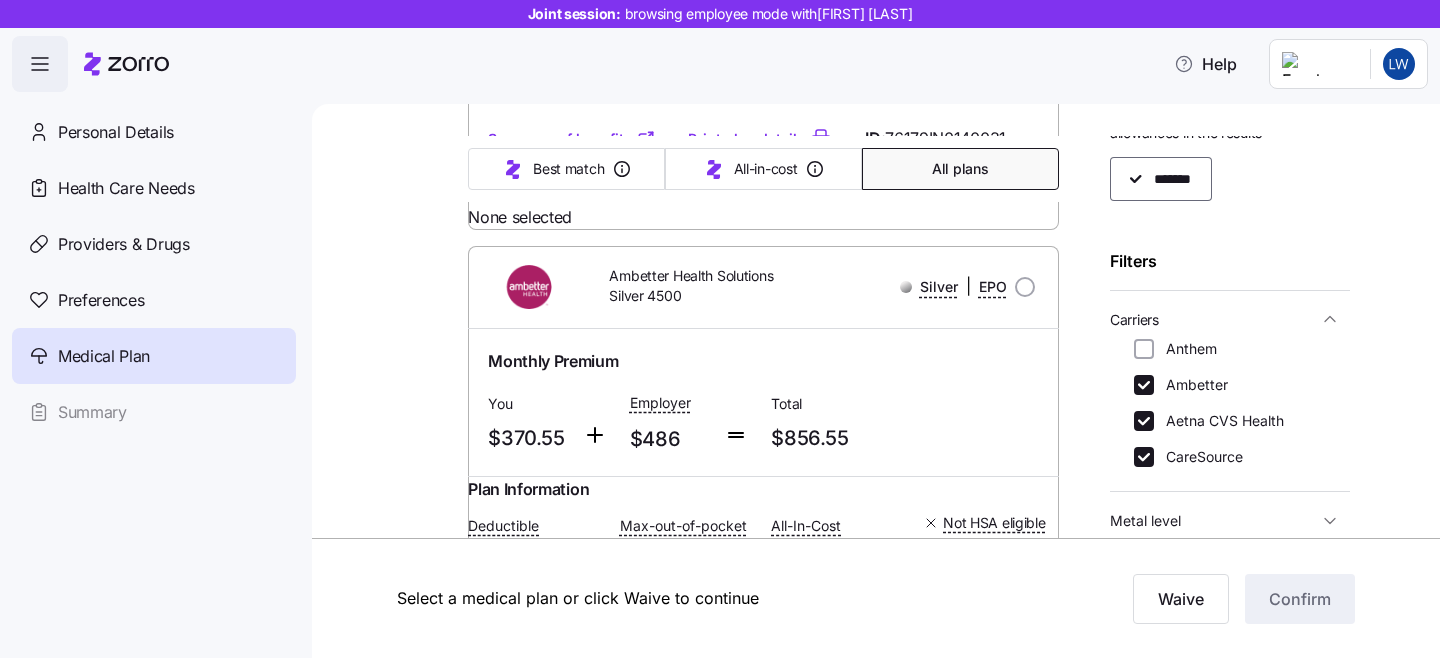 scroll, scrollTop: 3422, scrollLeft: 0, axis: vertical 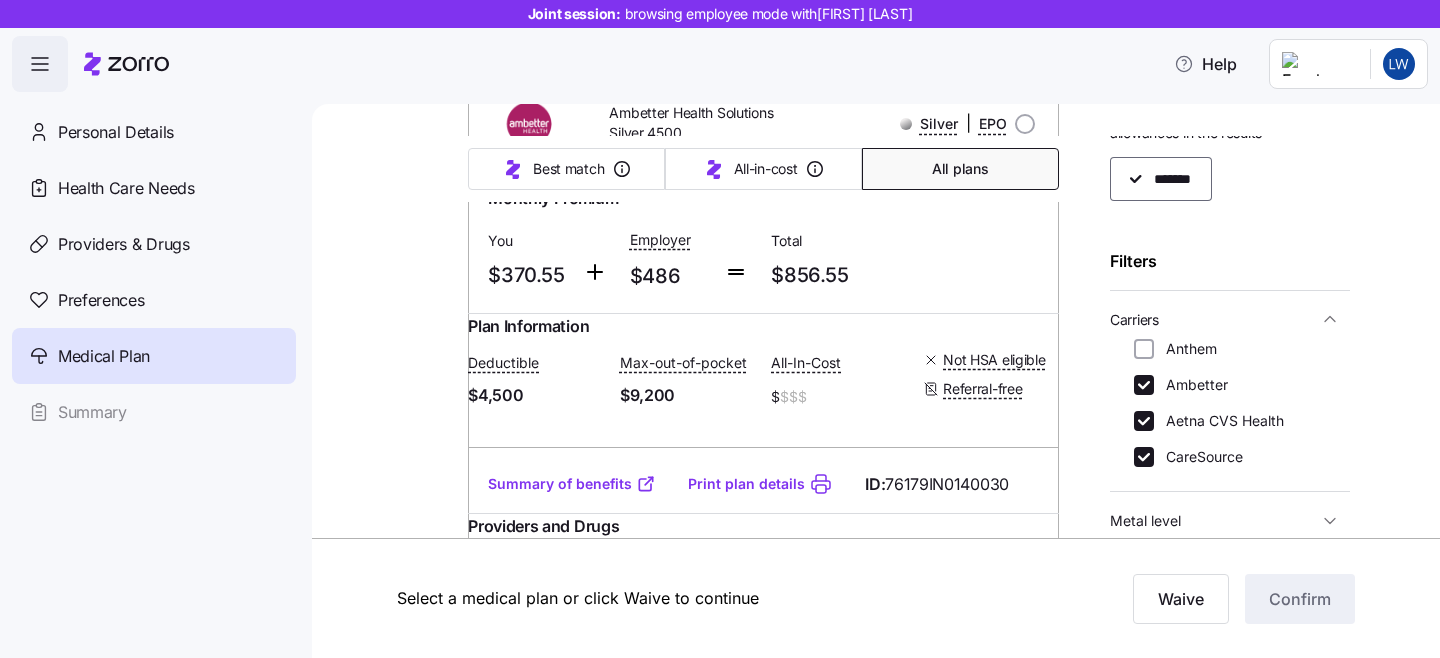 click on "Summary of benefits" at bounding box center [572, -24] 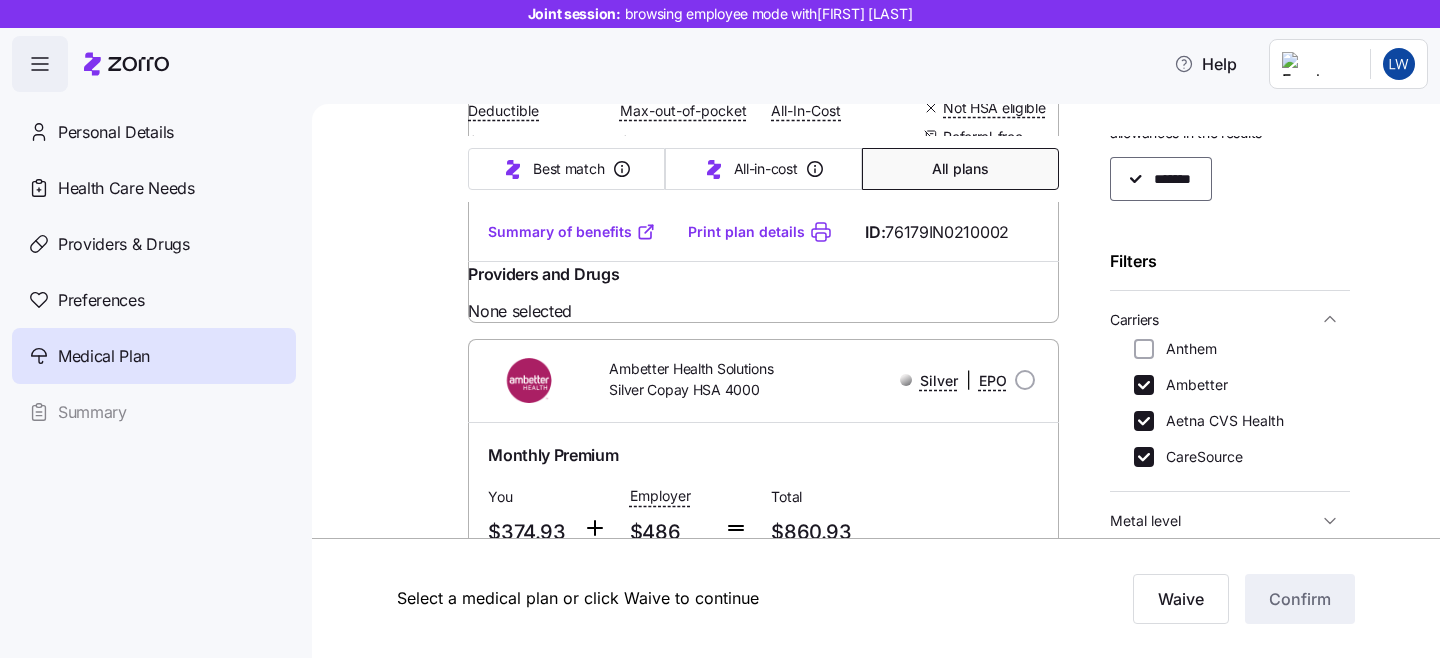 scroll, scrollTop: 4202, scrollLeft: 0, axis: vertical 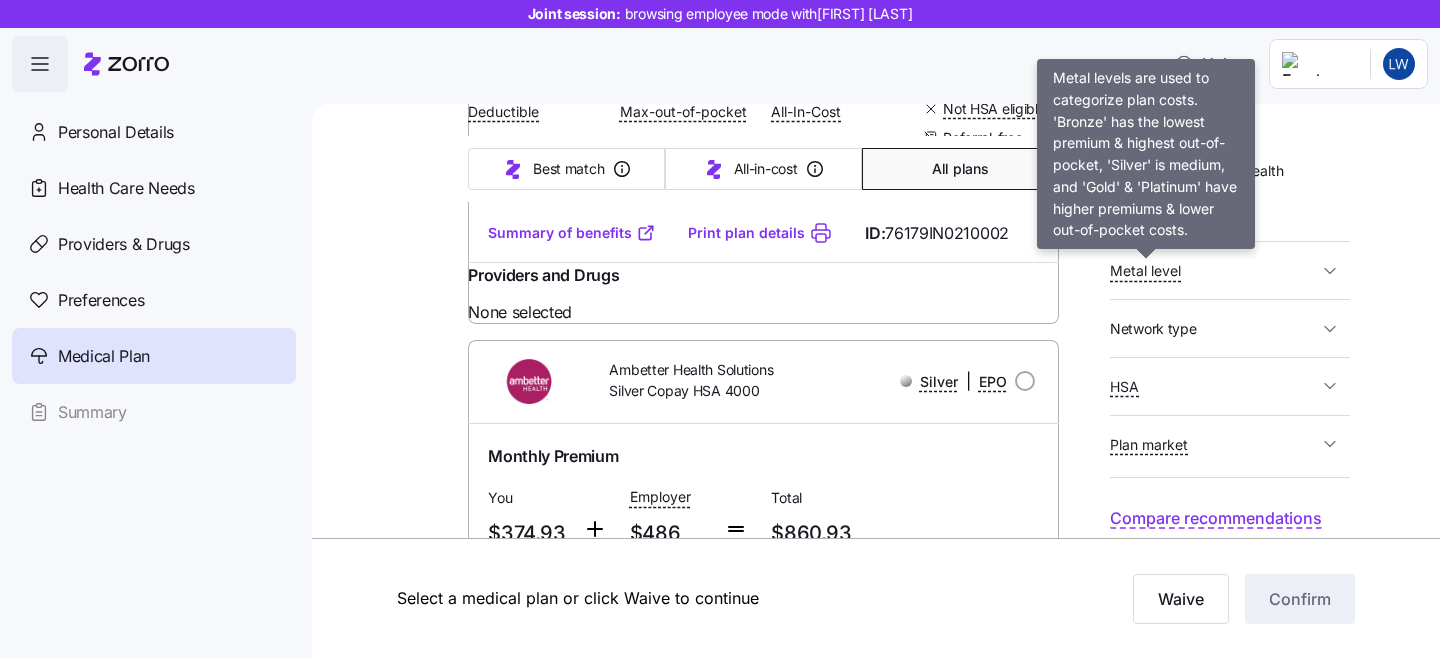 click on "Metal level" at bounding box center [1145, 271] 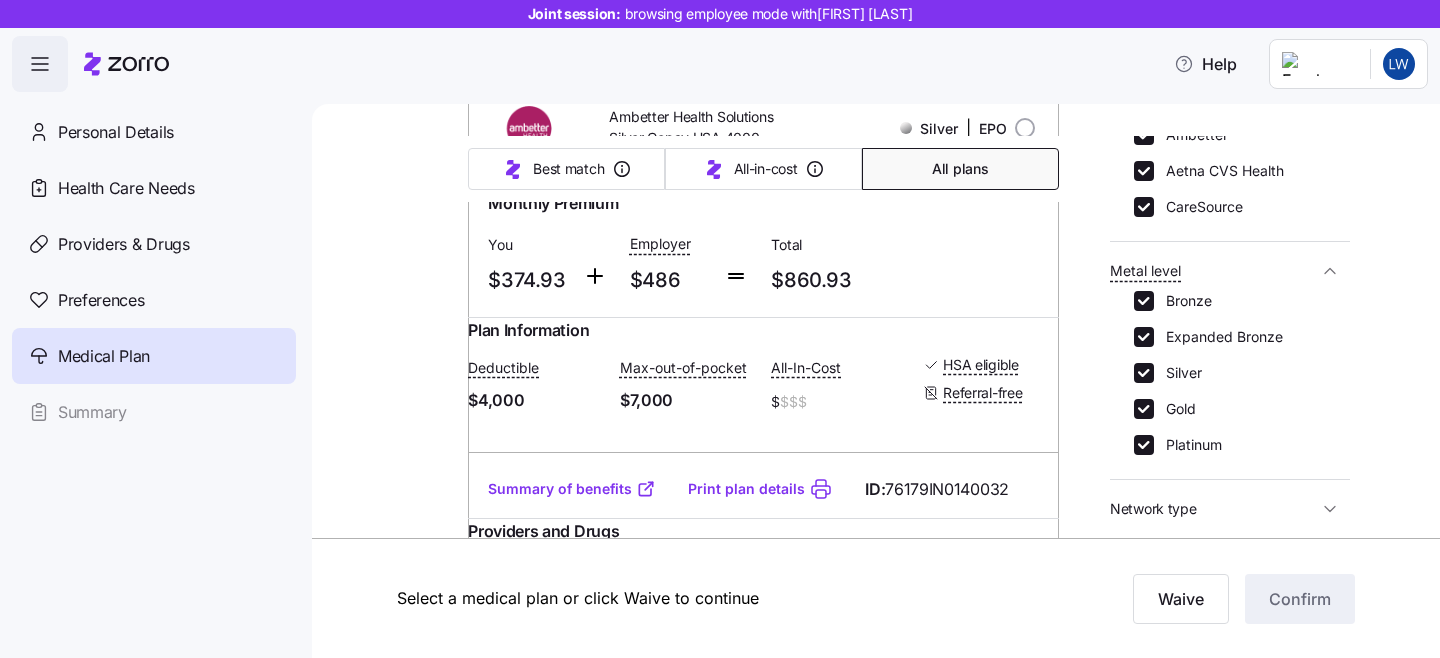 scroll, scrollTop: 4506, scrollLeft: 0, axis: vertical 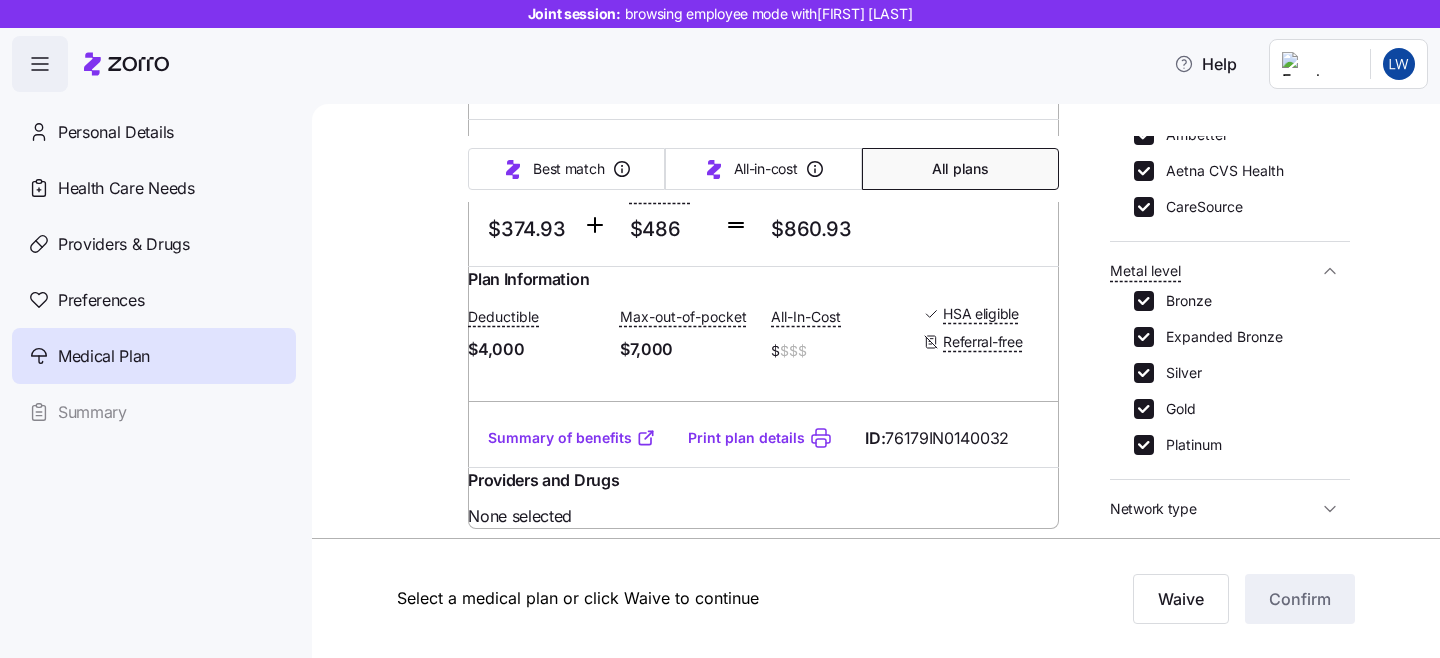 click on "Summary of benefits" at bounding box center [572, -71] 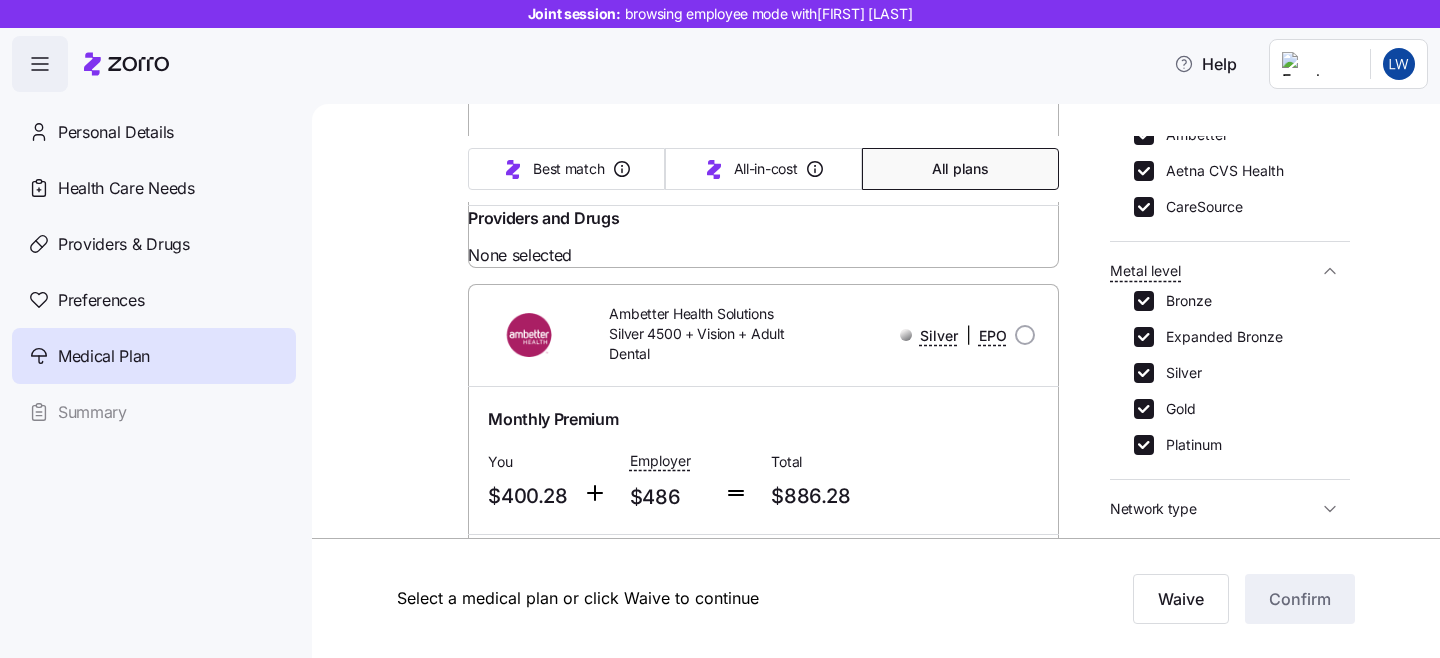 scroll, scrollTop: 6315, scrollLeft: 0, axis: vertical 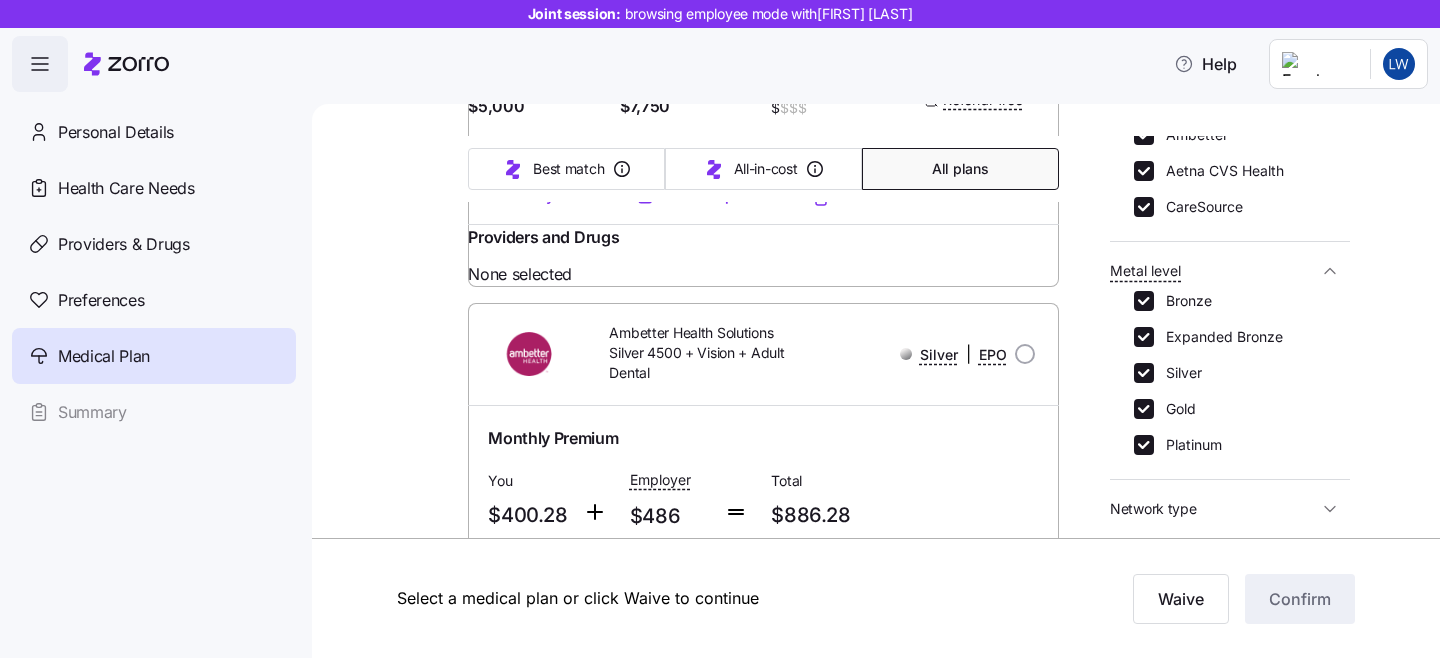 click on "Summary of benefits" at bounding box center [572, -333] 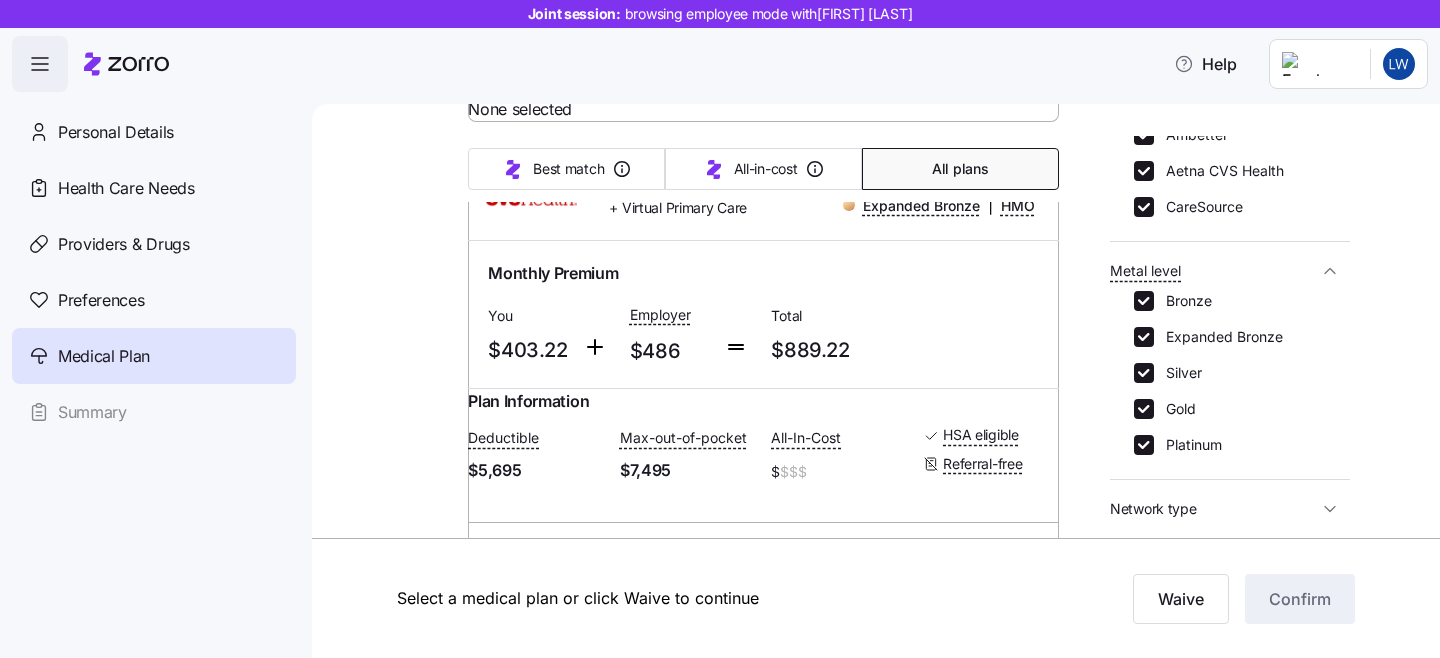 scroll, scrollTop: 7125, scrollLeft: 0, axis: vertical 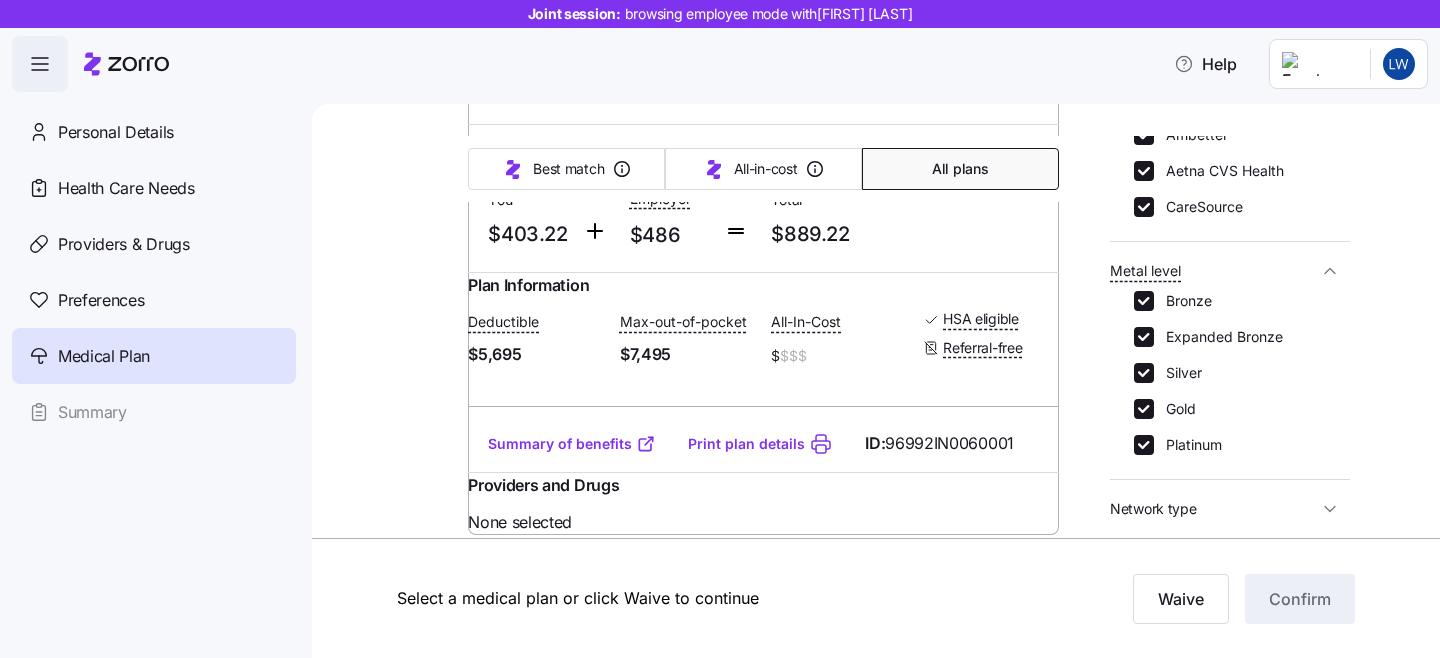 click on "Summary of benefits" at bounding box center (572, -614) 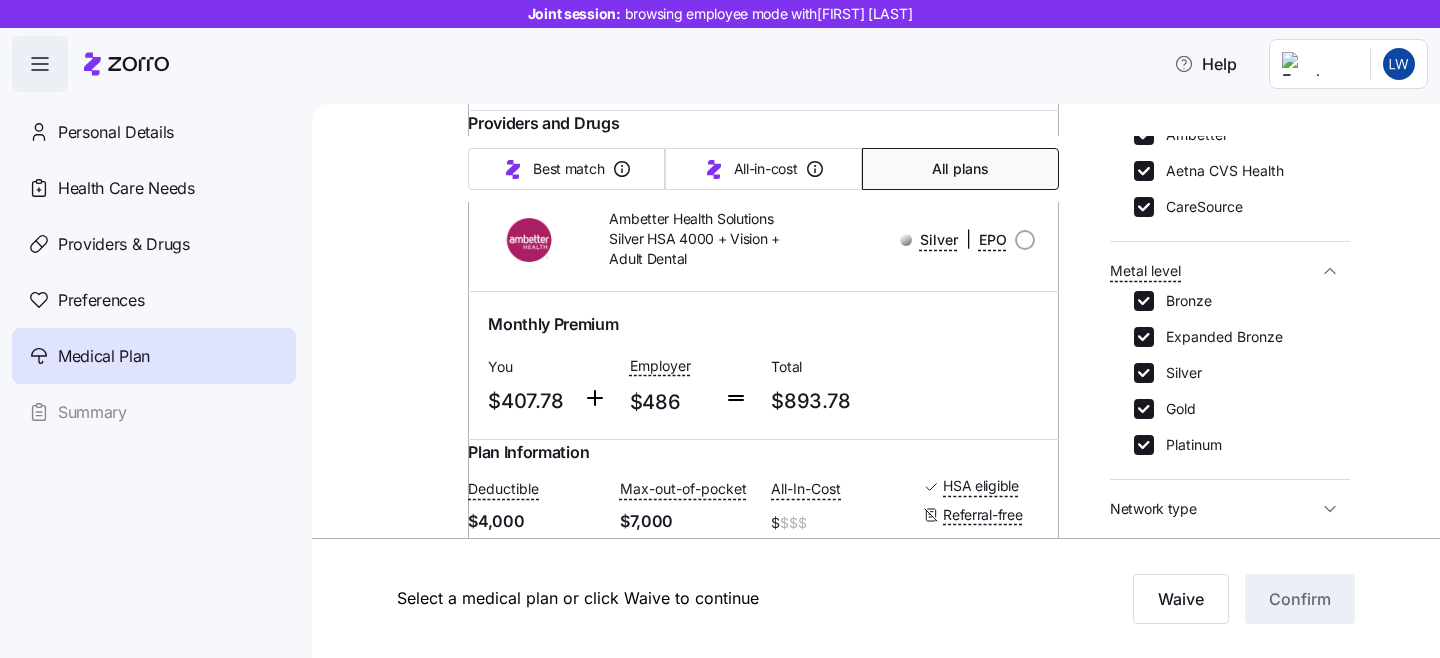 scroll, scrollTop: 8198, scrollLeft: 0, axis: vertical 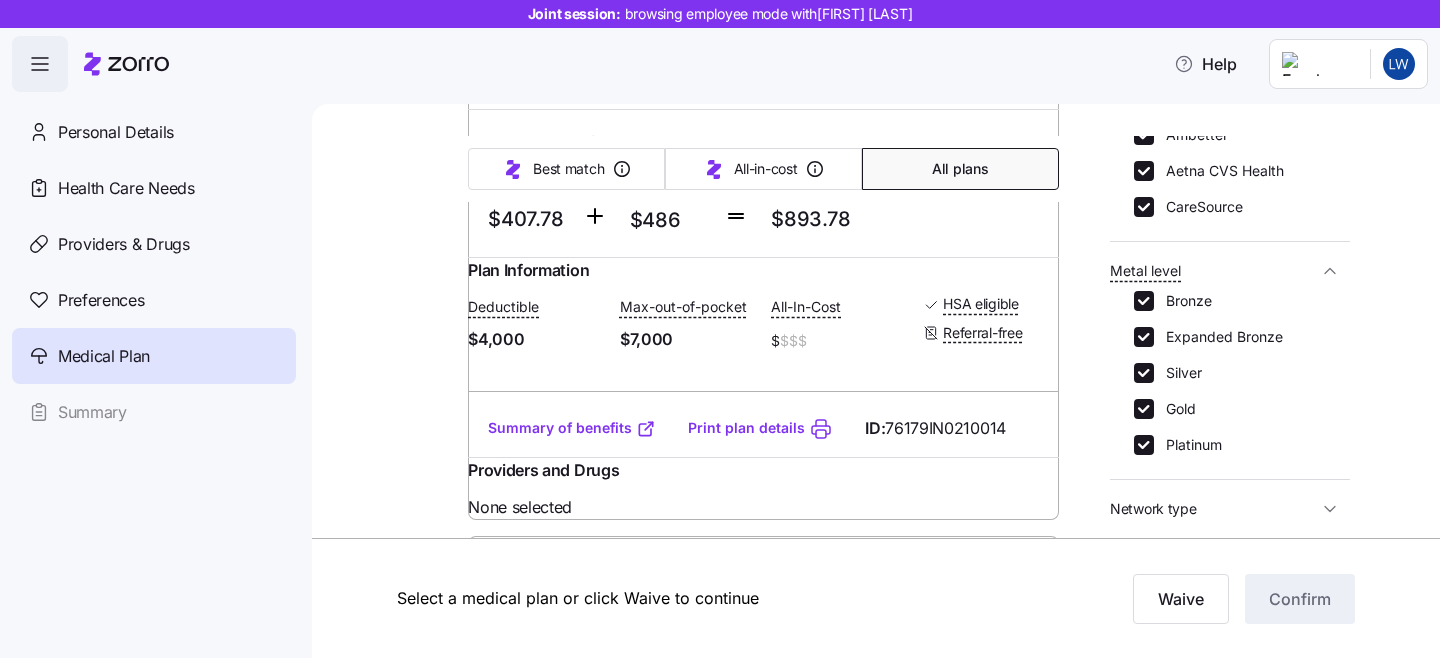 click on "Summary of benefits Print plan details ID:  96992IN0060001" at bounding box center [763, -630] 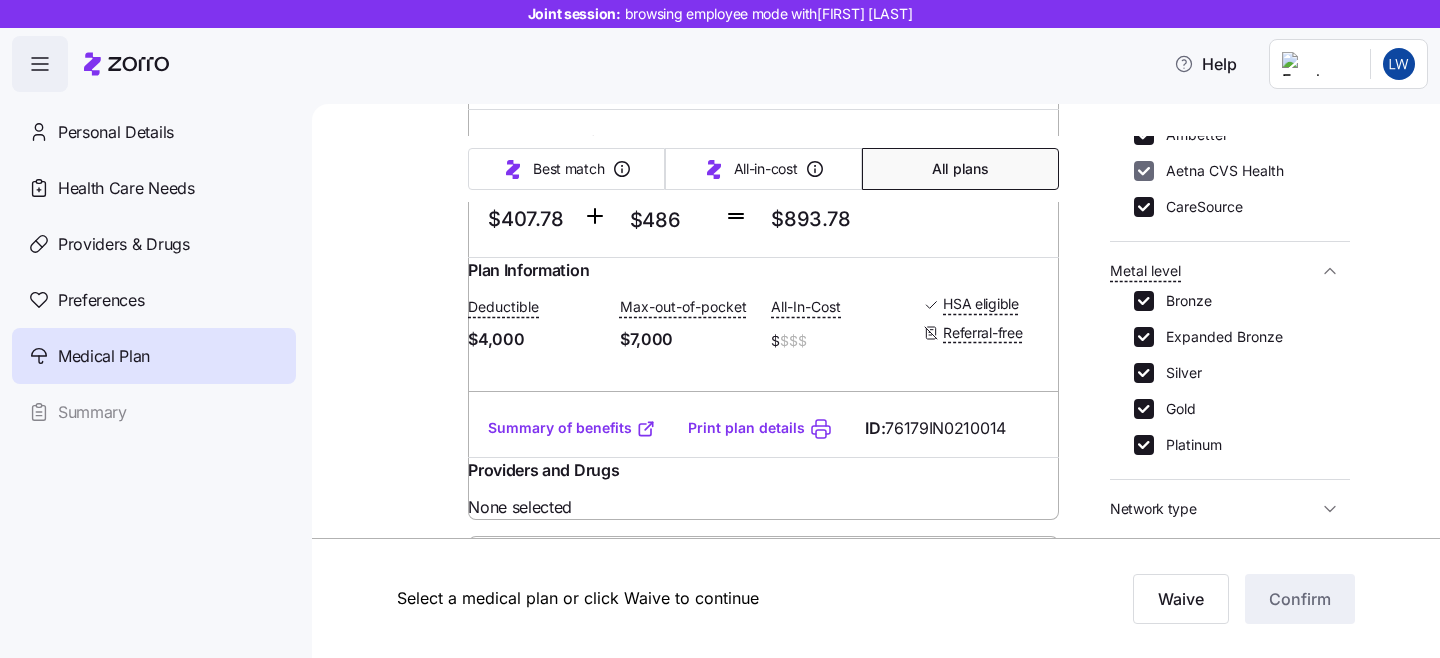 click on "Aetna CVS Health" at bounding box center [1144, 171] 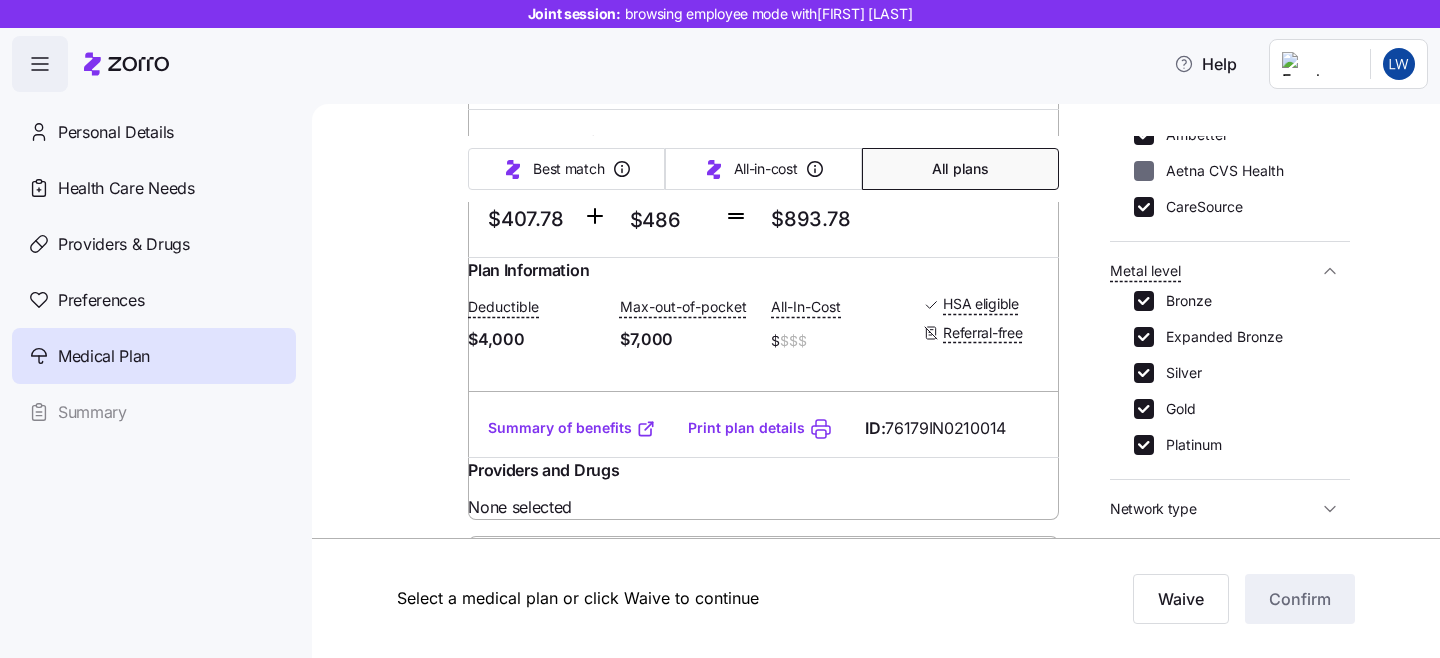 checkbox on "false" 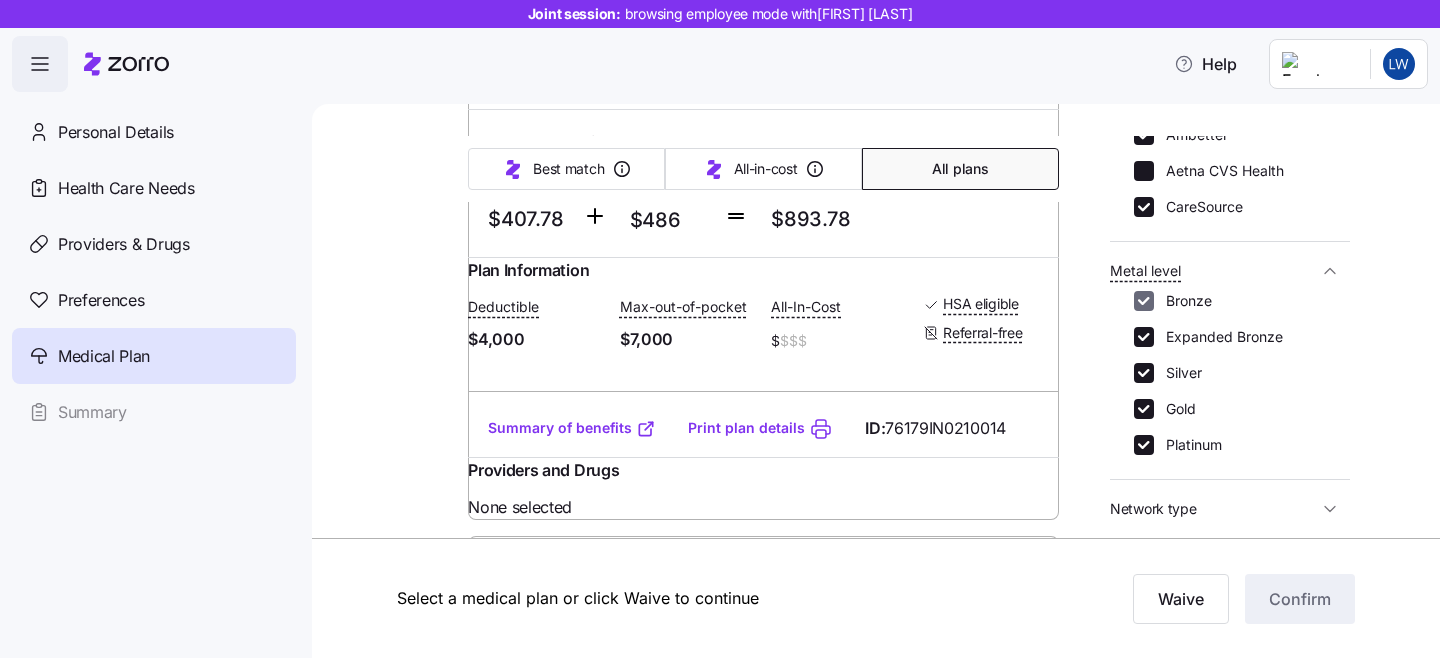 click on "Expanded Bronze" at bounding box center (1144, 337) 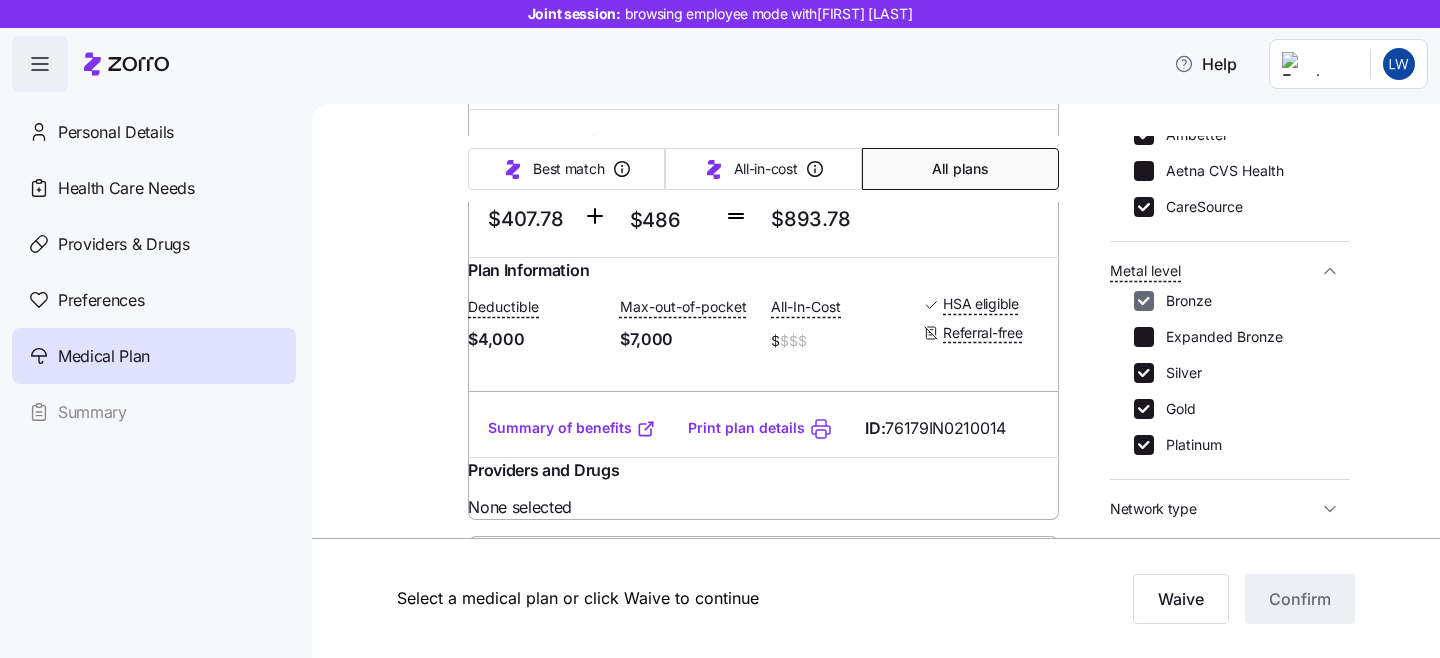 checkbox on "false" 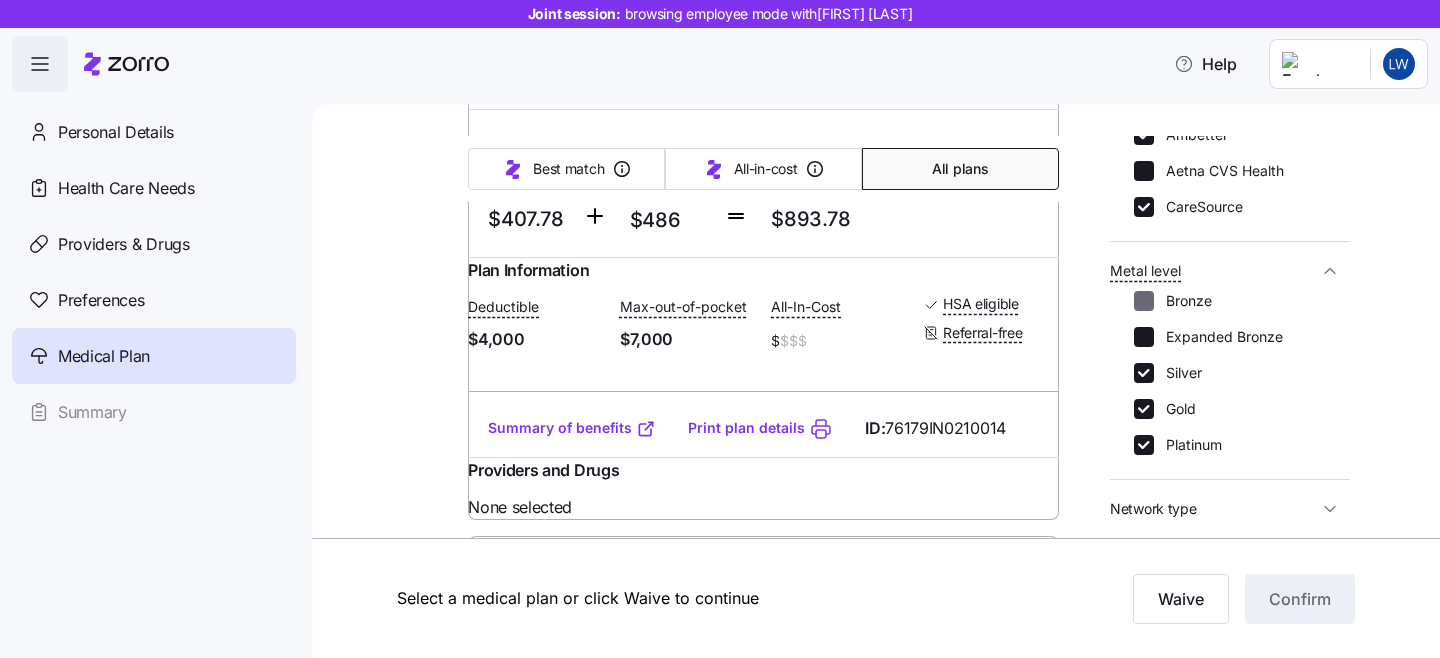 checkbox on "false" 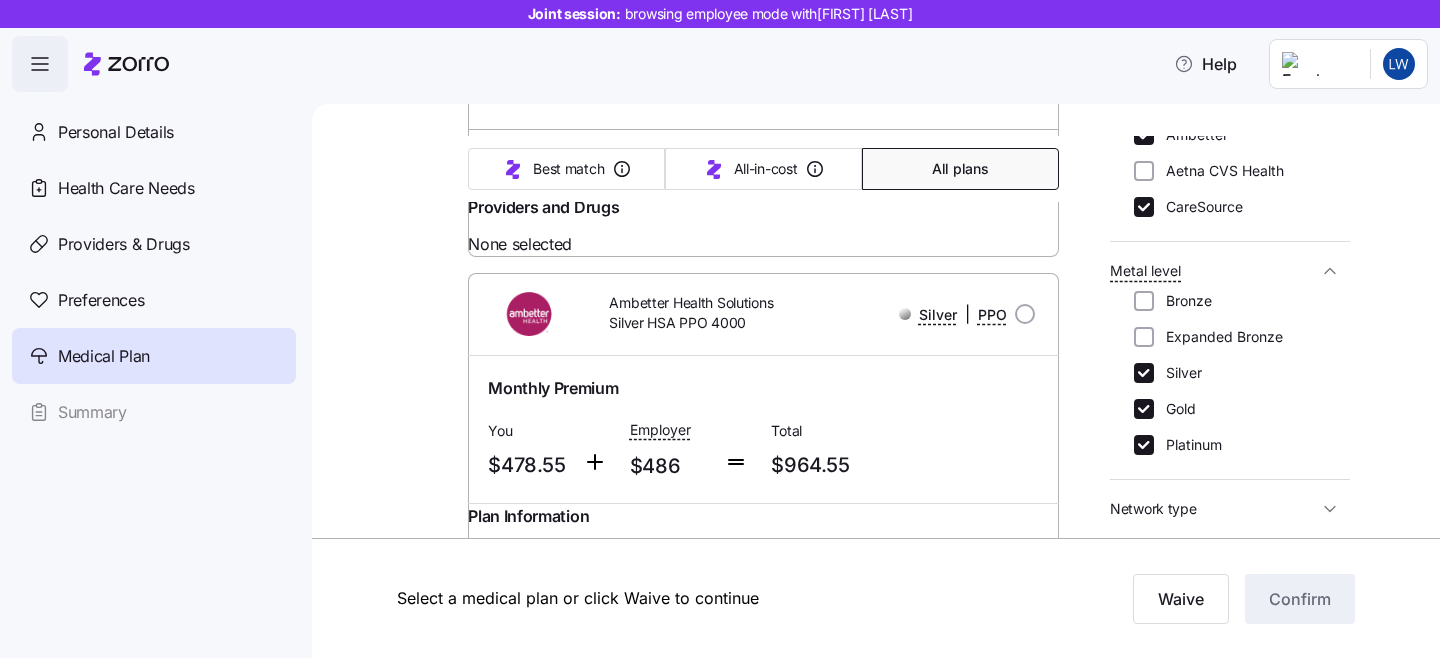 scroll, scrollTop: 7873, scrollLeft: 0, axis: vertical 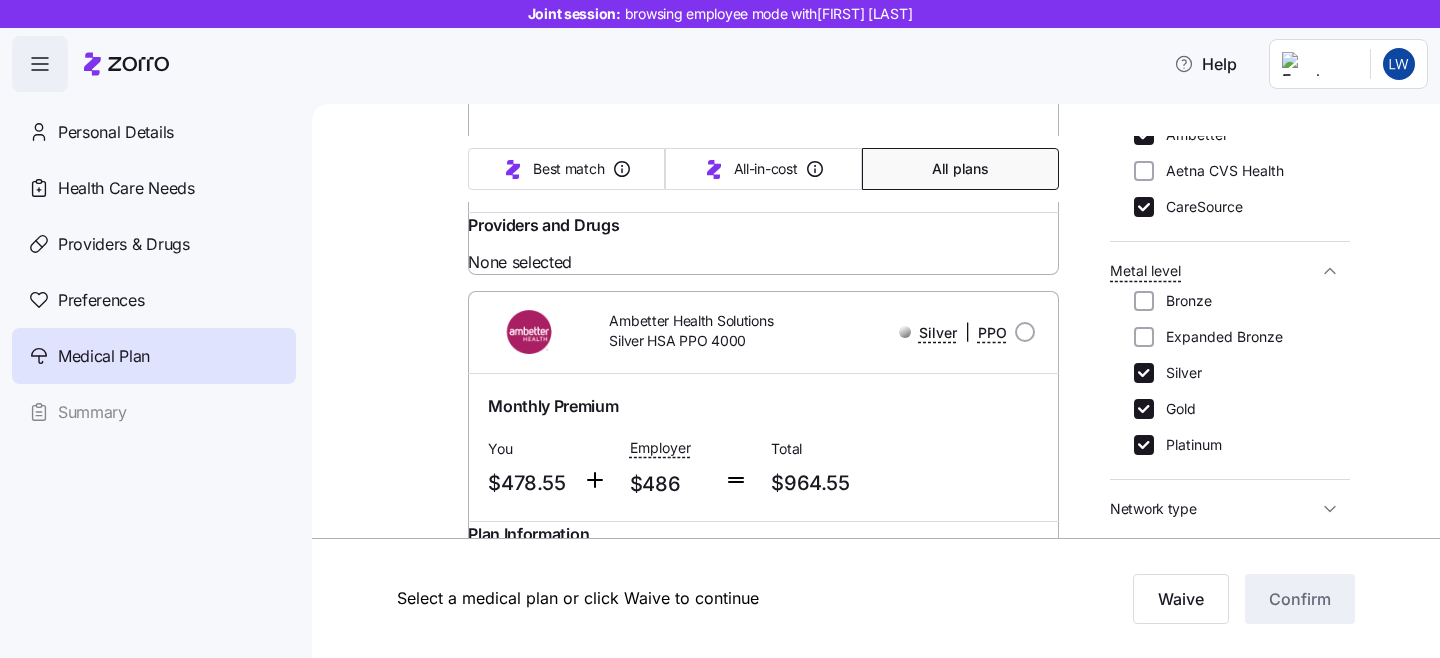 drag, startPoint x: 685, startPoint y: 434, endPoint x: 637, endPoint y: 432, distance: 48.04165 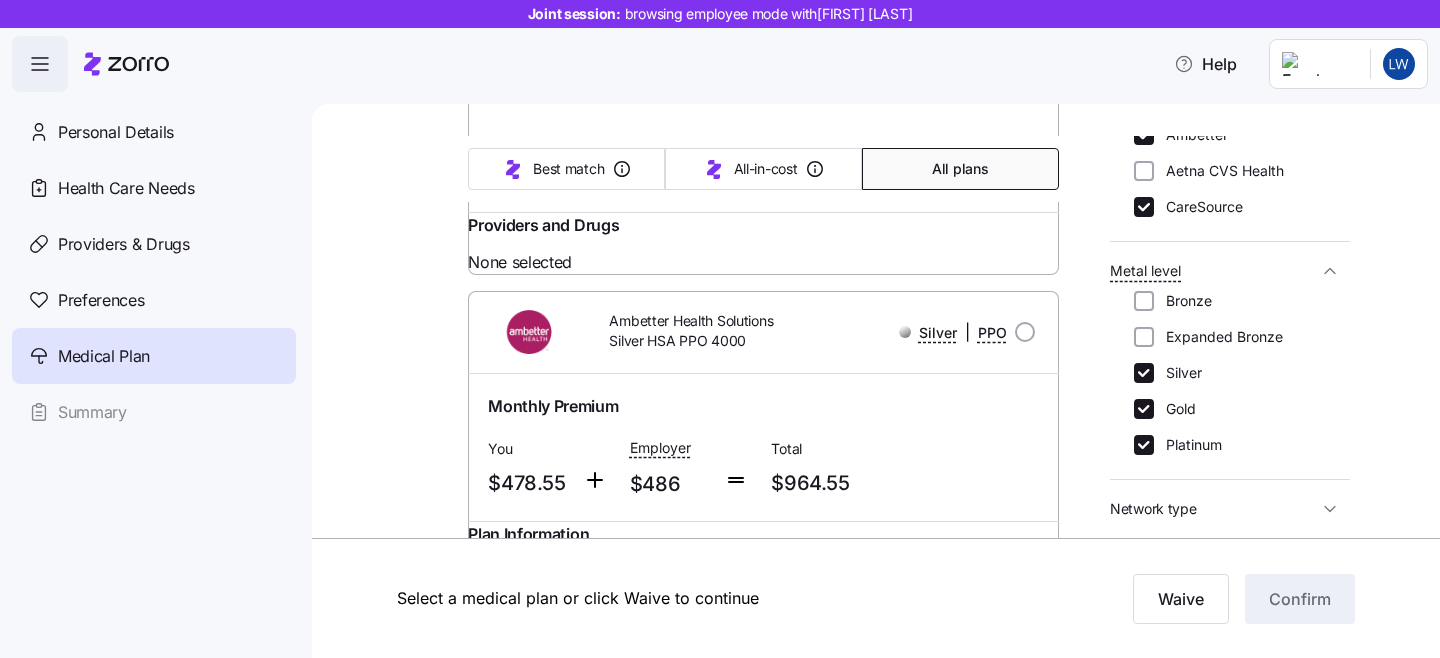 drag, startPoint x: 848, startPoint y: 435, endPoint x: 763, endPoint y: 432, distance: 85.052925 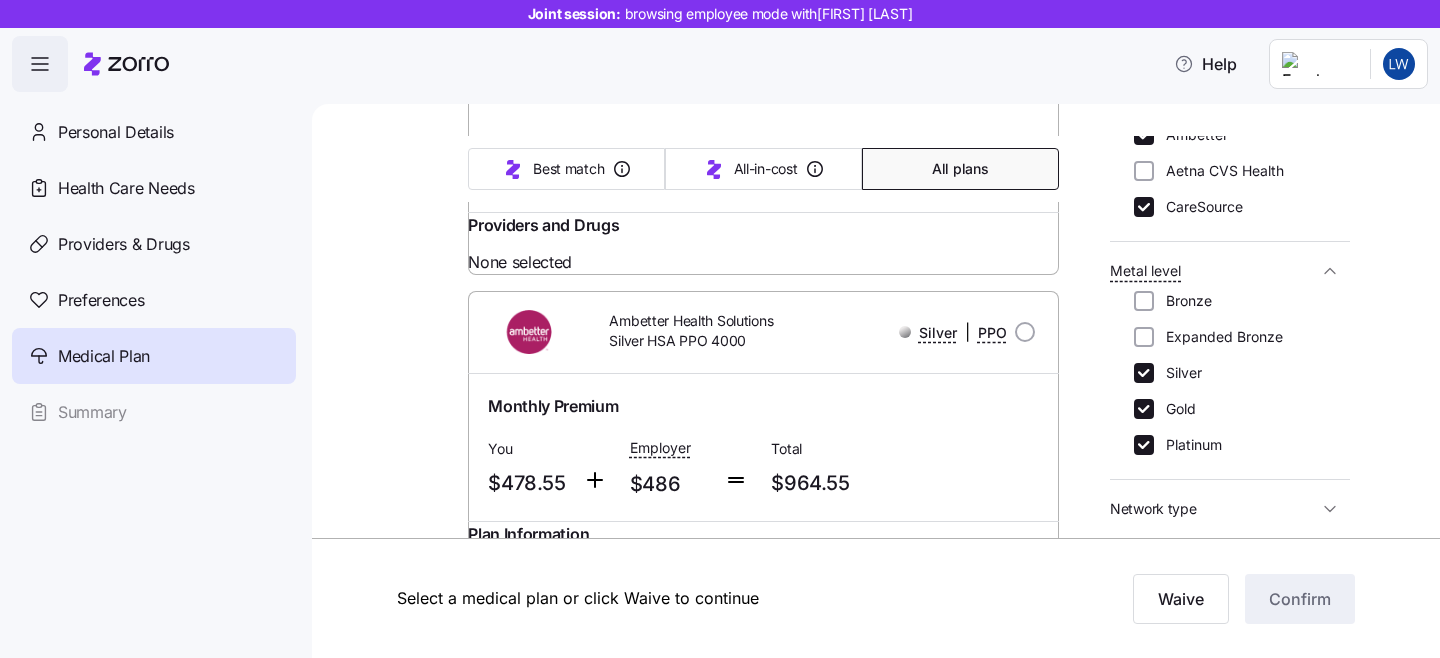 drag, startPoint x: 568, startPoint y: 439, endPoint x: 492, endPoint y: 427, distance: 76.941536 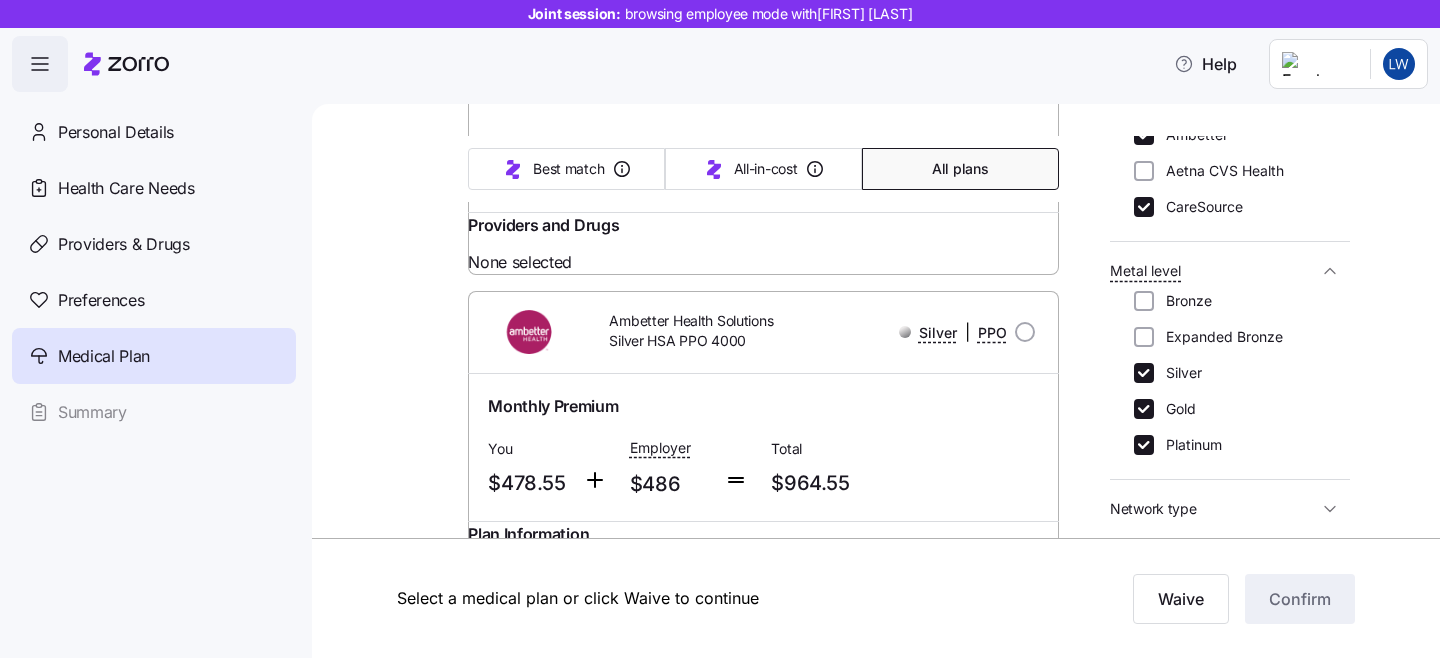 drag, startPoint x: 681, startPoint y: 432, endPoint x: 630, endPoint y: 428, distance: 51.156624 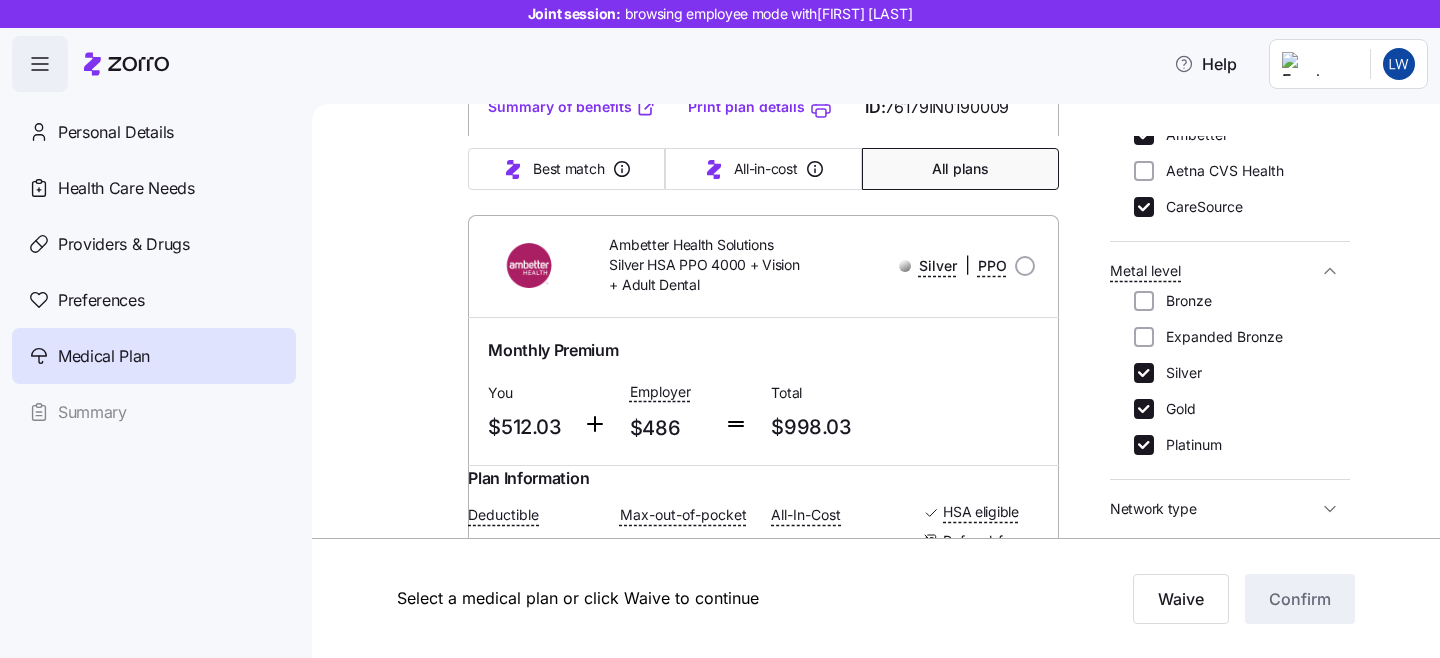 scroll, scrollTop: 9890, scrollLeft: 0, axis: vertical 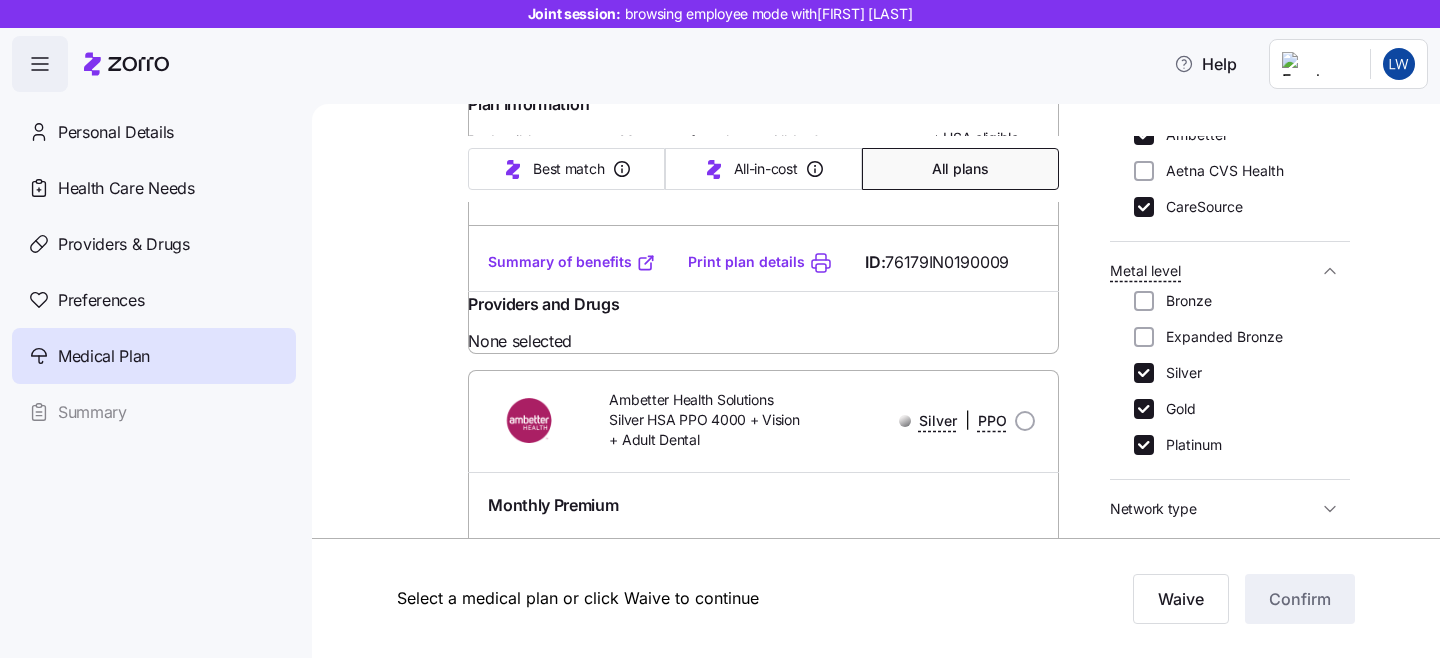 click on "Summary of benefits" at bounding box center (572, -795) 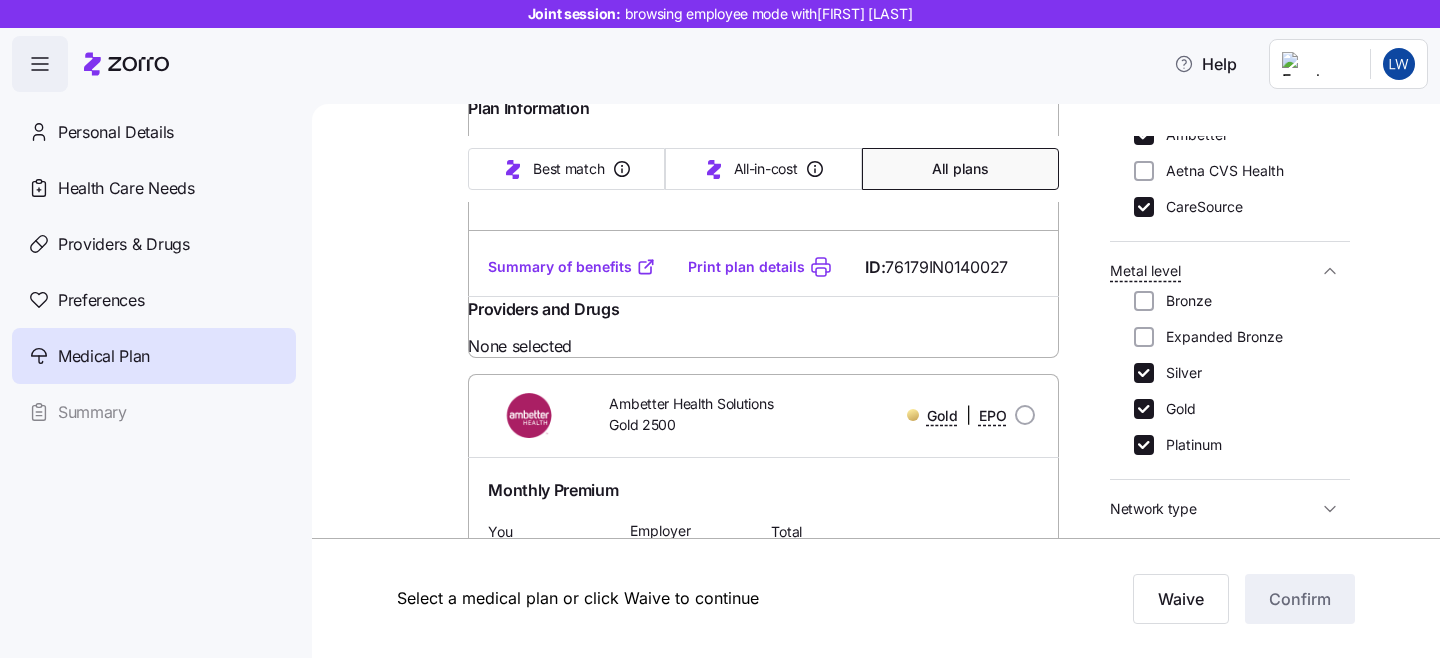 scroll, scrollTop: 13592, scrollLeft: 0, axis: vertical 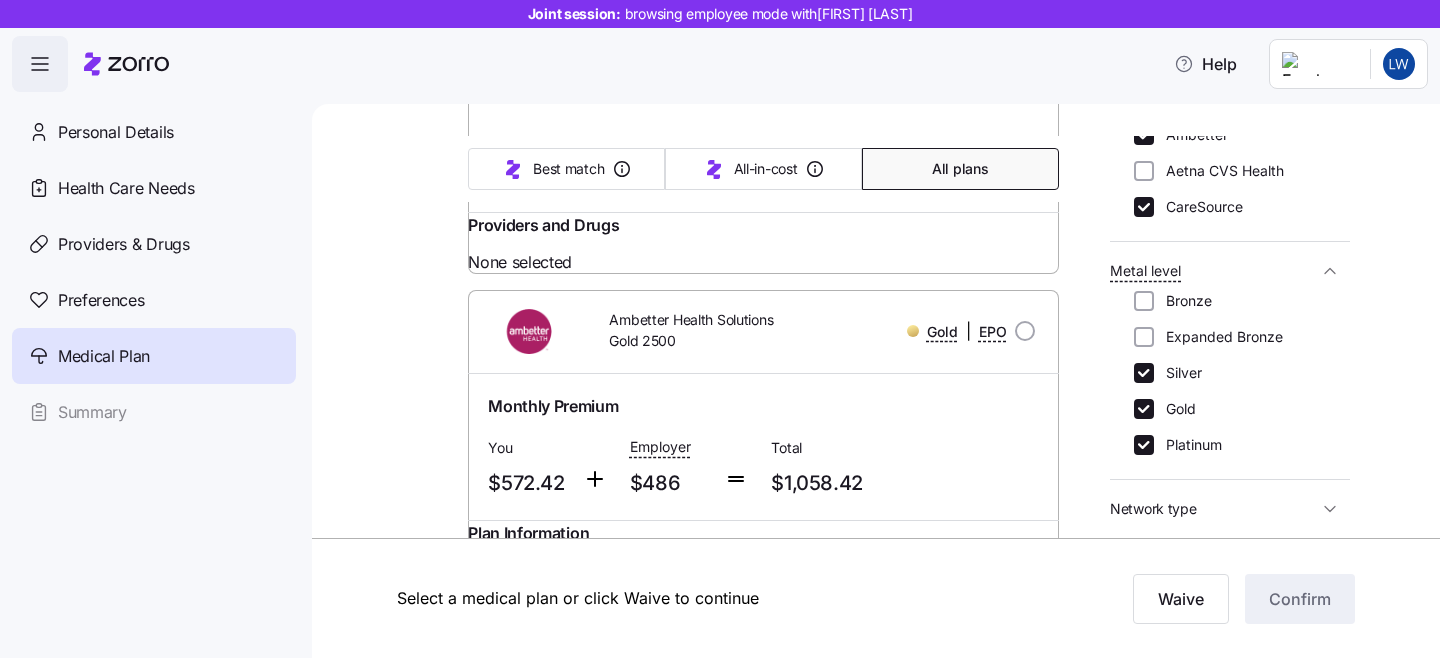 click on "Summary of benefits" at bounding box center (572, -1383) 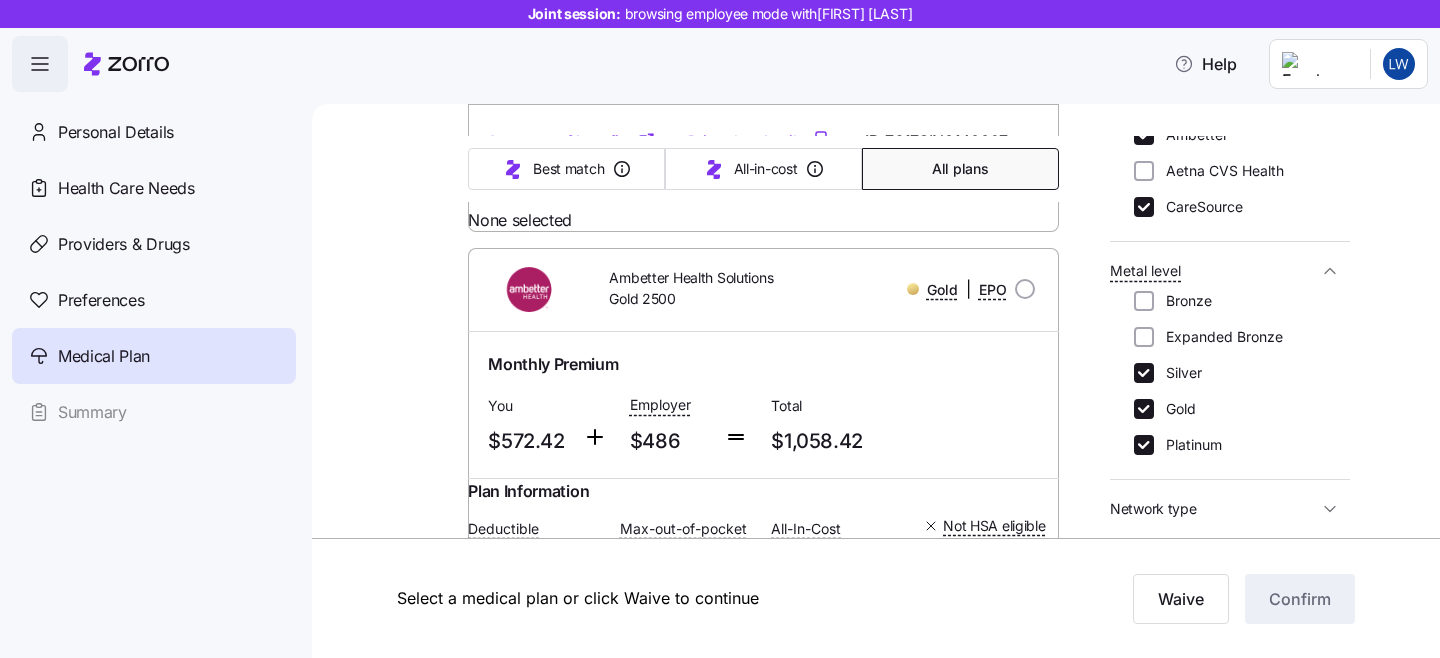 scroll, scrollTop: 13638, scrollLeft: 0, axis: vertical 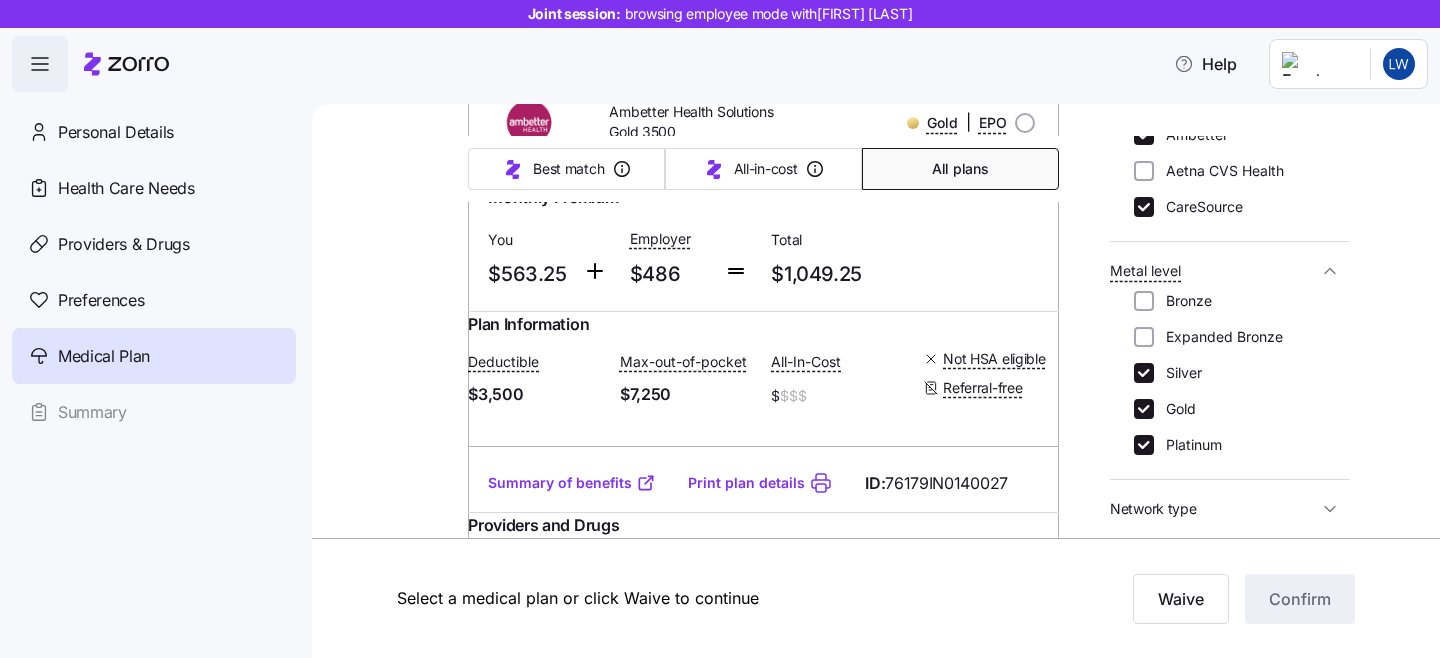 drag, startPoint x: 552, startPoint y: 338, endPoint x: 486, endPoint y: 338, distance: 66 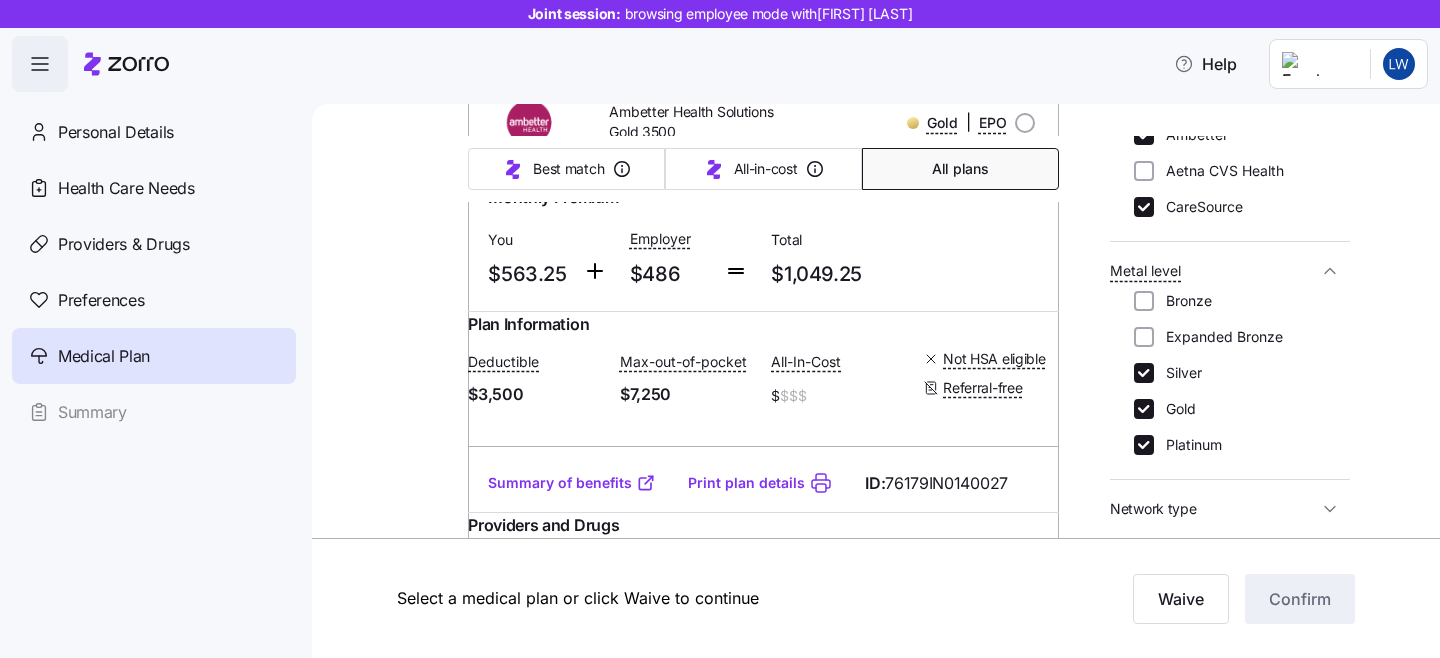 click on "$542.1" at bounding box center [527, -1293] 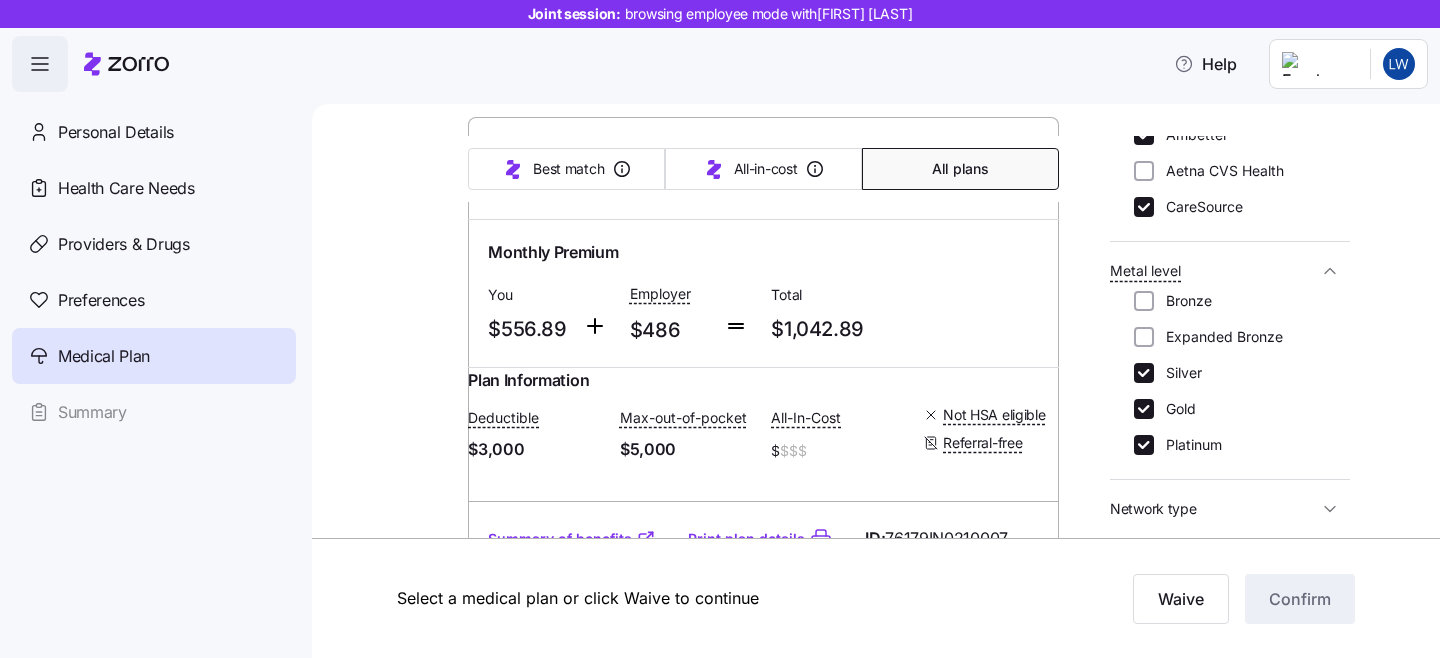 scroll, scrollTop: 12873, scrollLeft: 0, axis: vertical 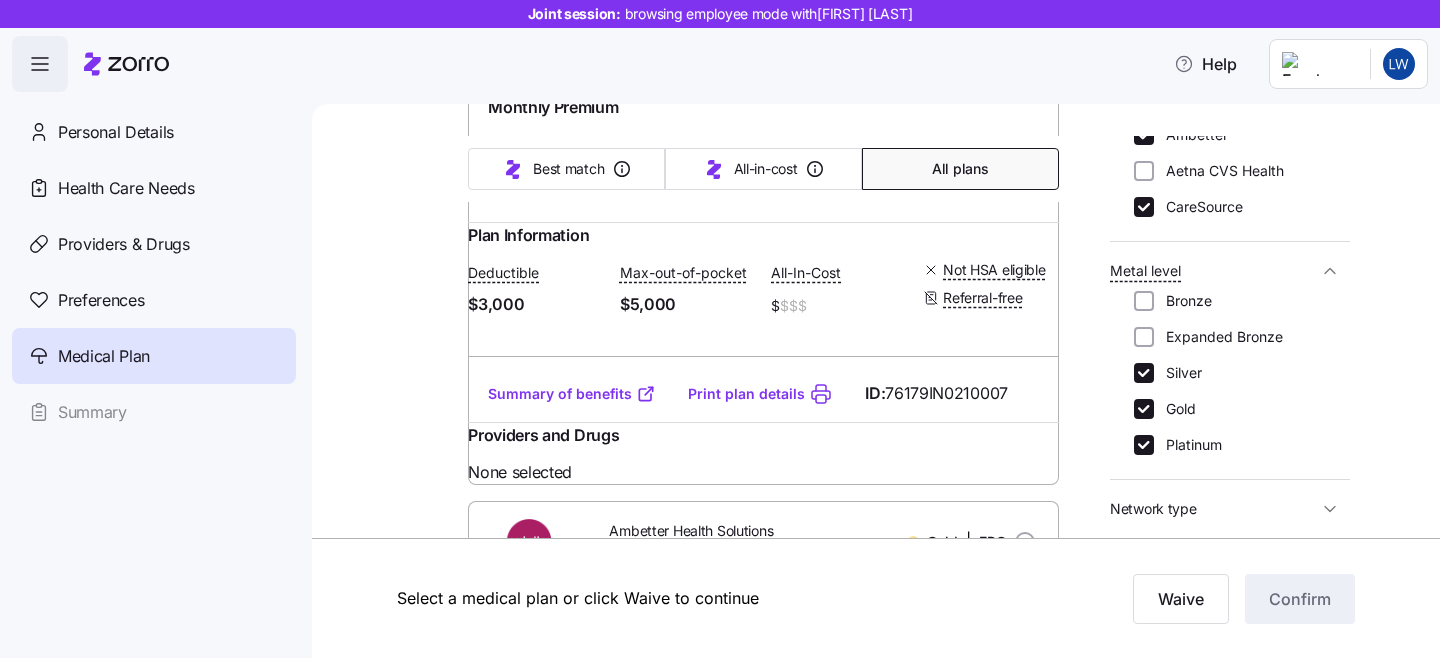 click on "Summary of benefits" at bounding box center (572, -1173) 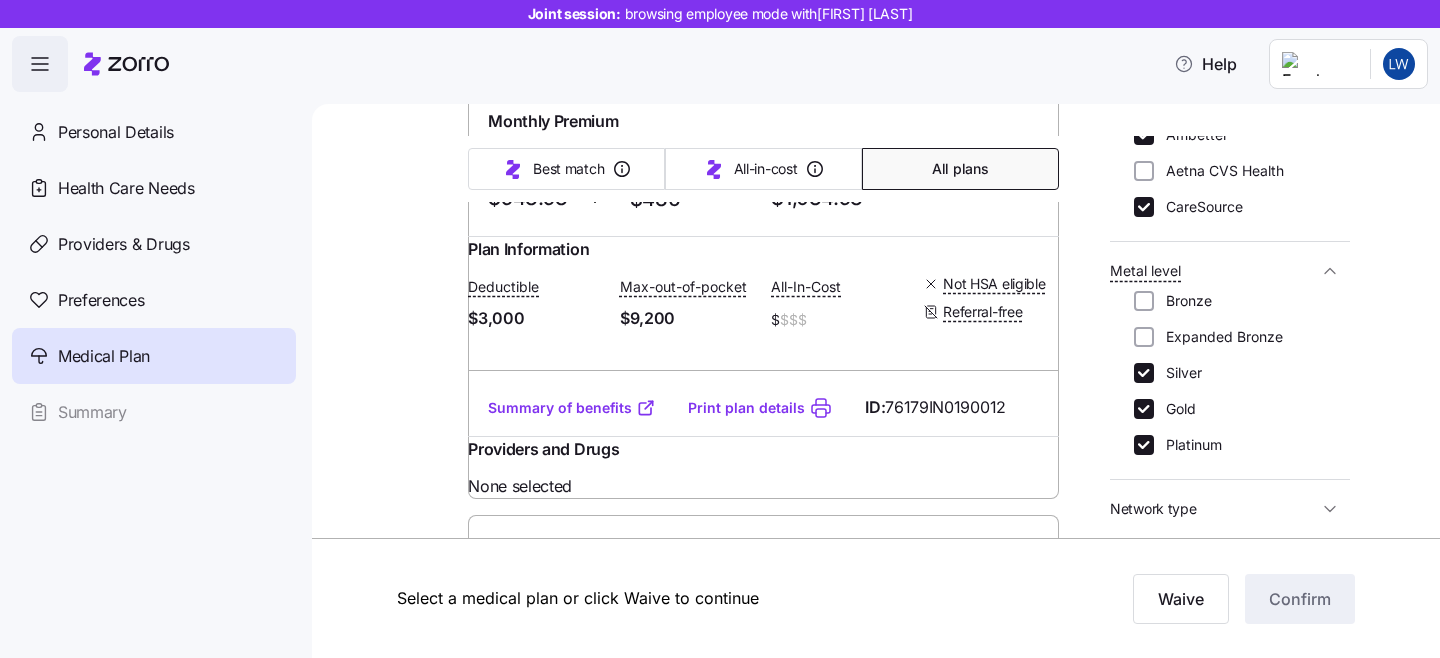 scroll, scrollTop: 12372, scrollLeft: 0, axis: vertical 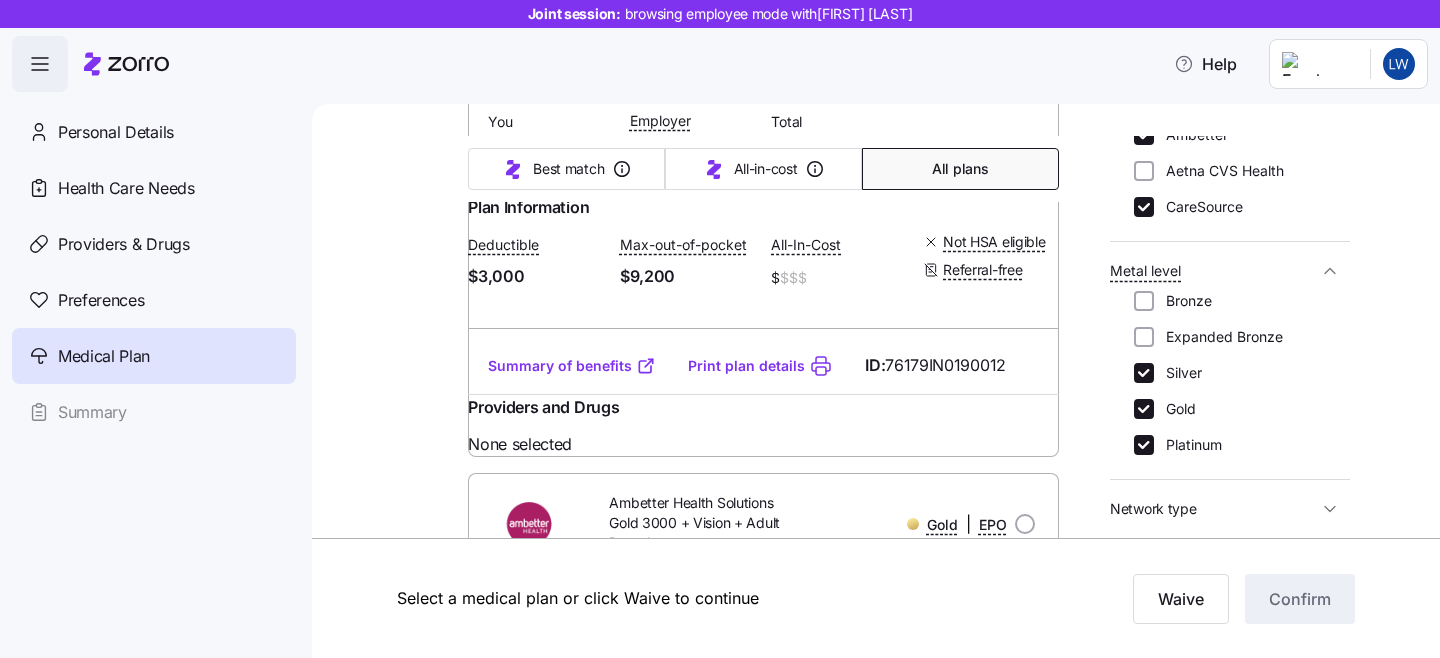 click on "Summary of benefits" at bounding box center [572, -1182] 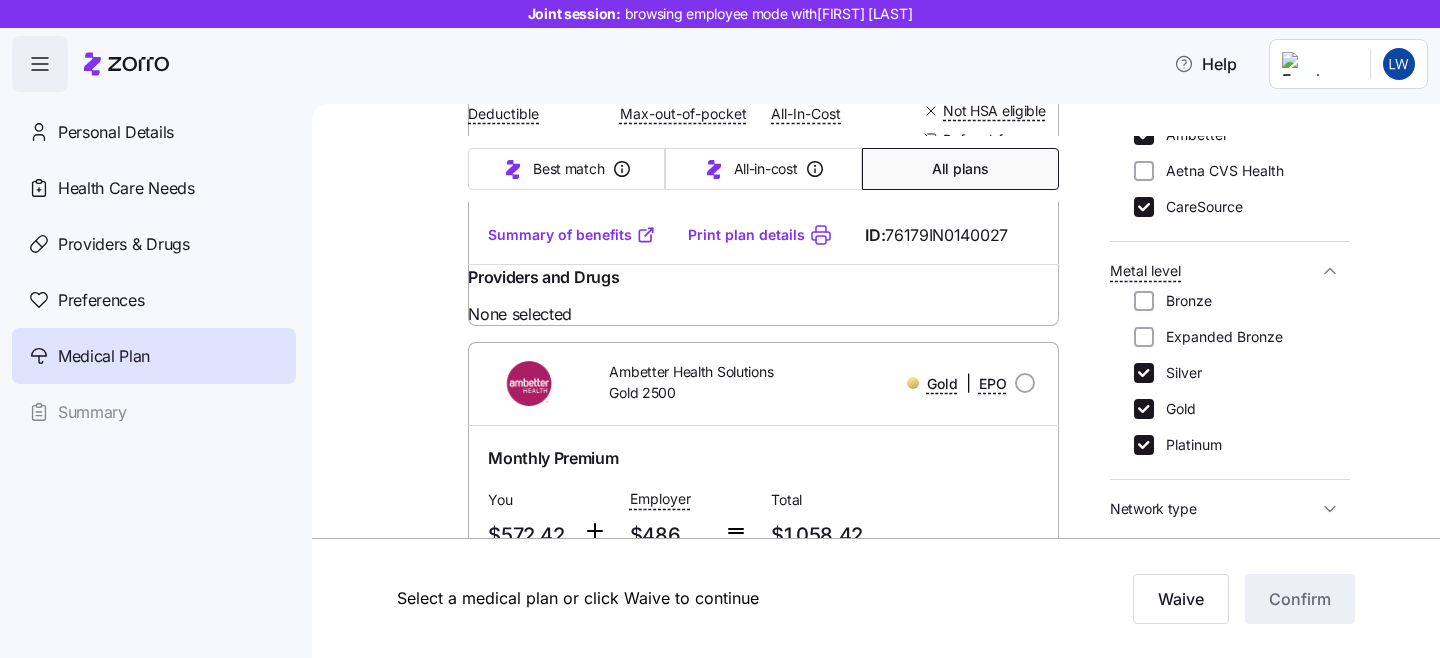 scroll, scrollTop: 13593, scrollLeft: 0, axis: vertical 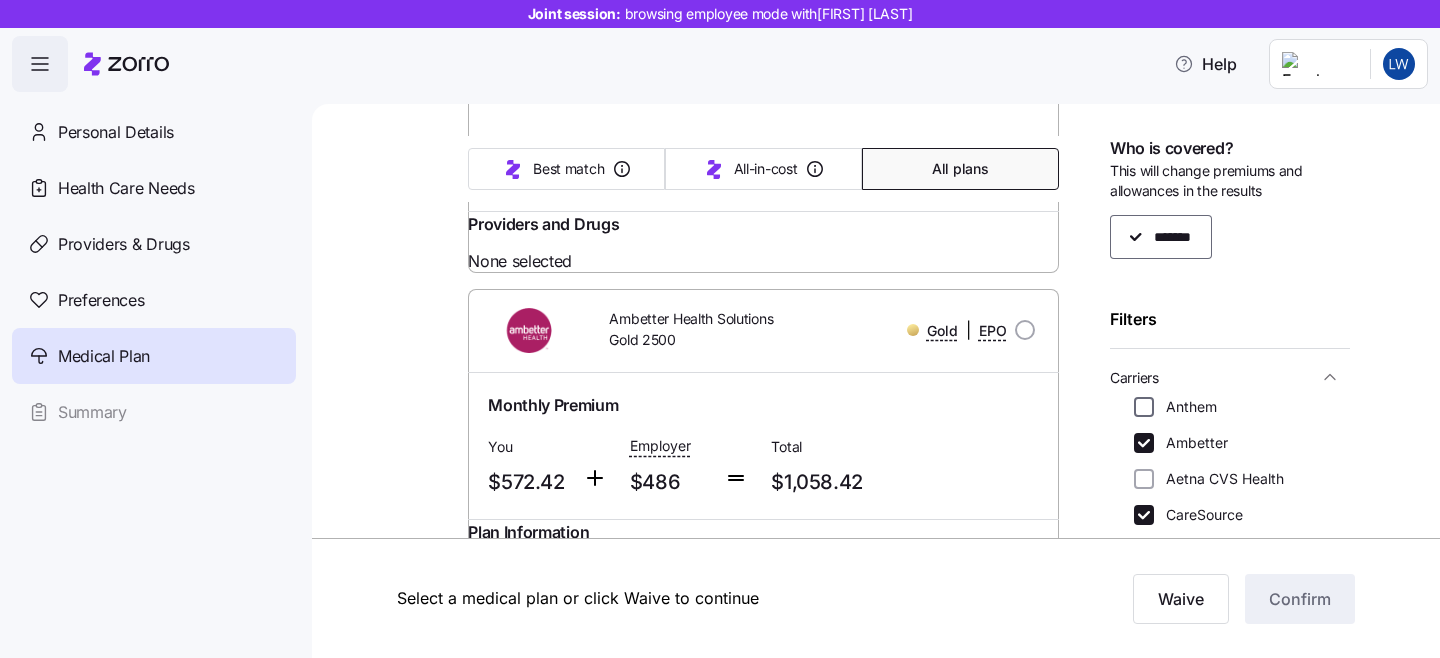 click on "Anthem" at bounding box center (1144, 407) 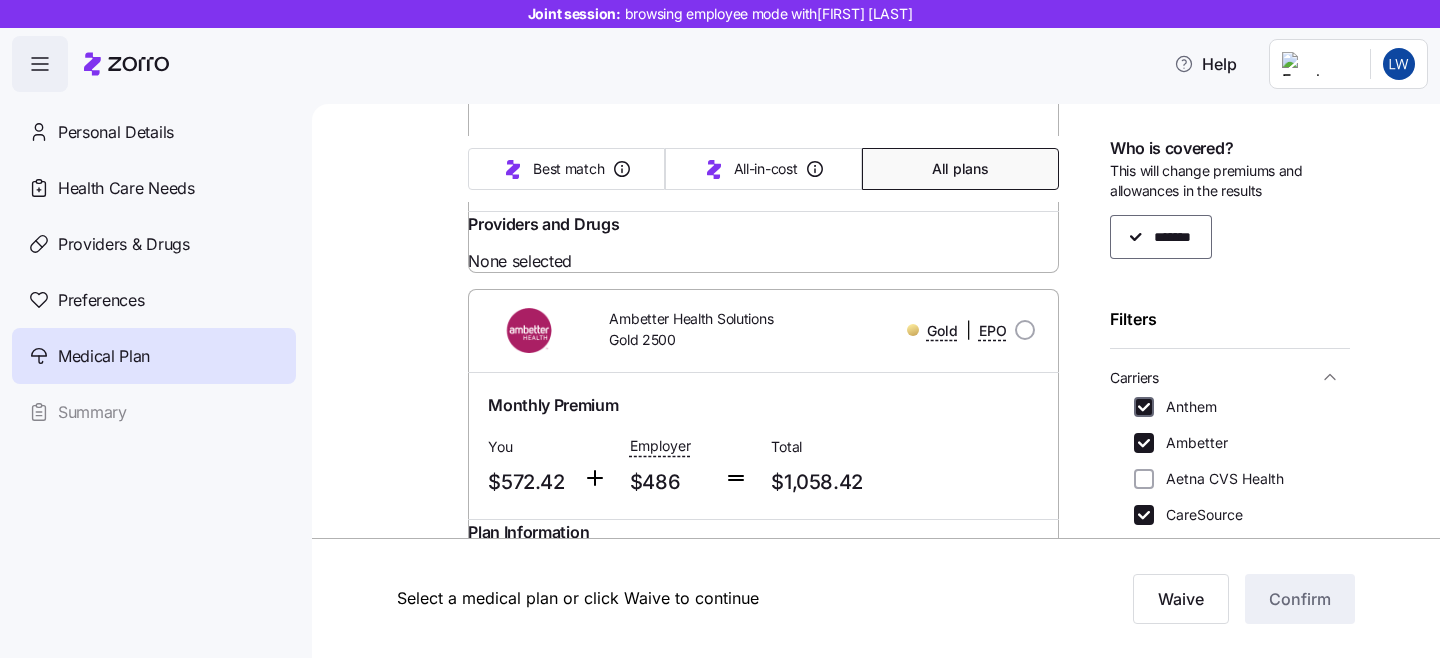 checkbox on "true" 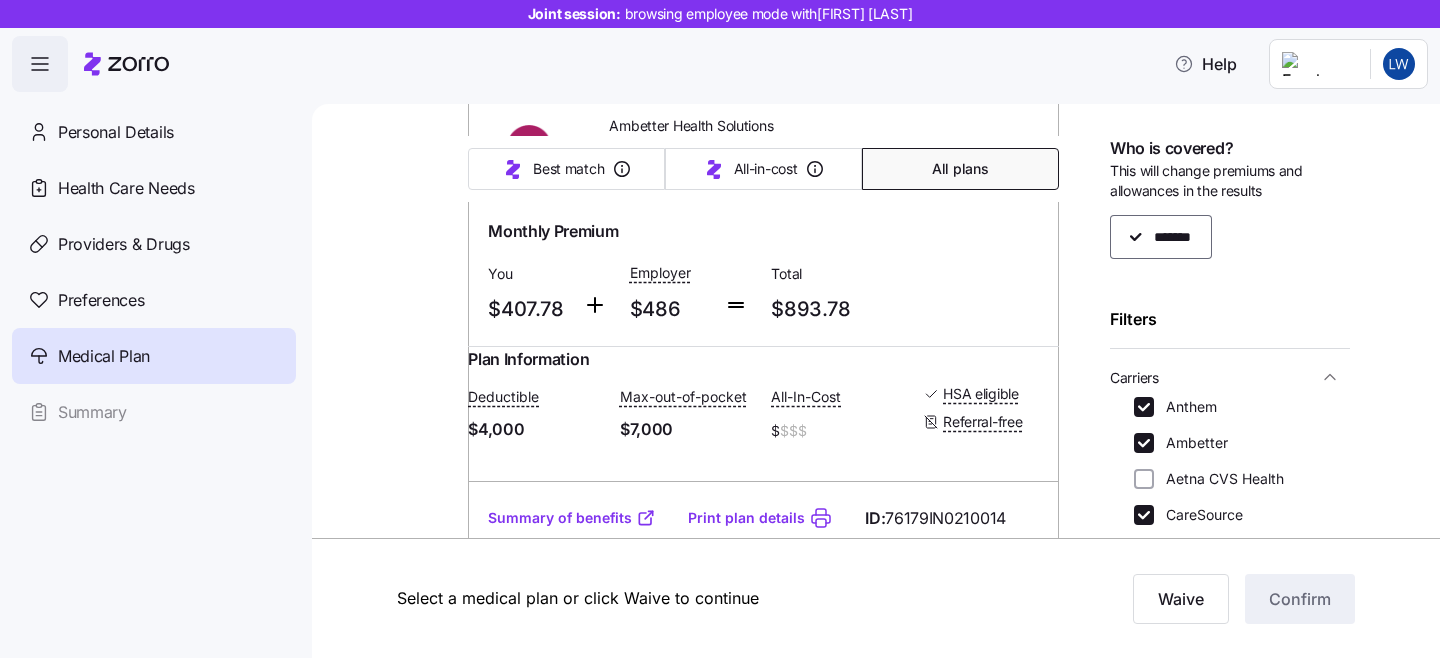 scroll, scrollTop: 5292, scrollLeft: 0, axis: vertical 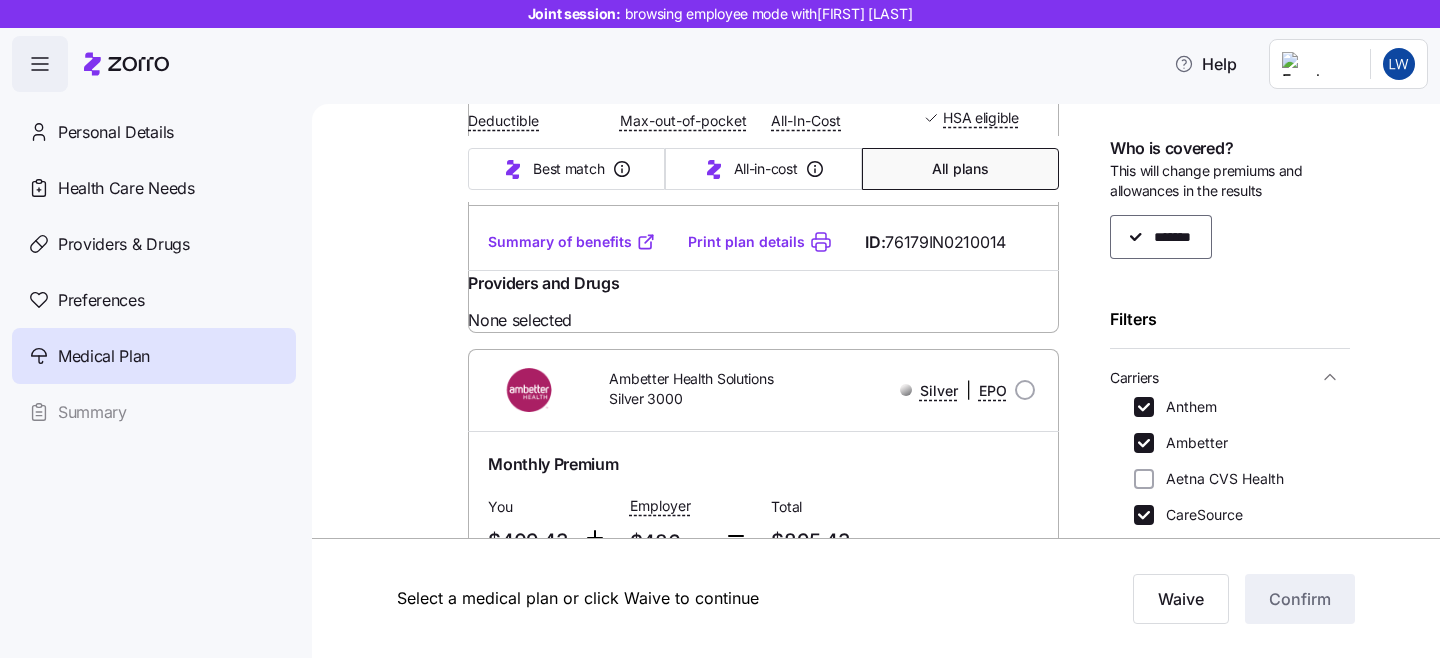 click on "Summary of benefits" at bounding box center (572, -287) 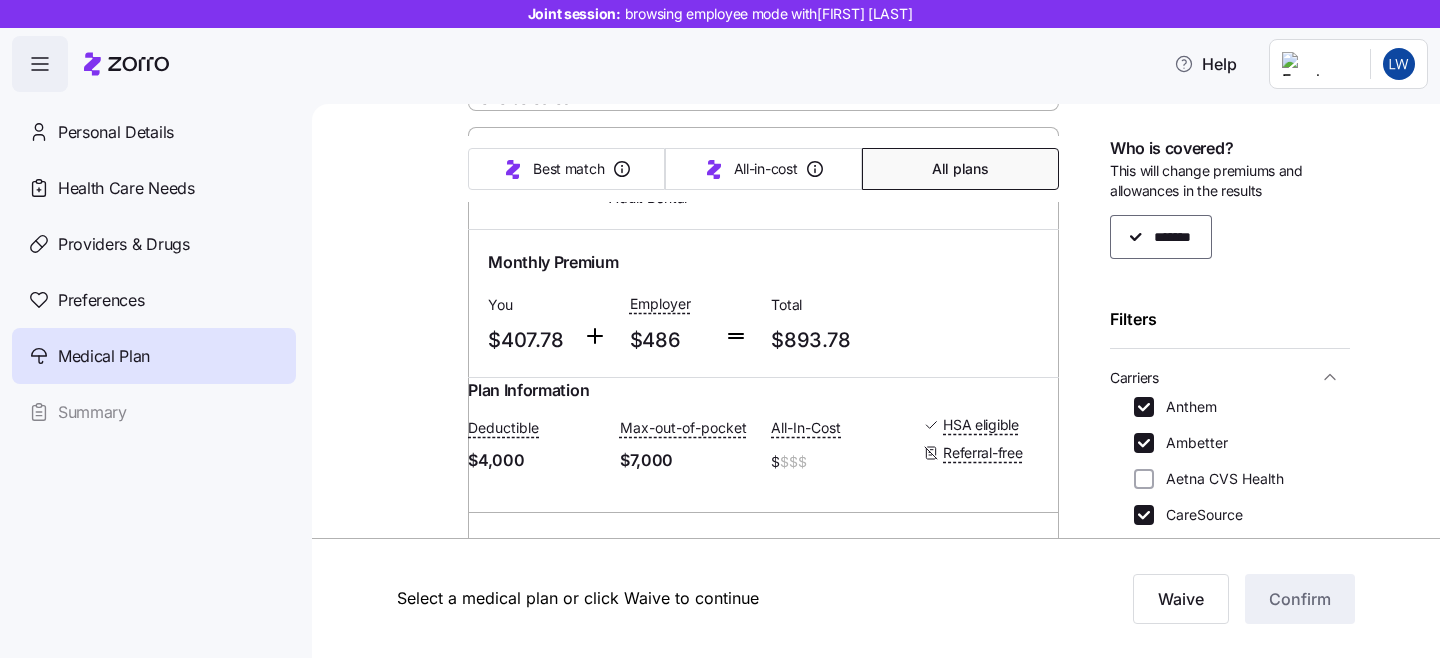 scroll, scrollTop: 4969, scrollLeft: 0, axis: vertical 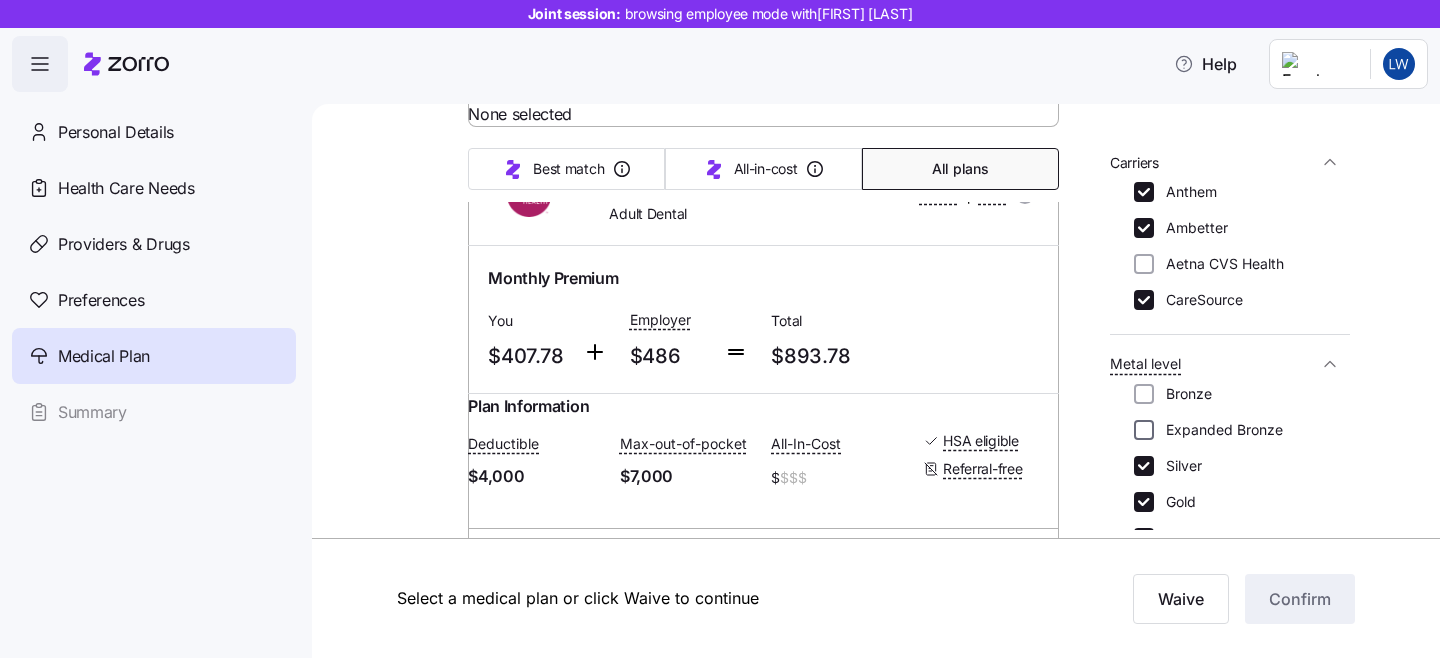 click on "Expanded Bronze" at bounding box center (1144, 430) 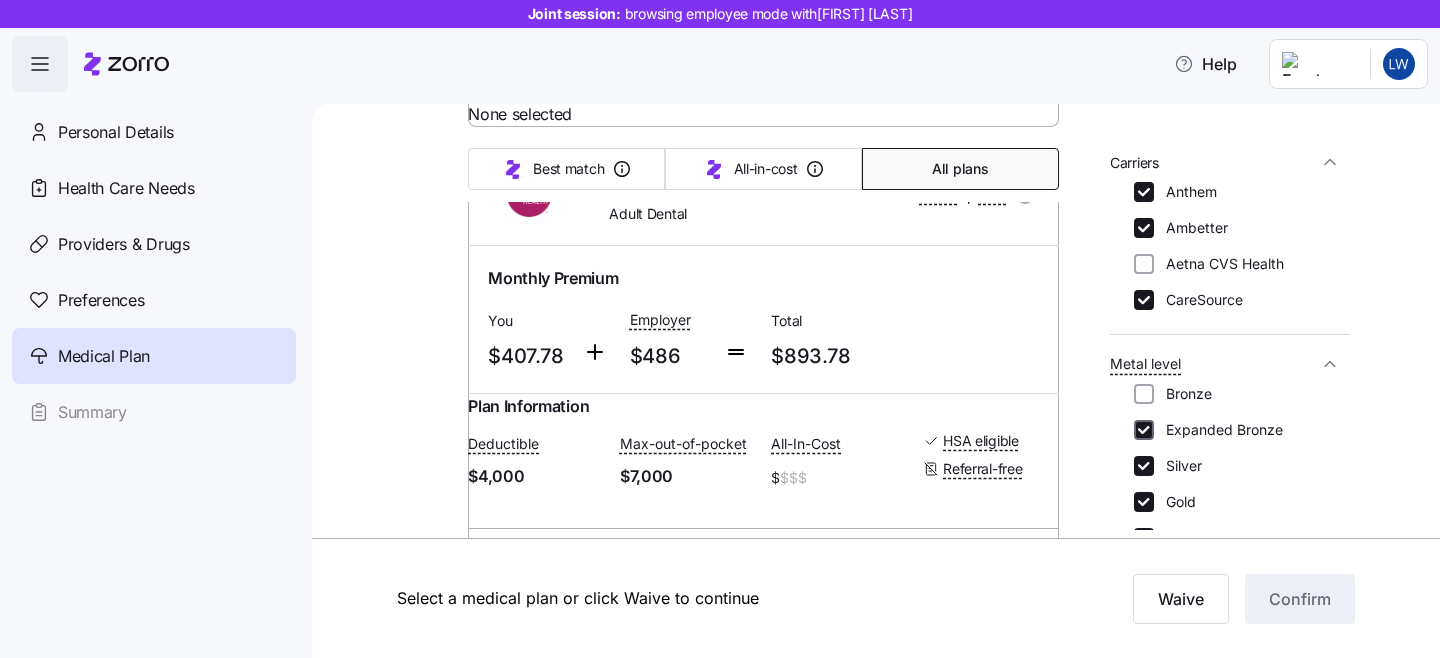 checkbox on "true" 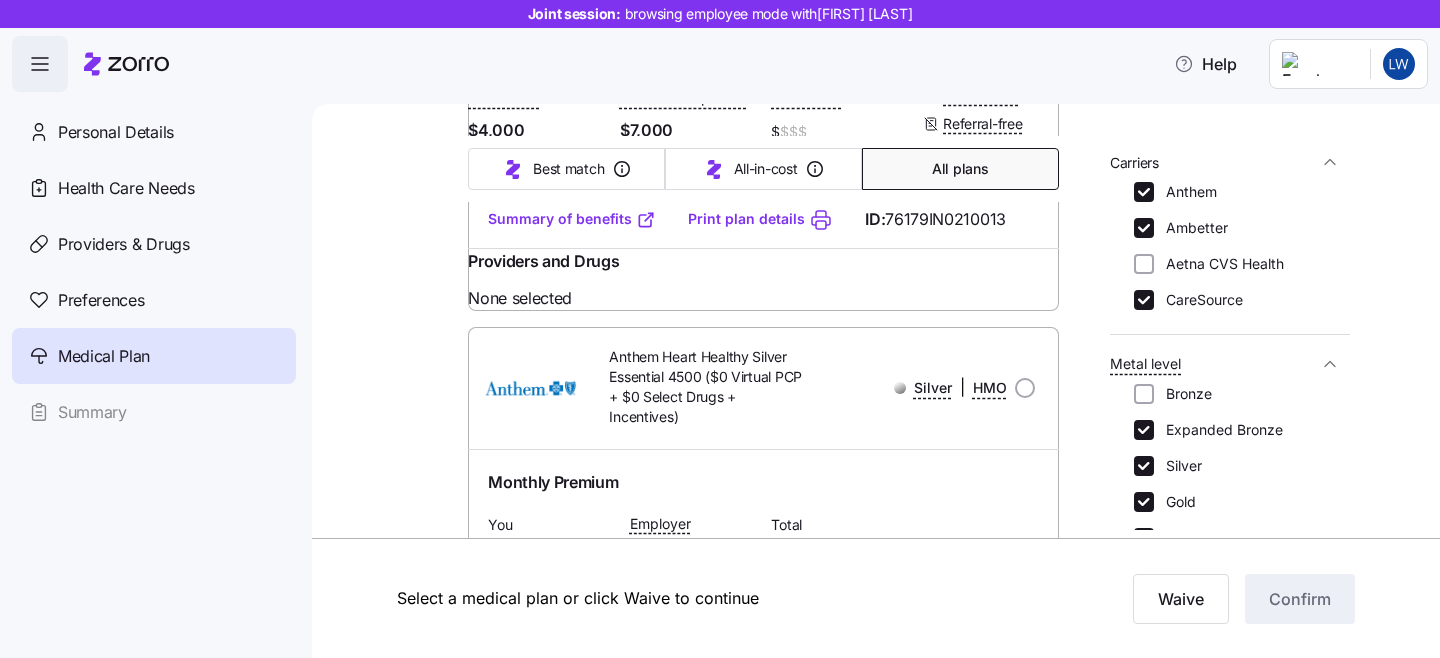 scroll, scrollTop: 10065, scrollLeft: 0, axis: vertical 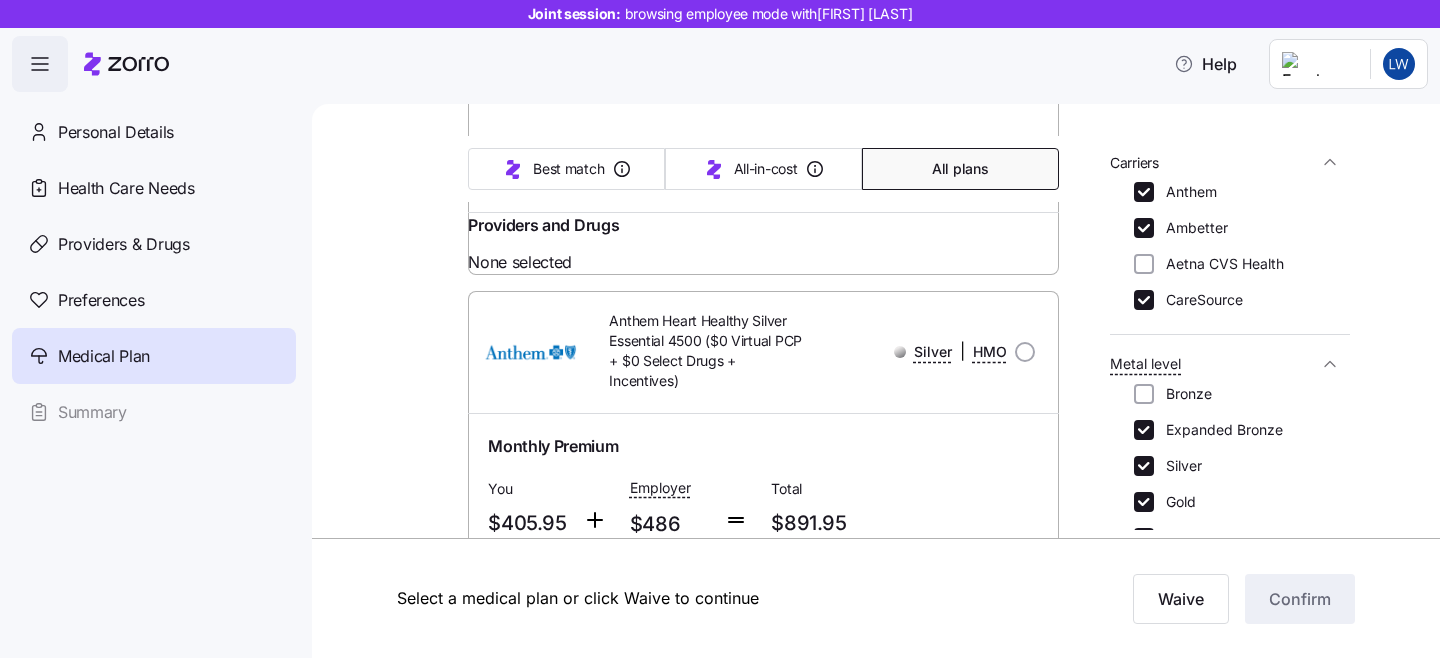 click on "Summary of benefits" at bounding box center (572, -875) 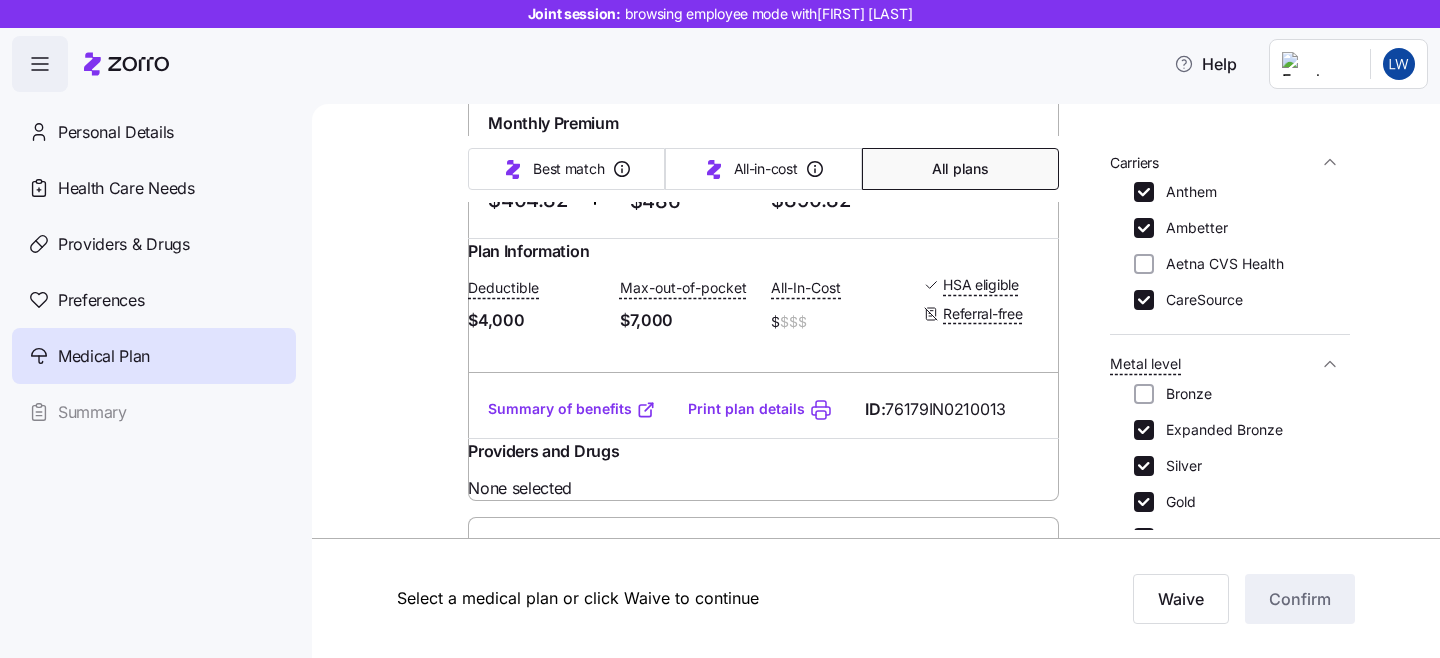 scroll, scrollTop: 9843, scrollLeft: 0, axis: vertical 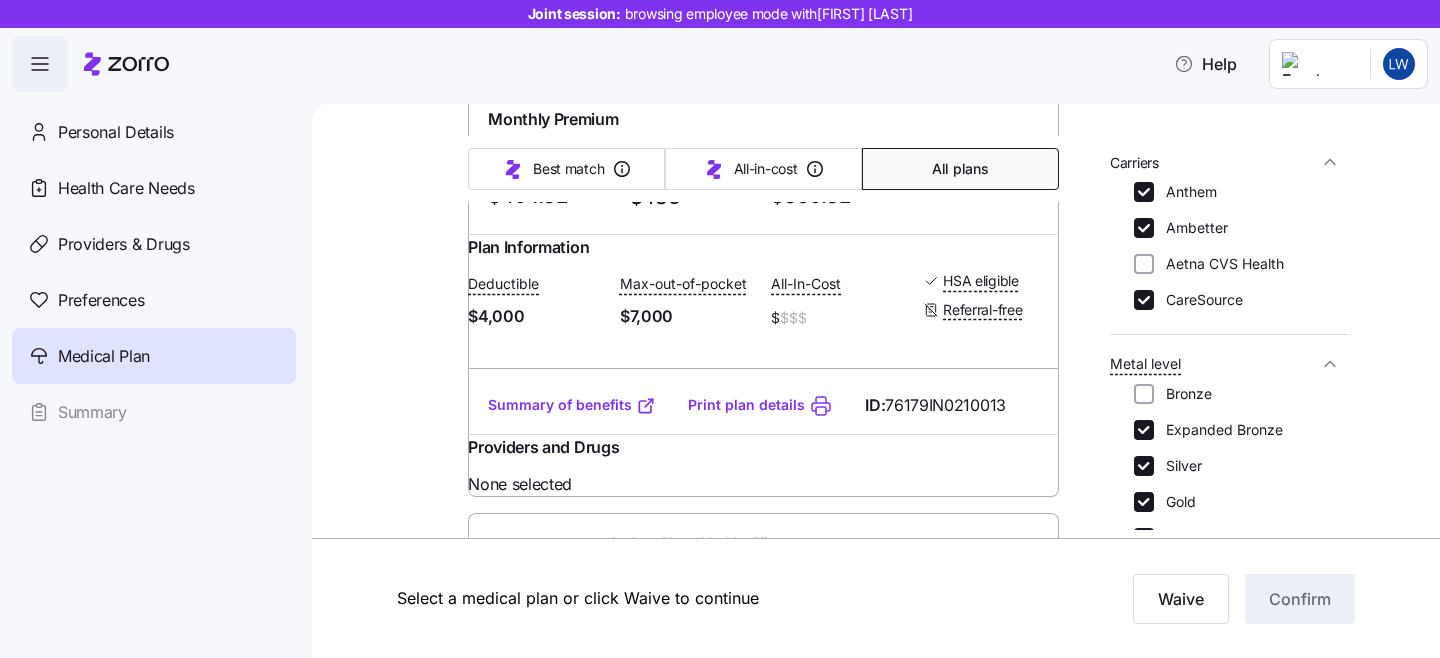 drag, startPoint x: 555, startPoint y: 390, endPoint x: 483, endPoint y: 389, distance: 72.00694 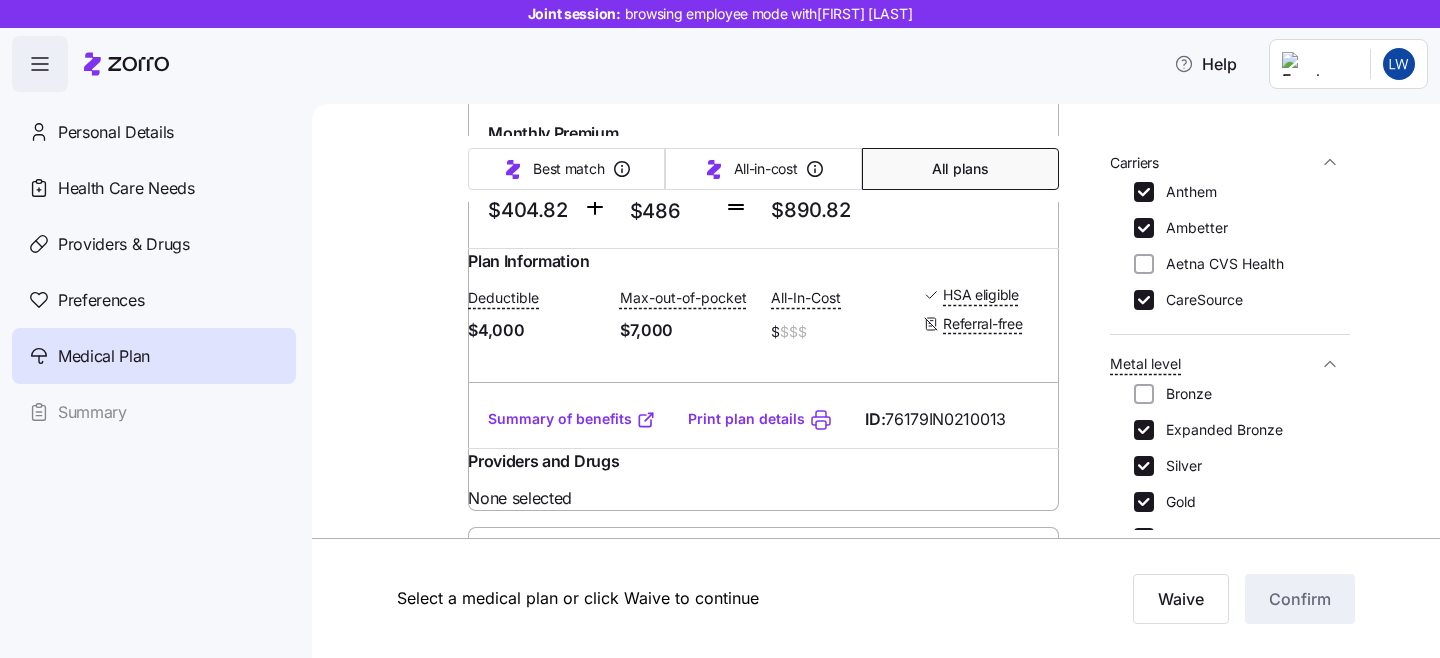 scroll, scrollTop: 9814, scrollLeft: 0, axis: vertical 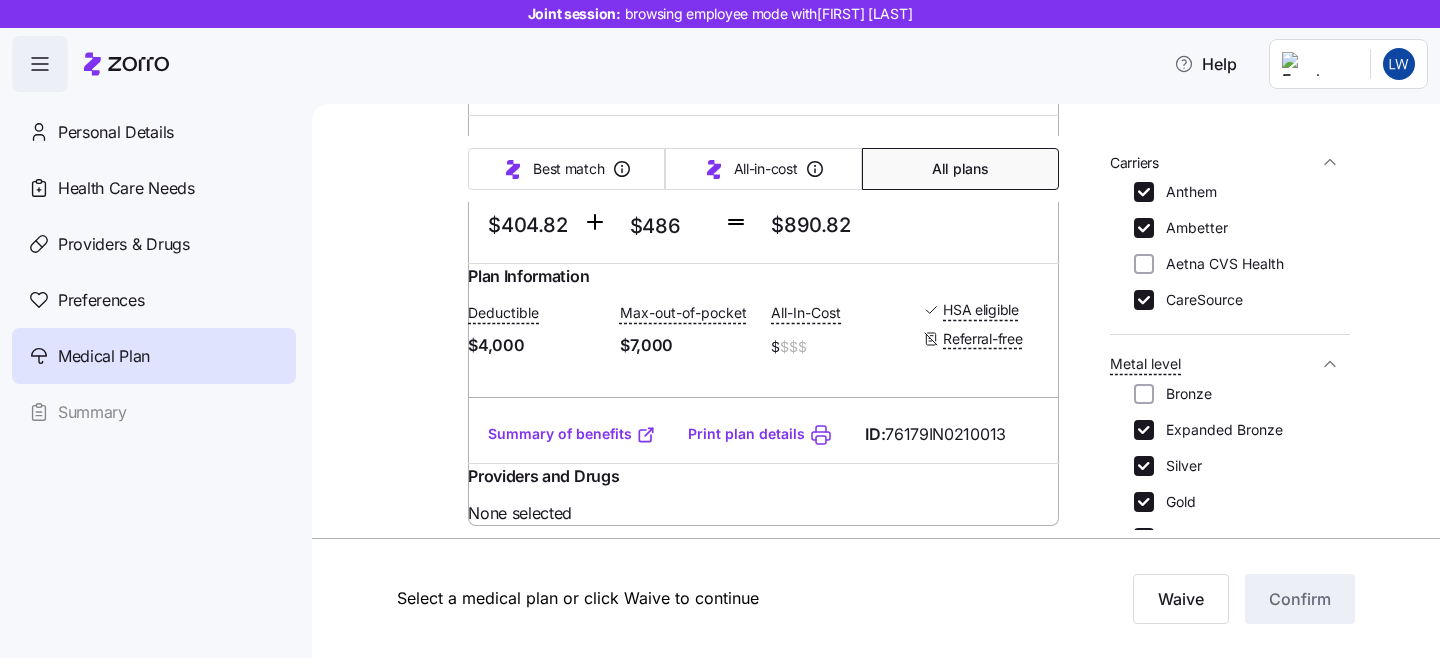 drag, startPoint x: 576, startPoint y: 257, endPoint x: 505, endPoint y: 260, distance: 71.063354 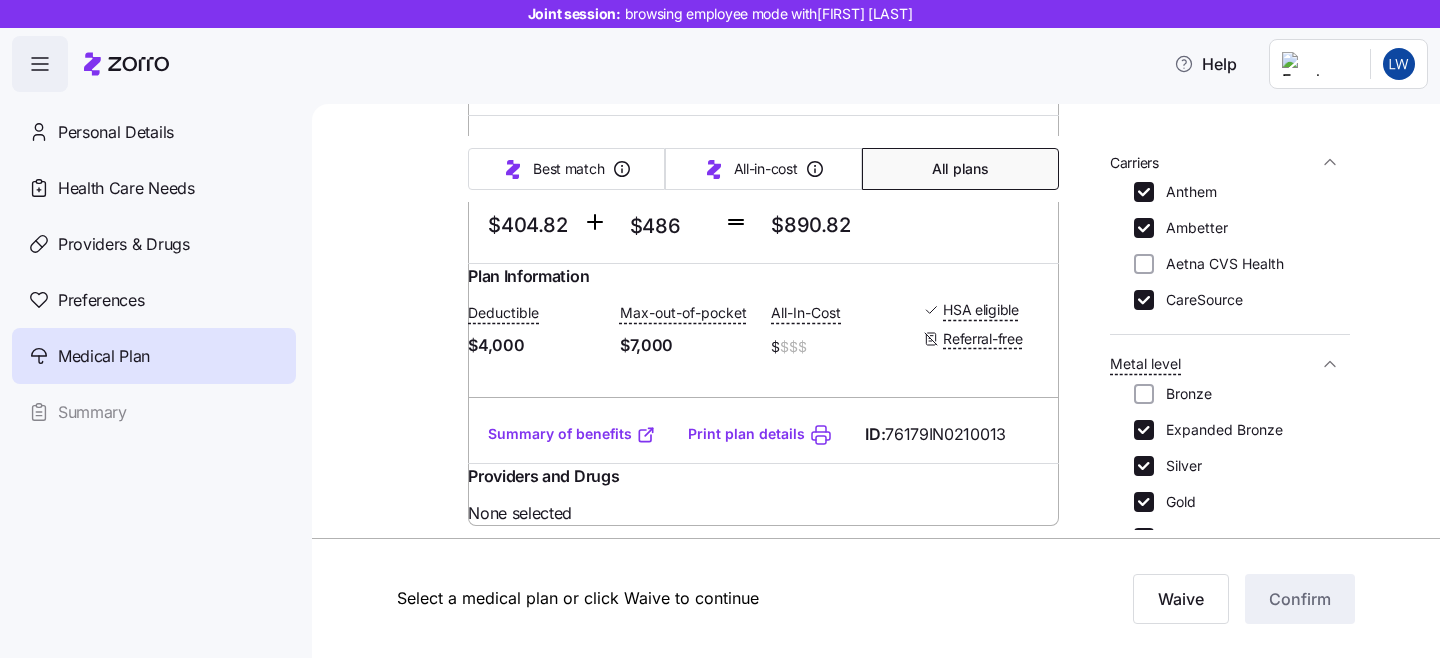 click at bounding box center (1025, -994) 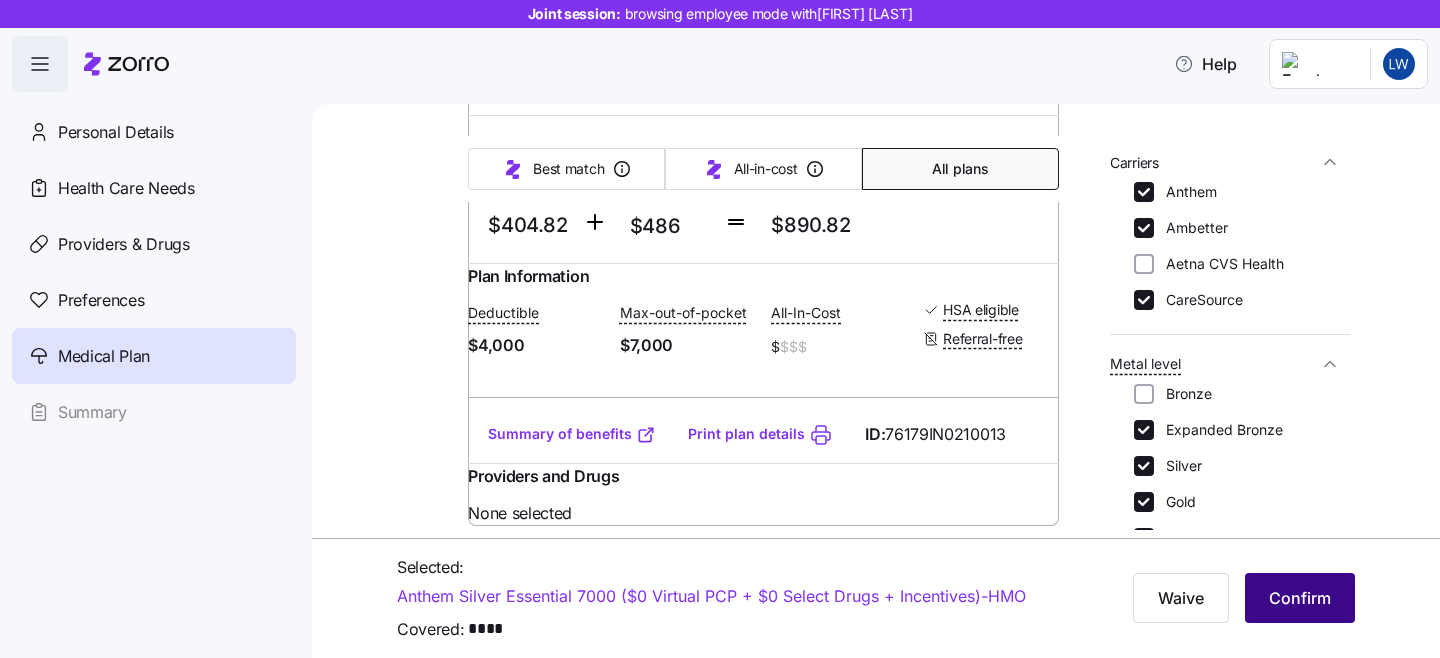 click on "Confirm" at bounding box center (1300, 598) 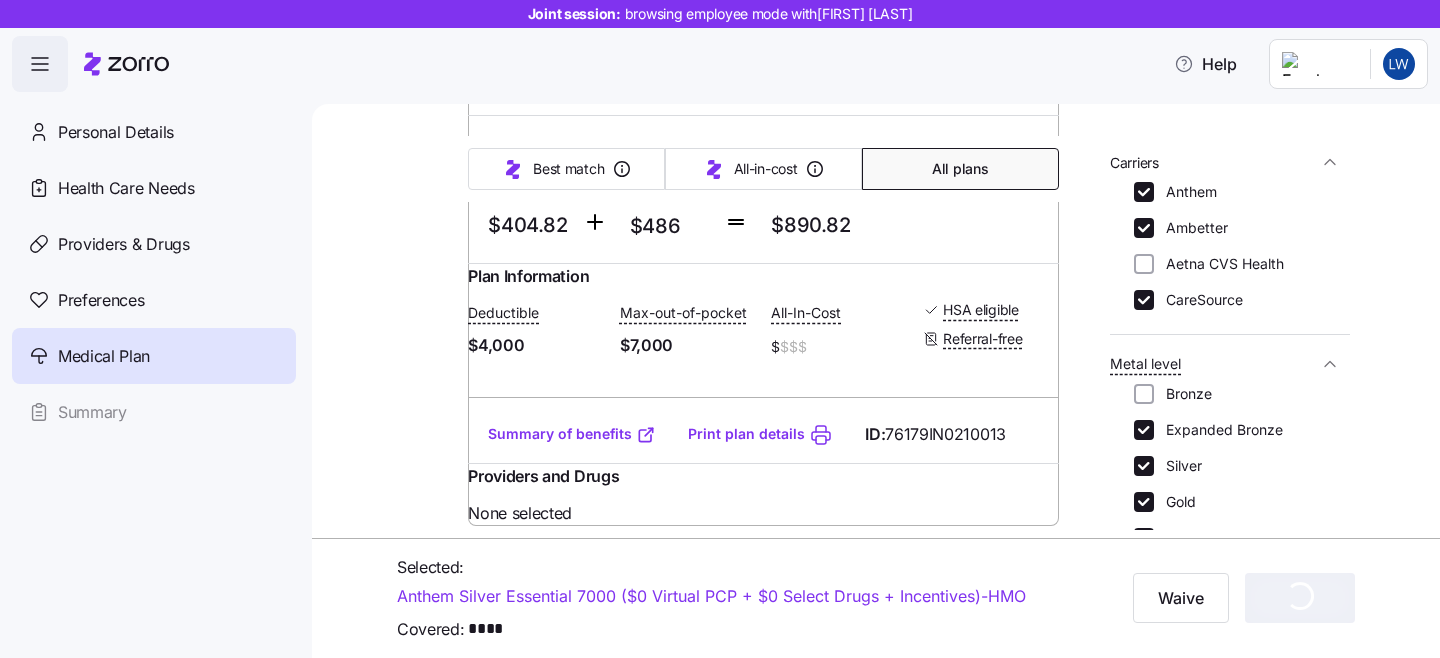 scroll, scrollTop: 9462, scrollLeft: 0, axis: vertical 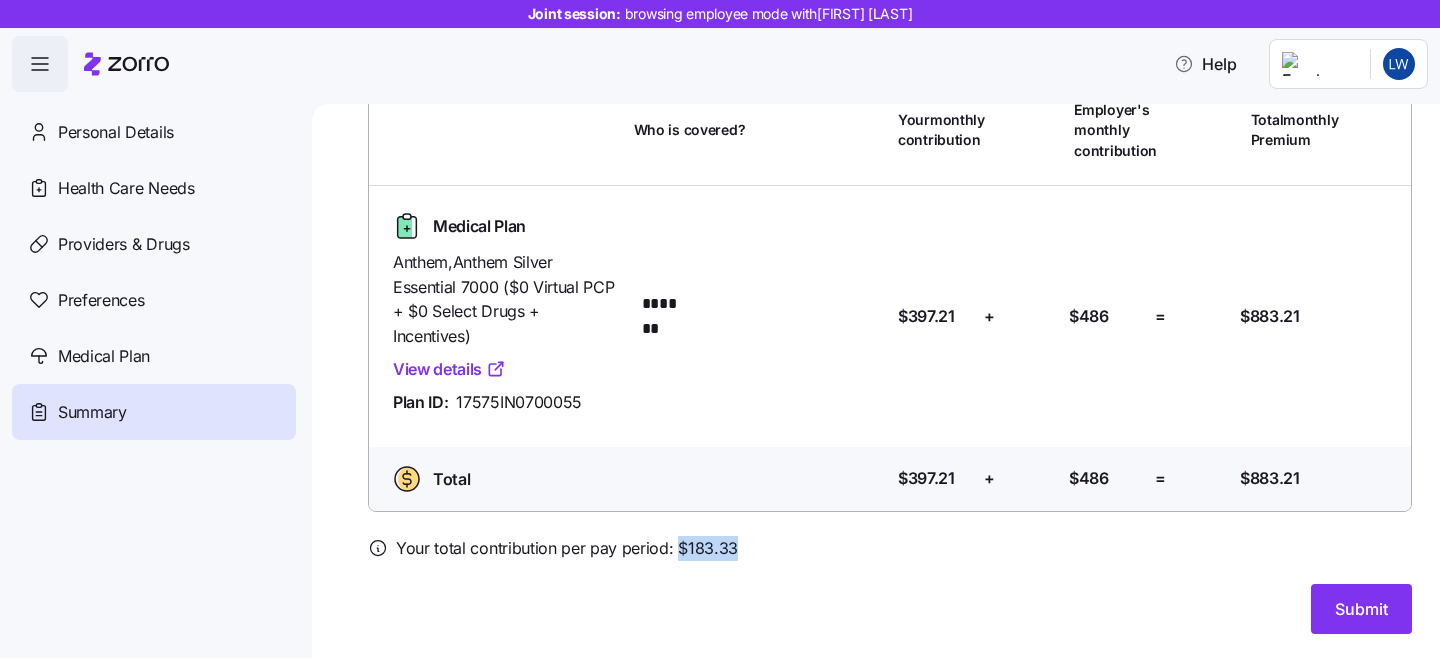 drag, startPoint x: 742, startPoint y: 549, endPoint x: 677, endPoint y: 548, distance: 65.00769 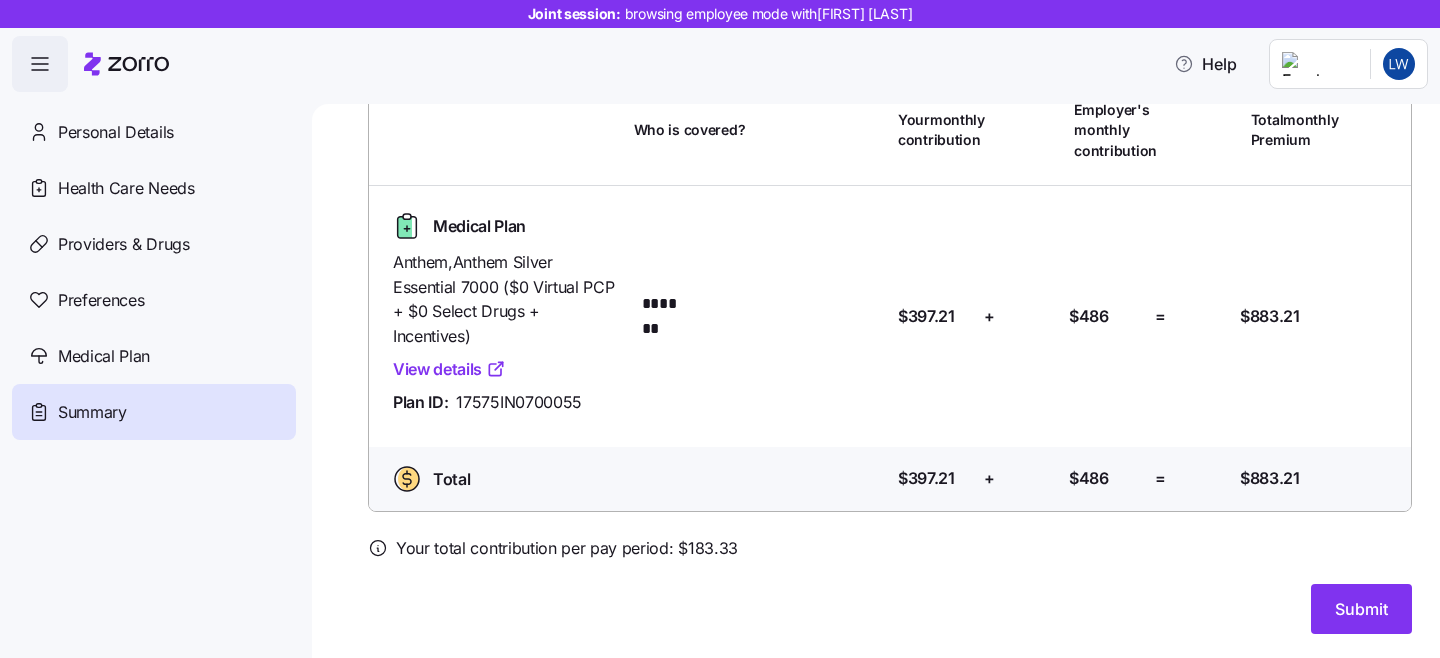 click at bounding box center [890, 572] 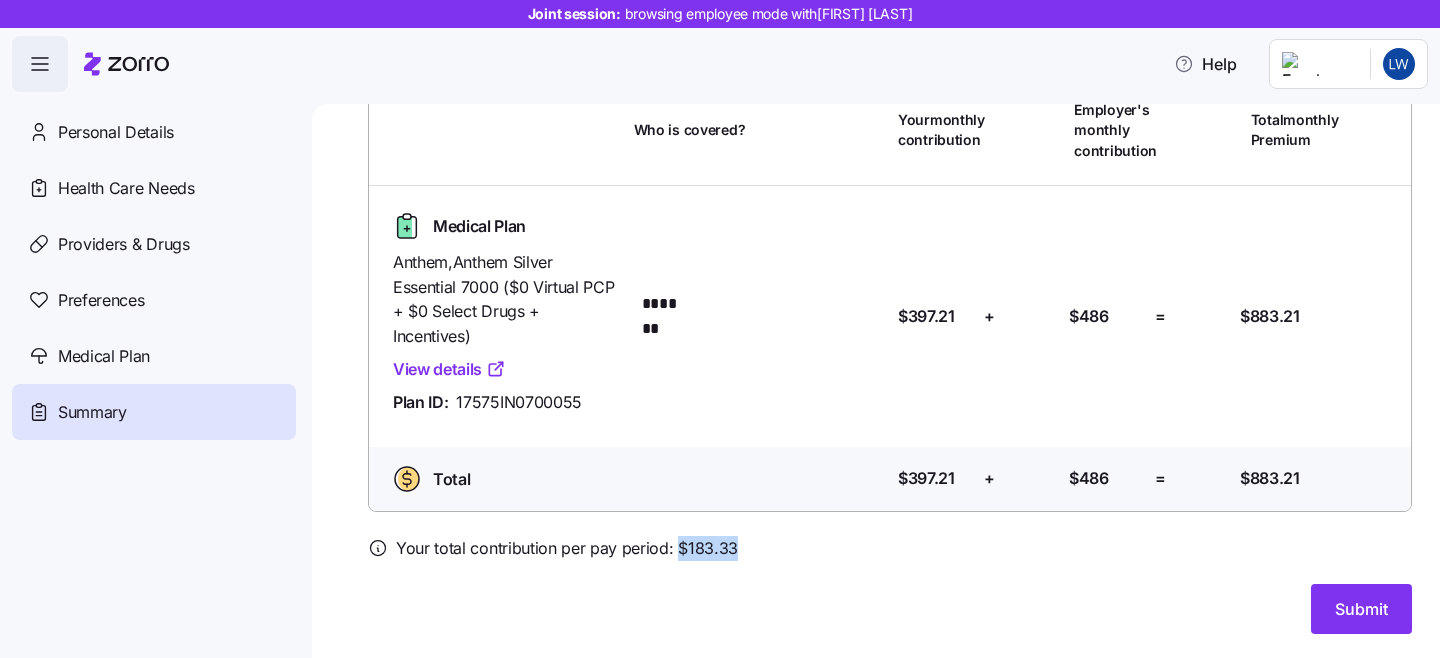 drag, startPoint x: 742, startPoint y: 545, endPoint x: 678, endPoint y: 549, distance: 64.12488 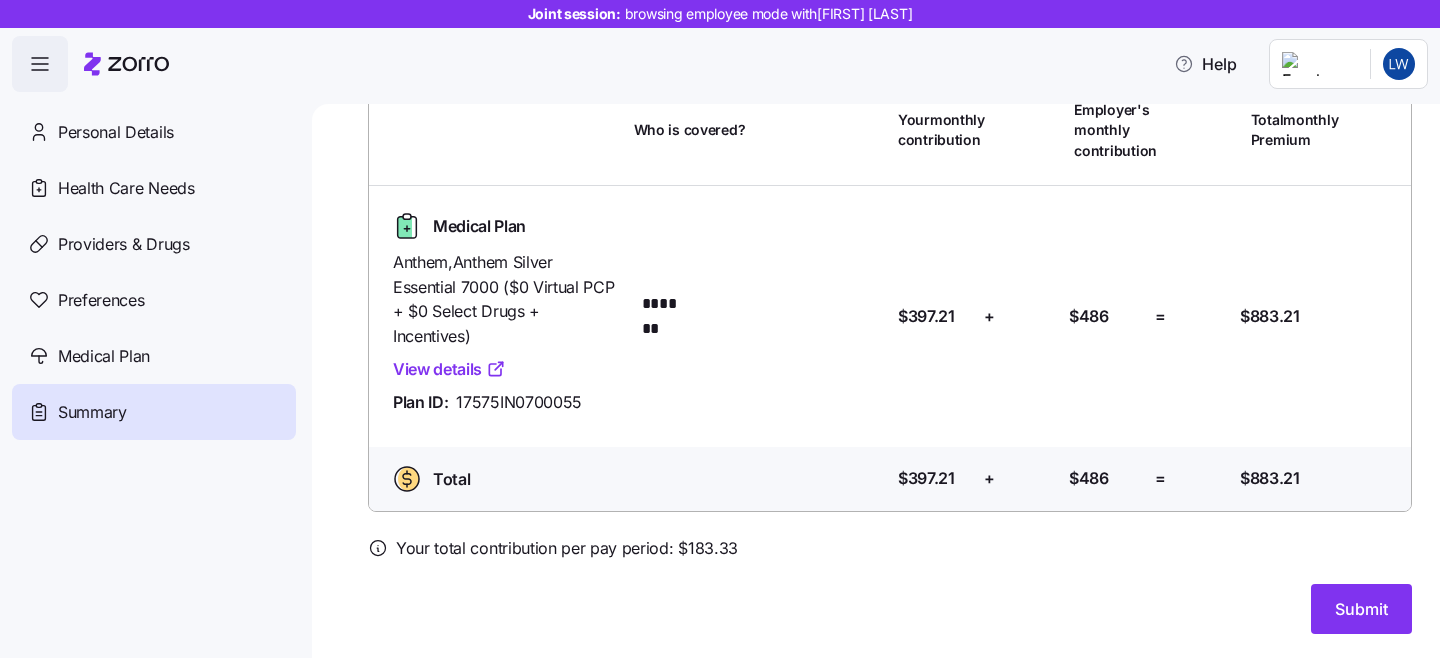 click at bounding box center (890, 572) 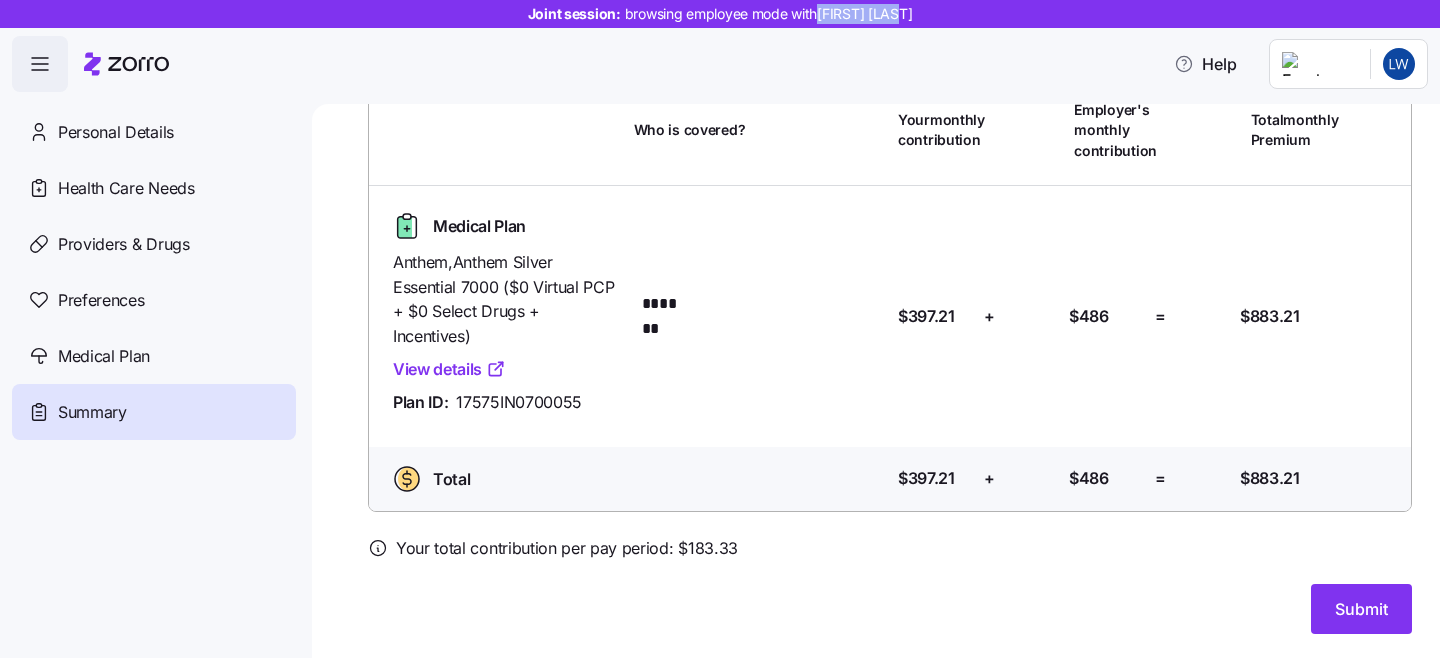 drag, startPoint x: 924, startPoint y: 20, endPoint x: 827, endPoint y: 19, distance: 97.00516 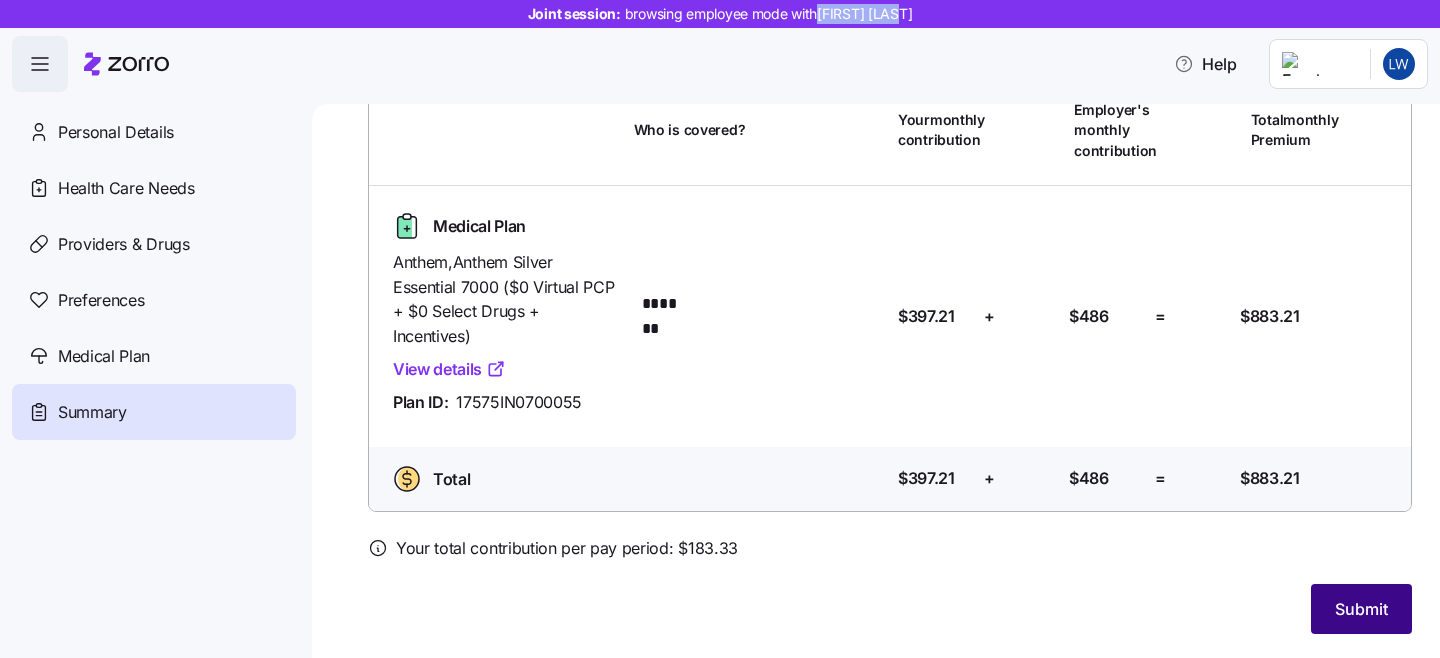 click on "Submit" at bounding box center (1361, 609) 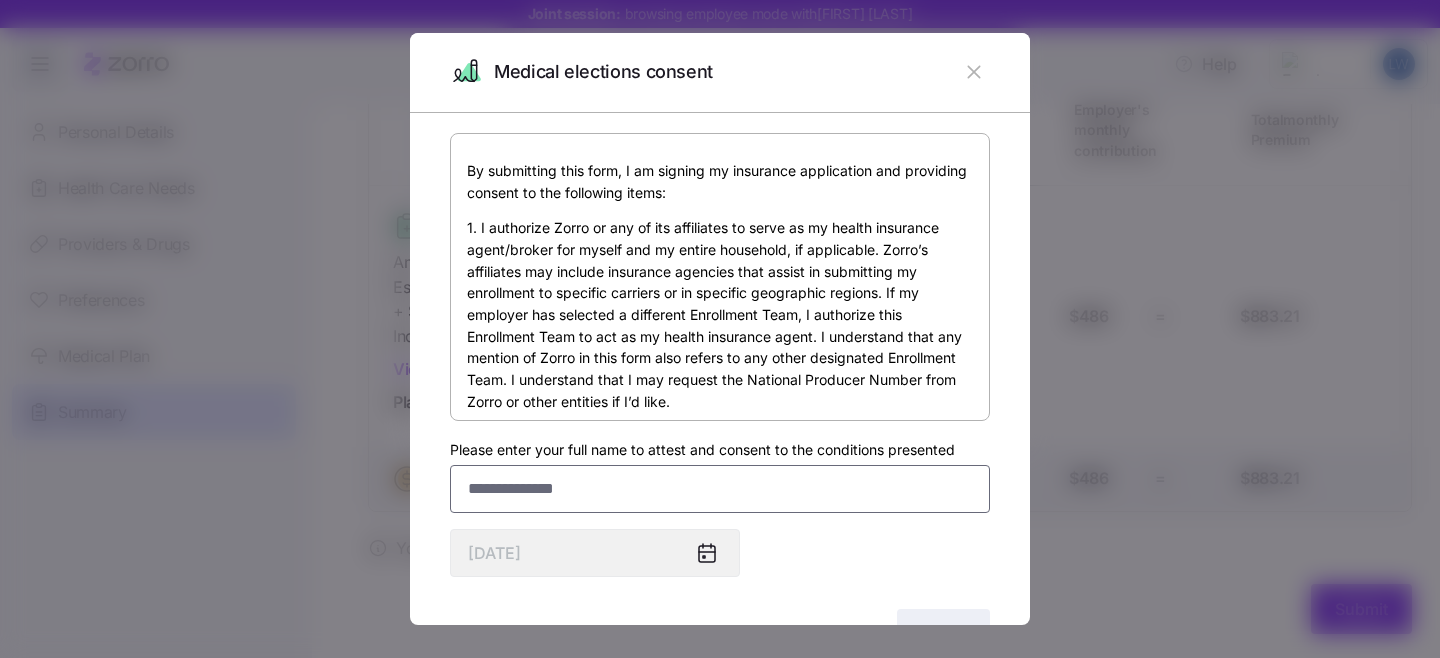 click on "Please enter your full name to attest and consent to the conditions presented" at bounding box center (720, 489) 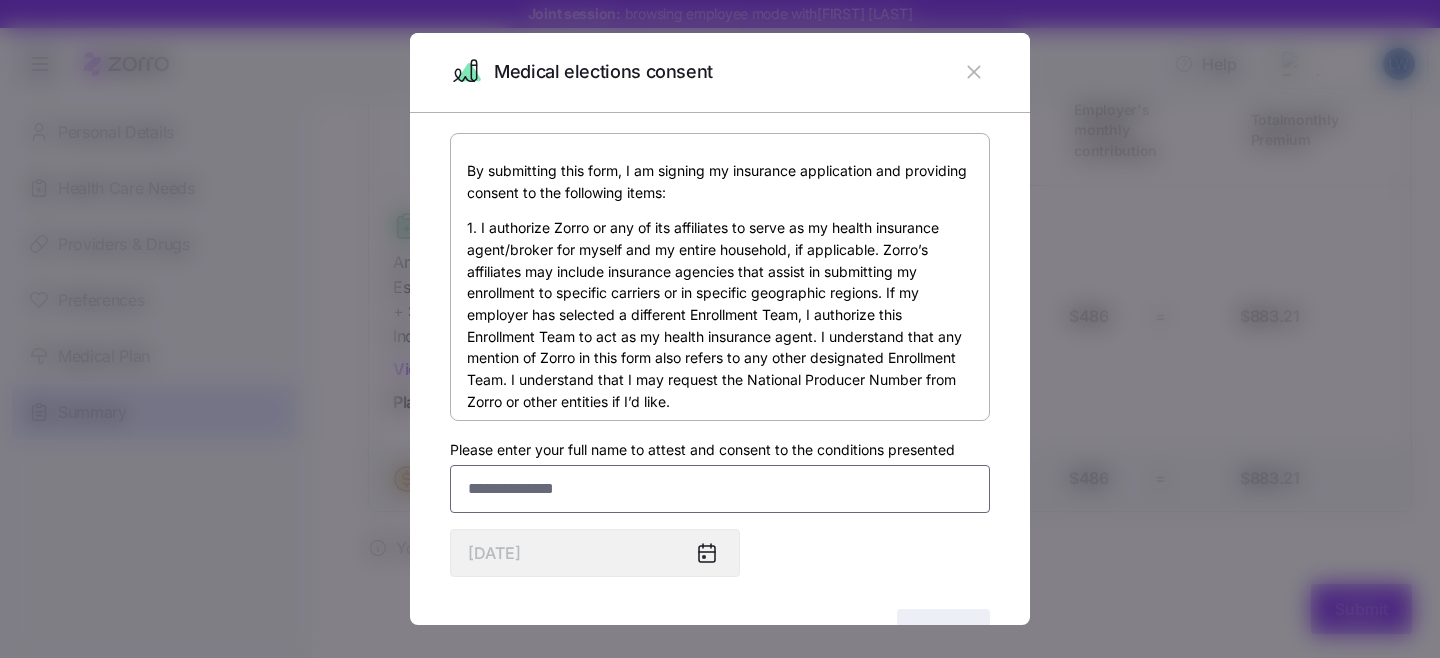 click on "Please enter your full name to attest and consent to the conditions presented" at bounding box center (720, 489) 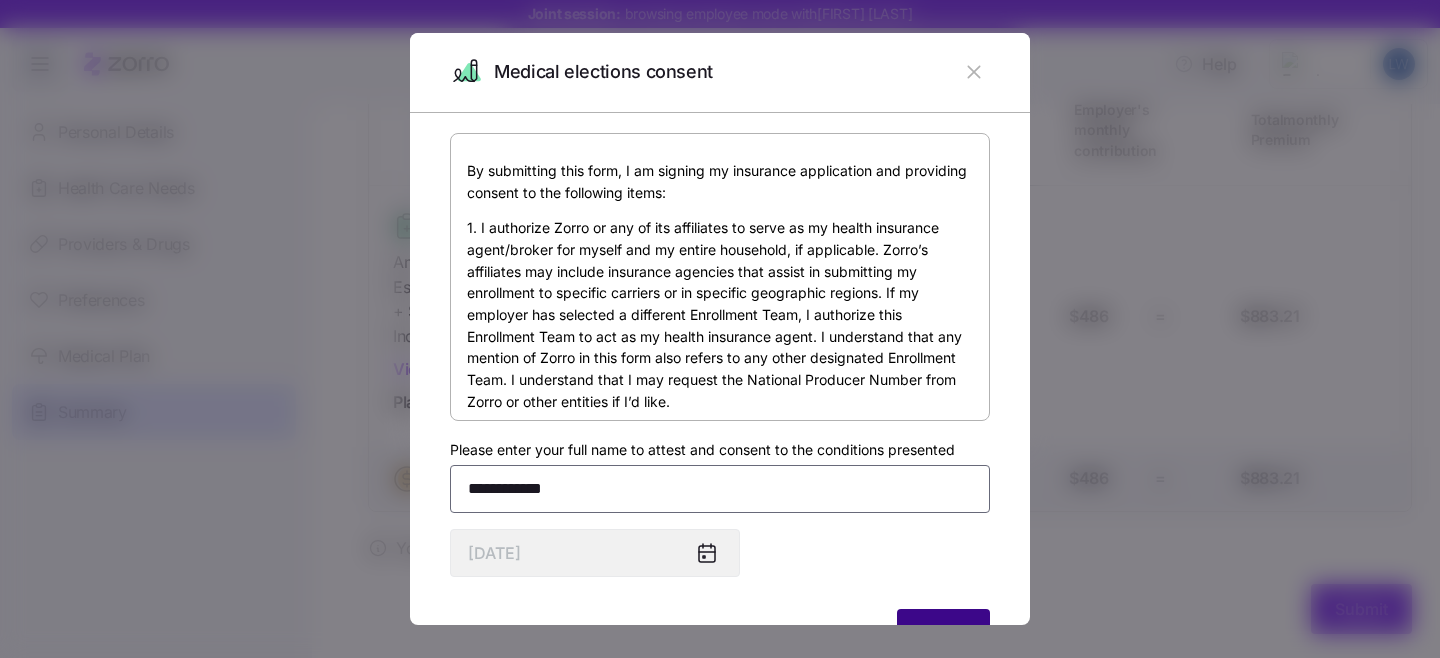 type on "**********" 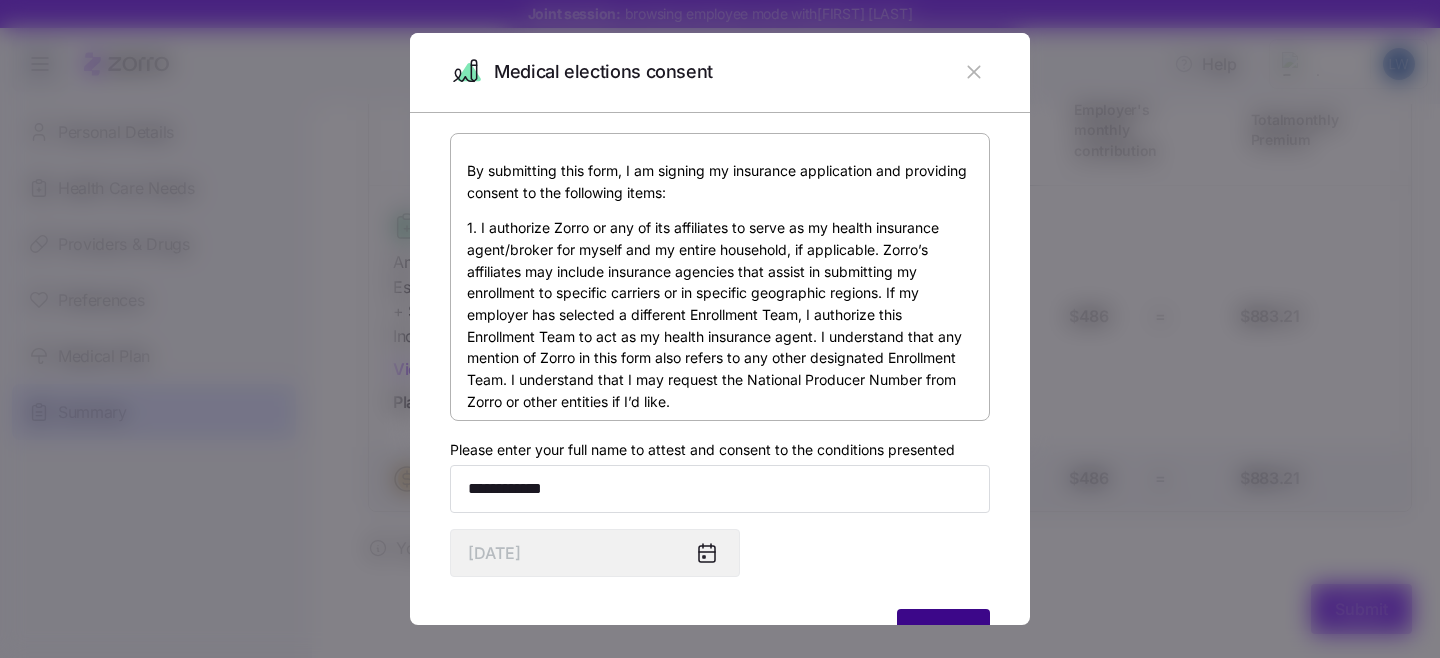 click on "Agree" at bounding box center [943, 634] 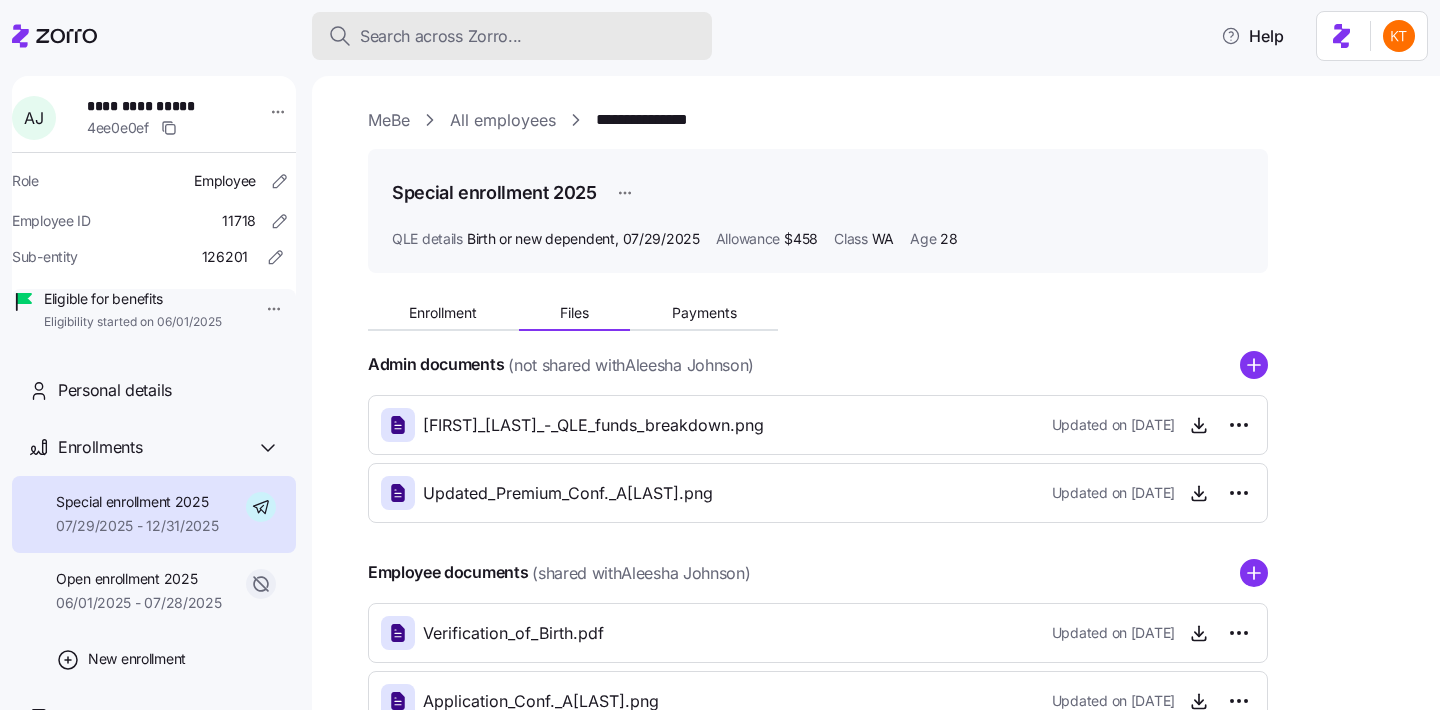 scroll, scrollTop: 0, scrollLeft: 0, axis: both 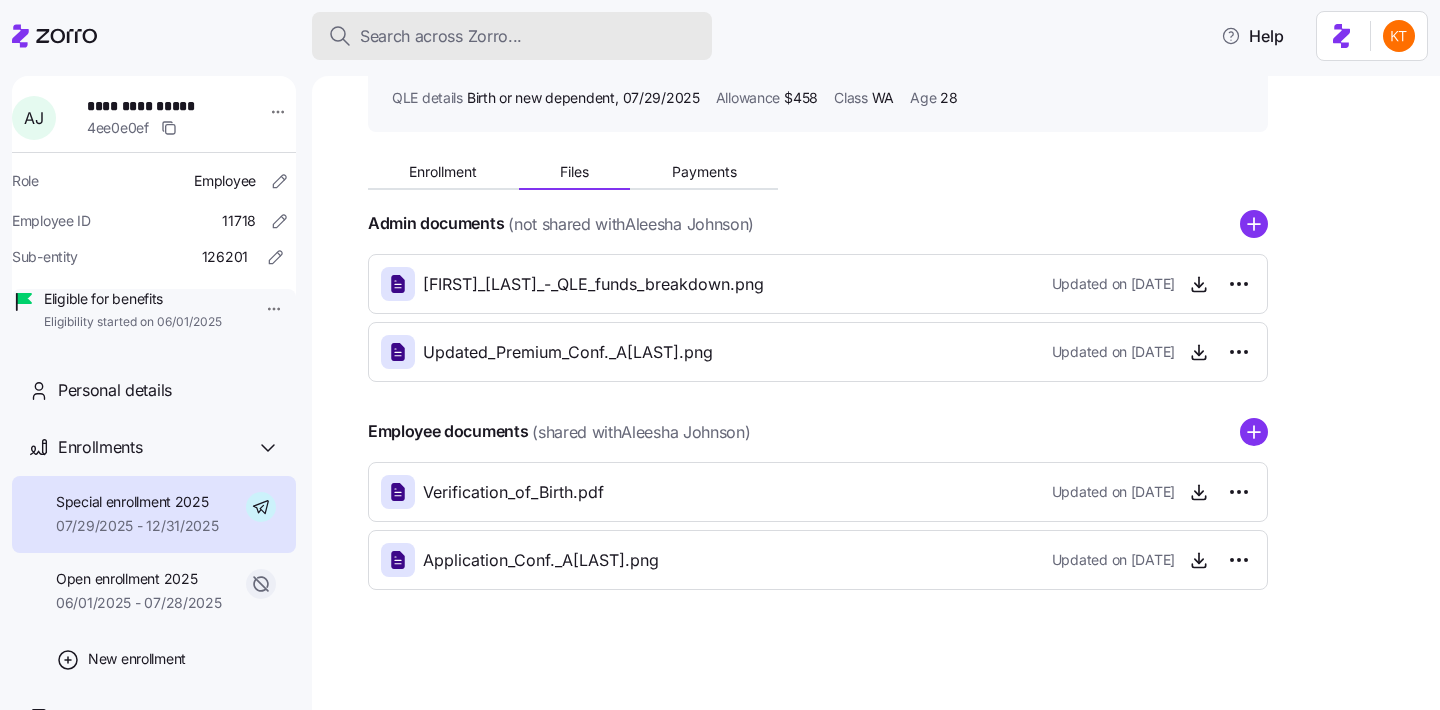 click on "Search across Zorro..." at bounding box center (441, 36) 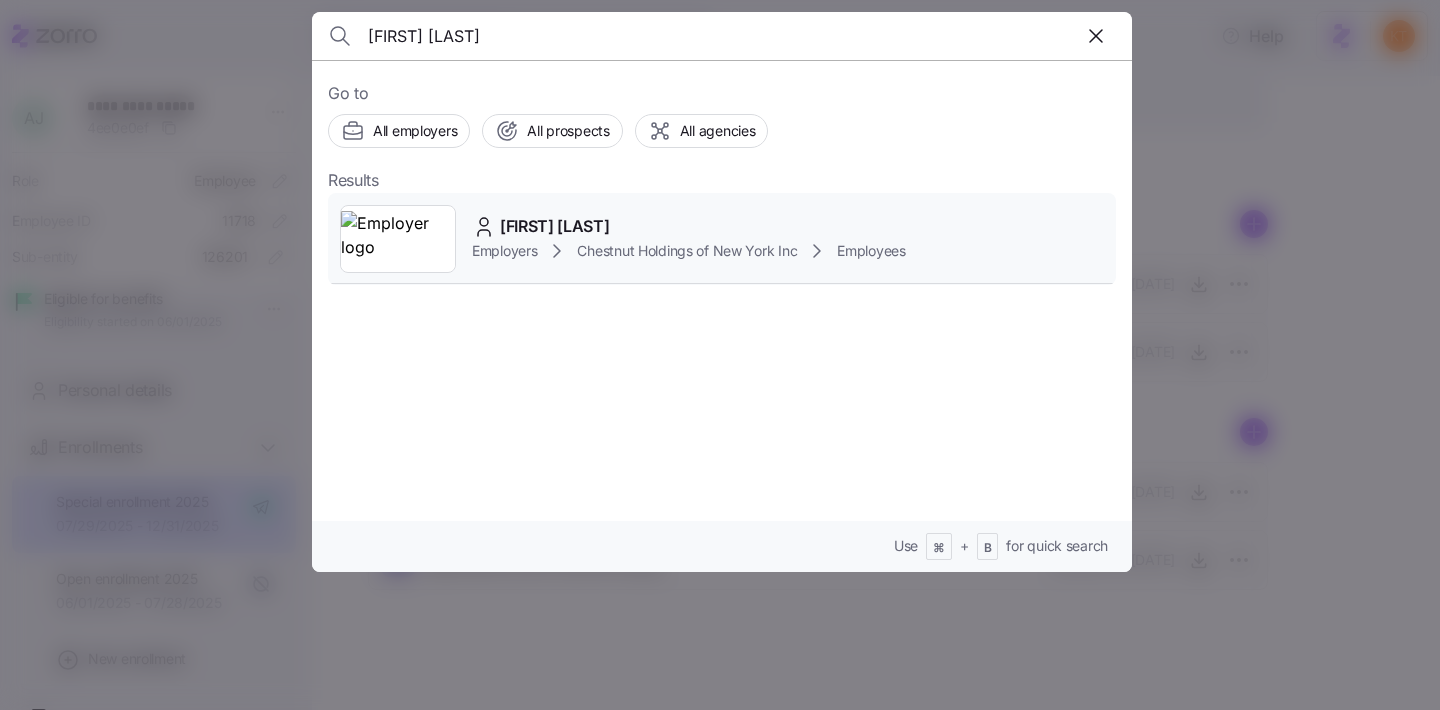 type on "[FIRST] [LAST]" 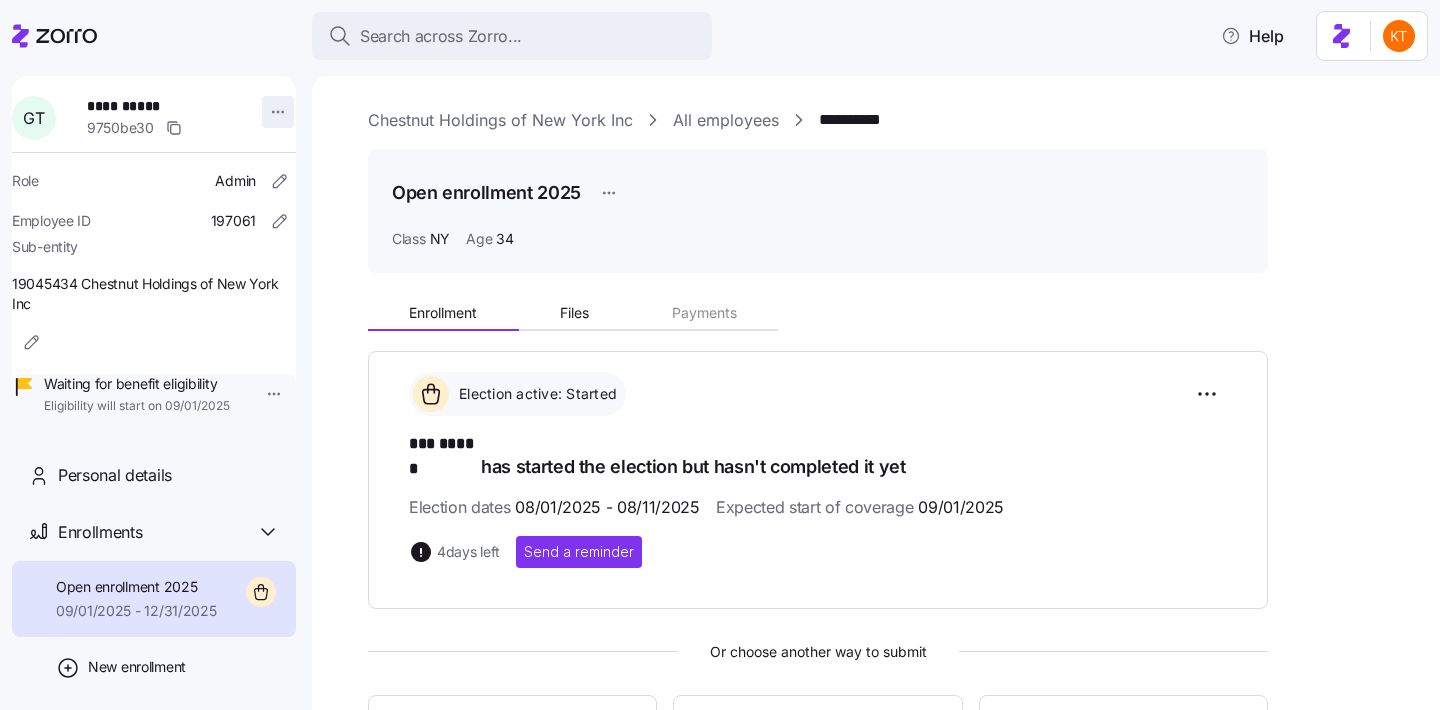 click on "**********" at bounding box center [720, 349] 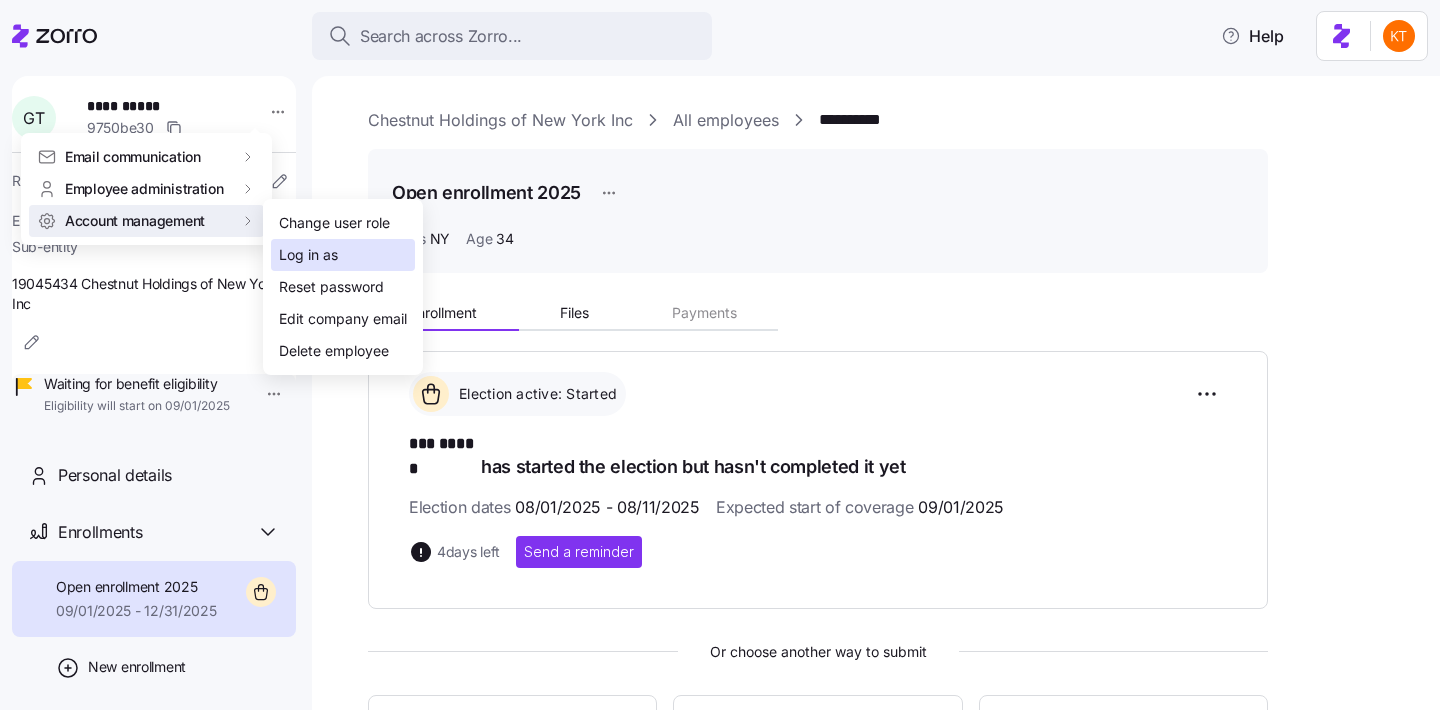 click on "Log in as" at bounding box center (343, 255) 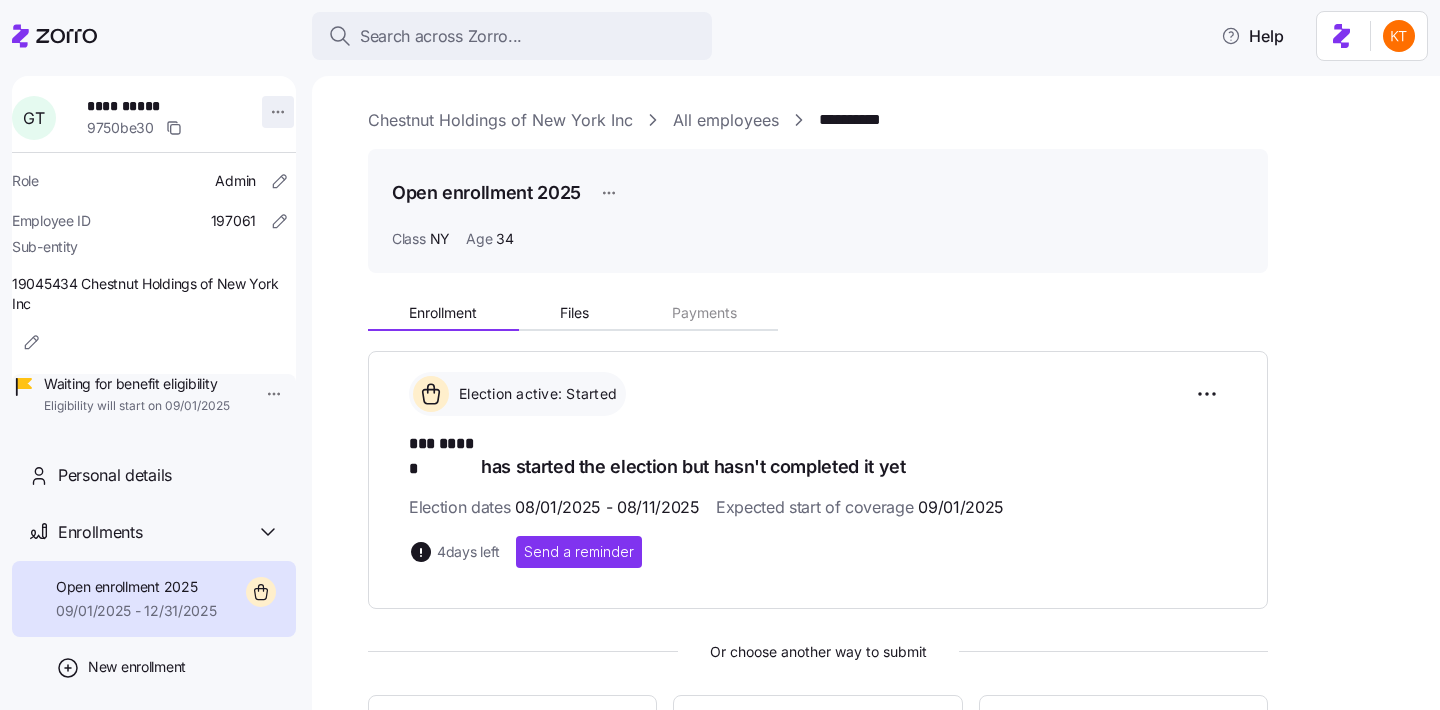 click on "**********" at bounding box center [720, 349] 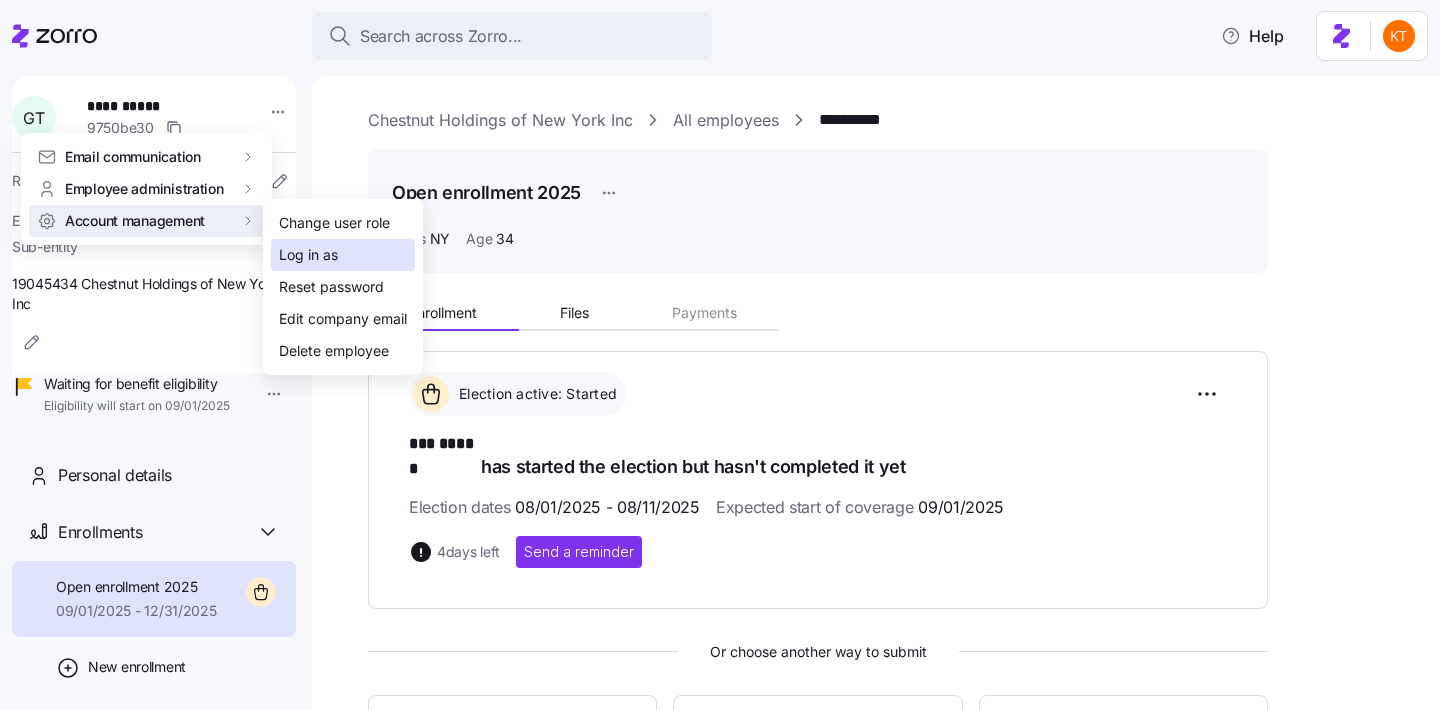 click on "Log in as" at bounding box center (308, 255) 